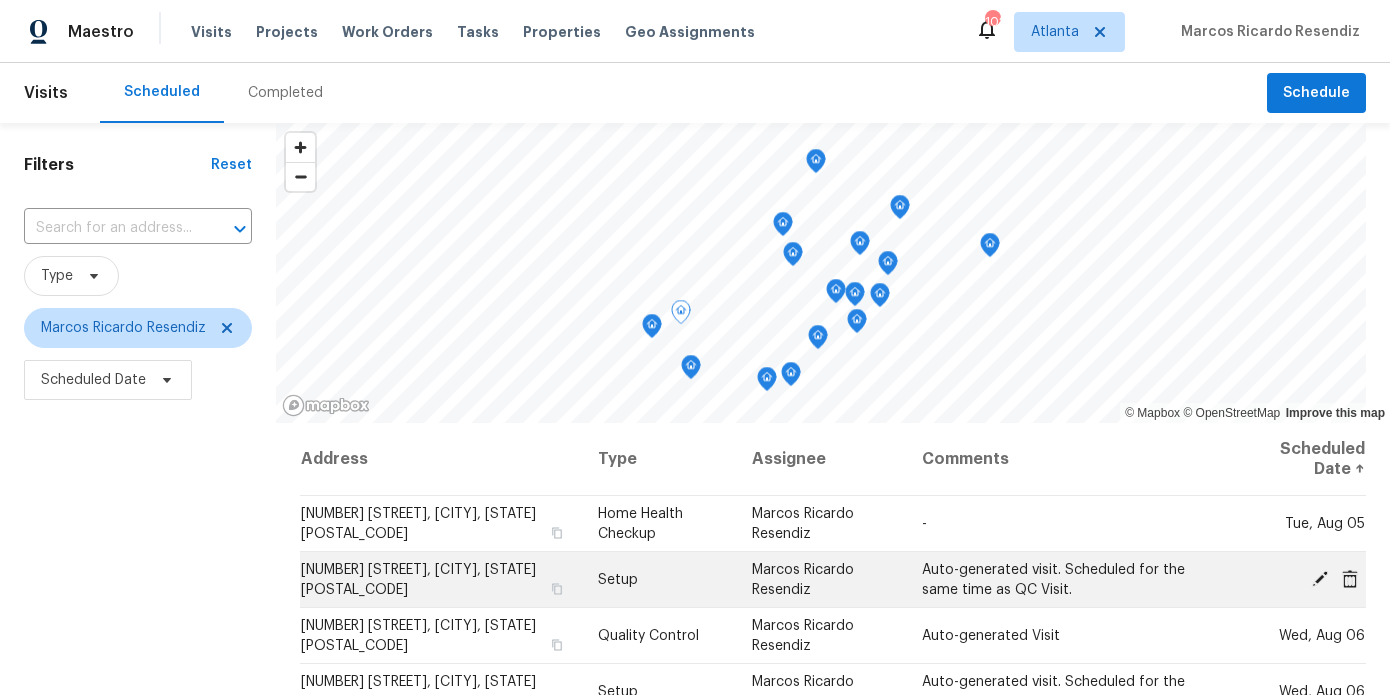 scroll, scrollTop: 0, scrollLeft: 0, axis: both 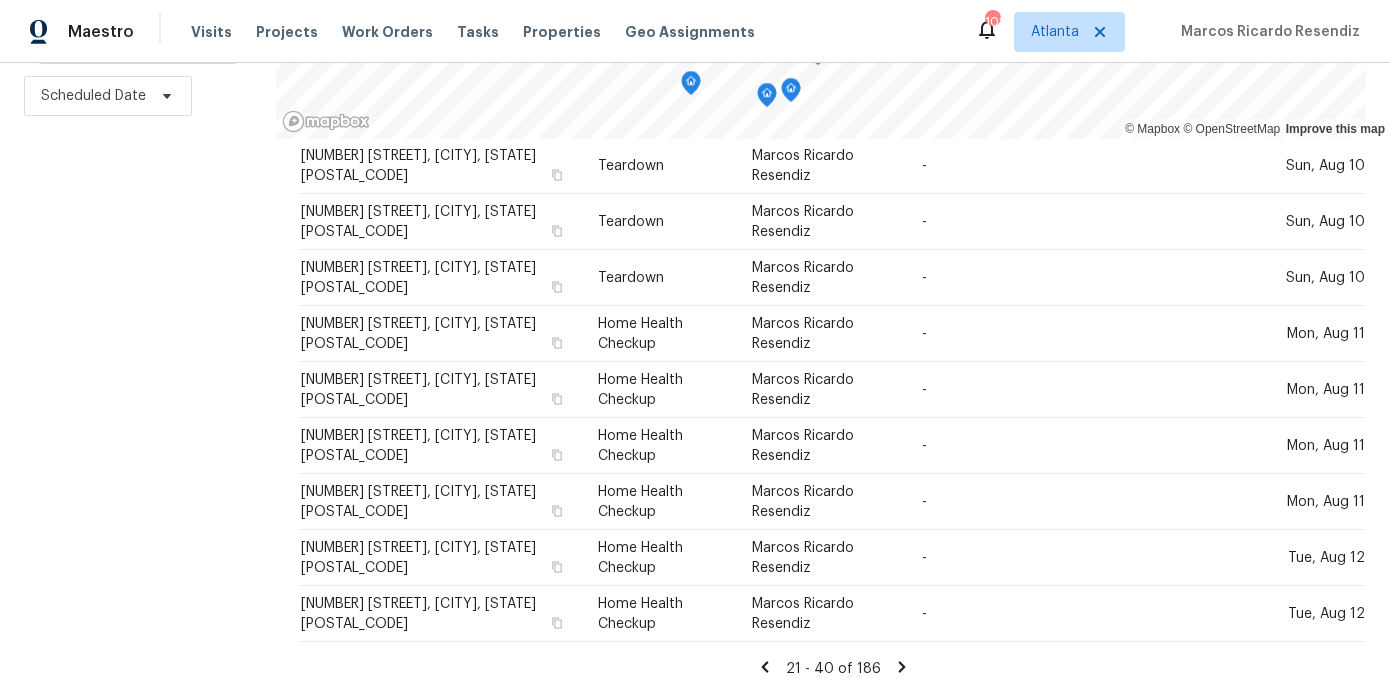 click 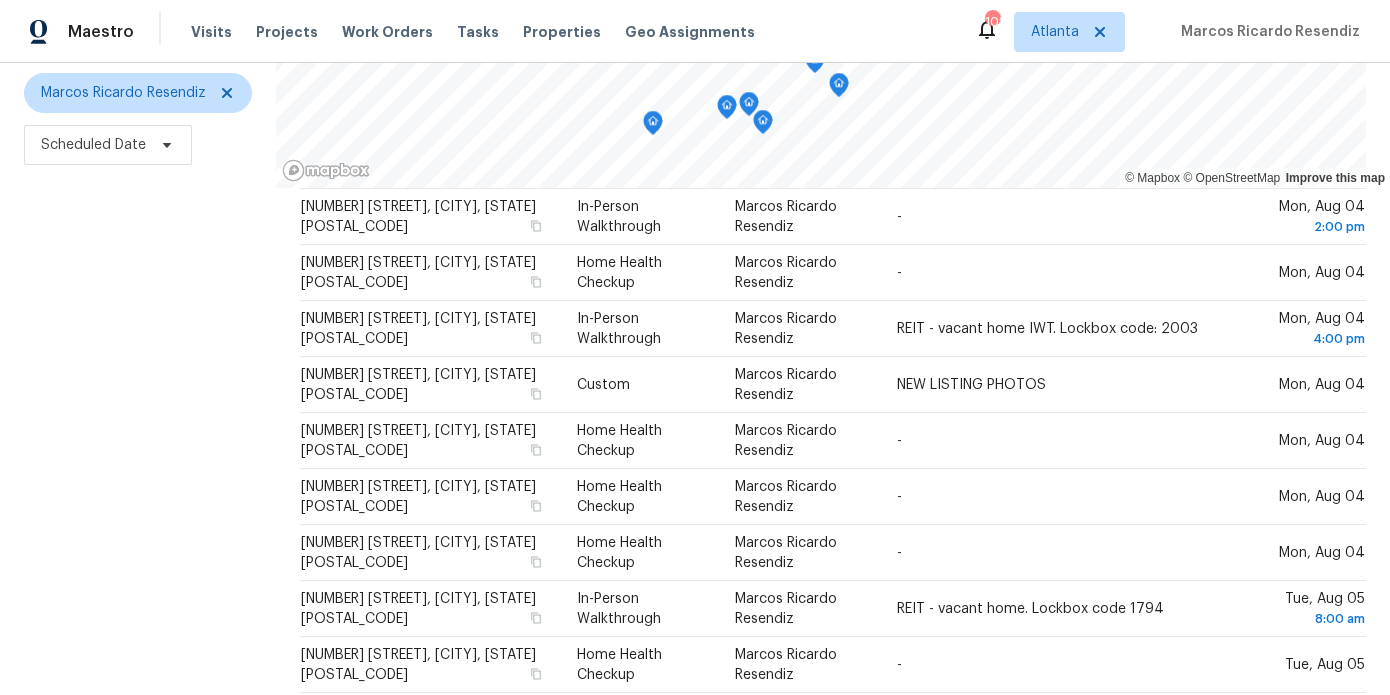 scroll, scrollTop: 284, scrollLeft: 0, axis: vertical 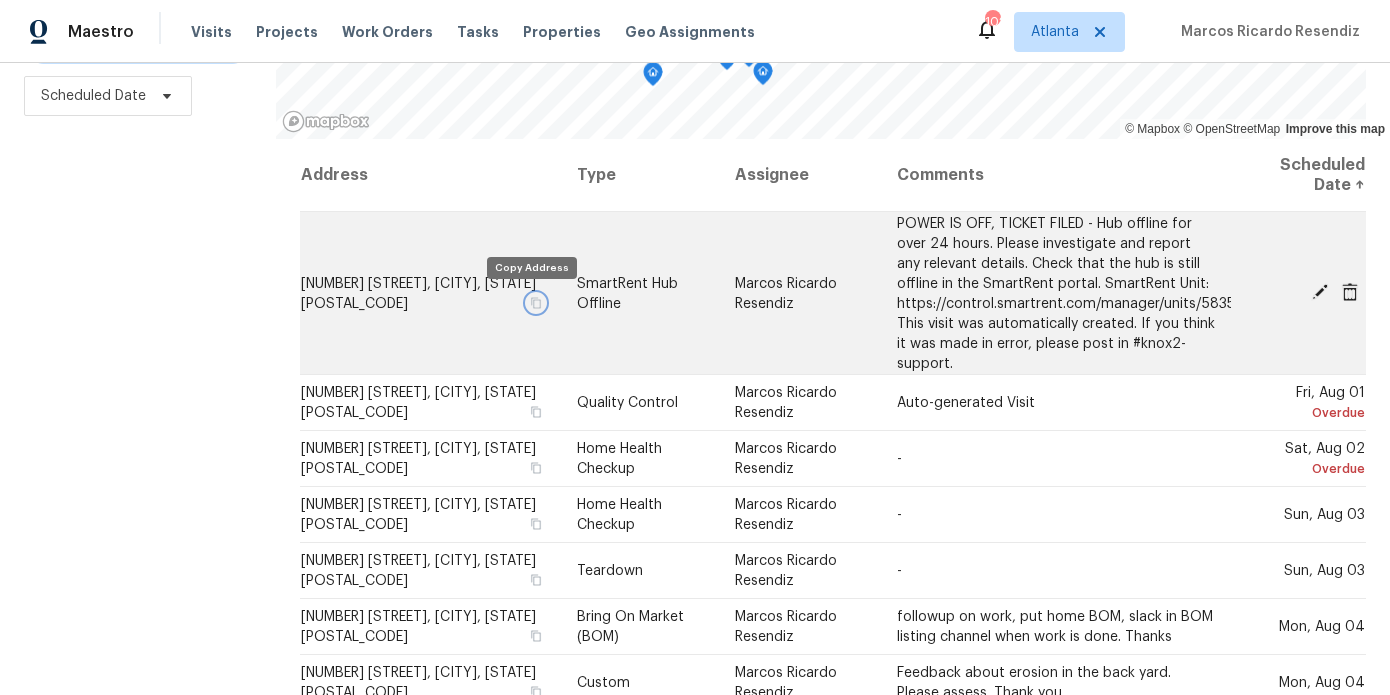 click 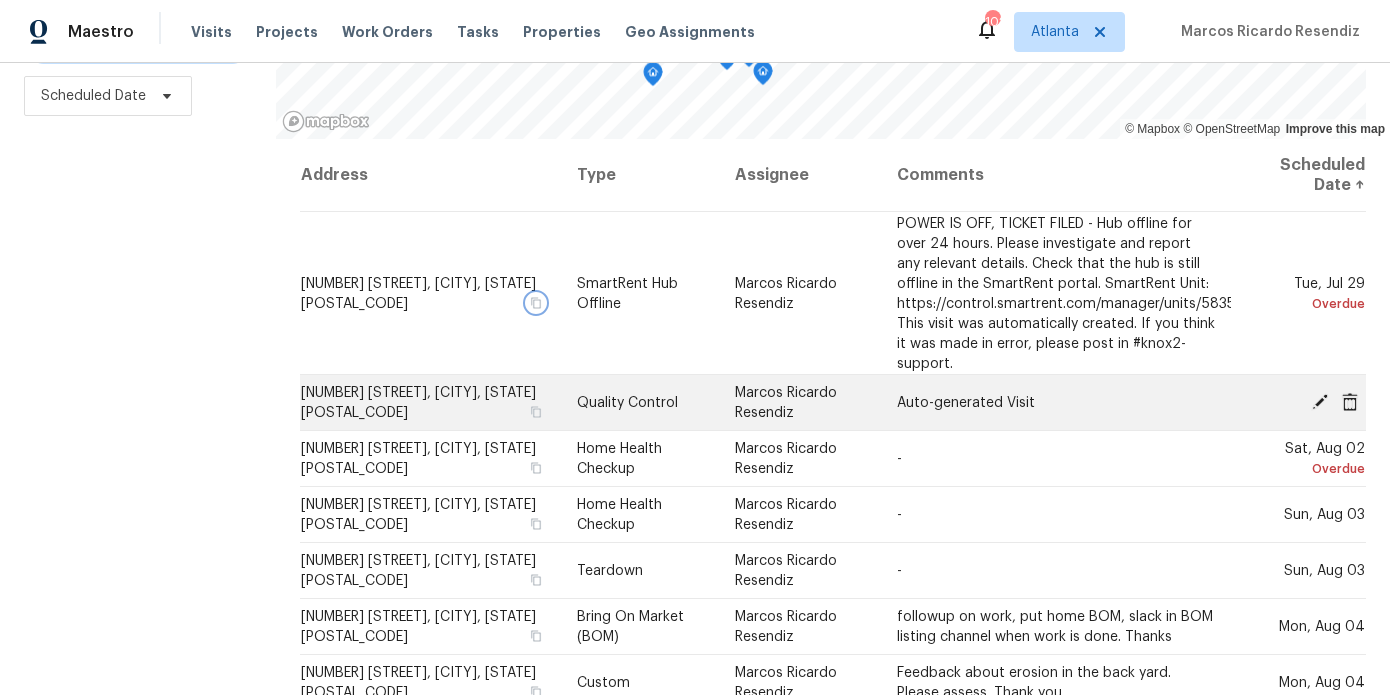 scroll, scrollTop: 48, scrollLeft: 0, axis: vertical 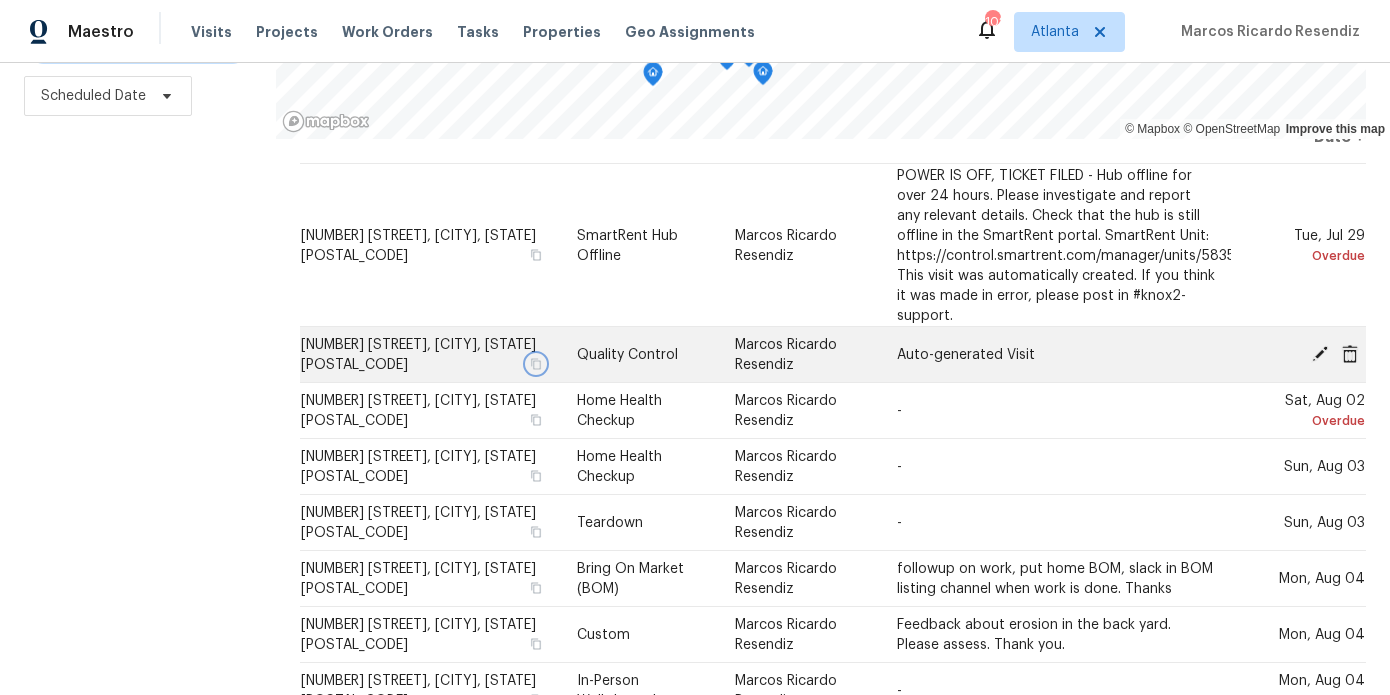 click 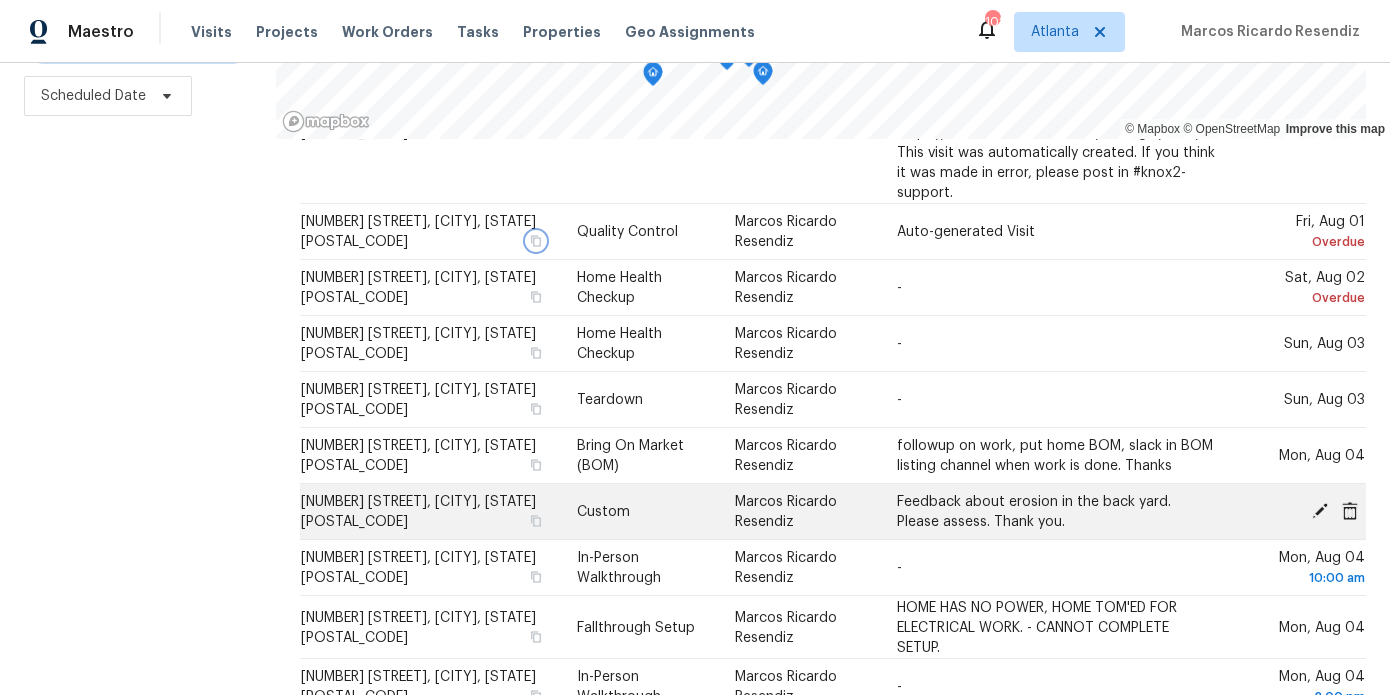 scroll, scrollTop: 176, scrollLeft: 0, axis: vertical 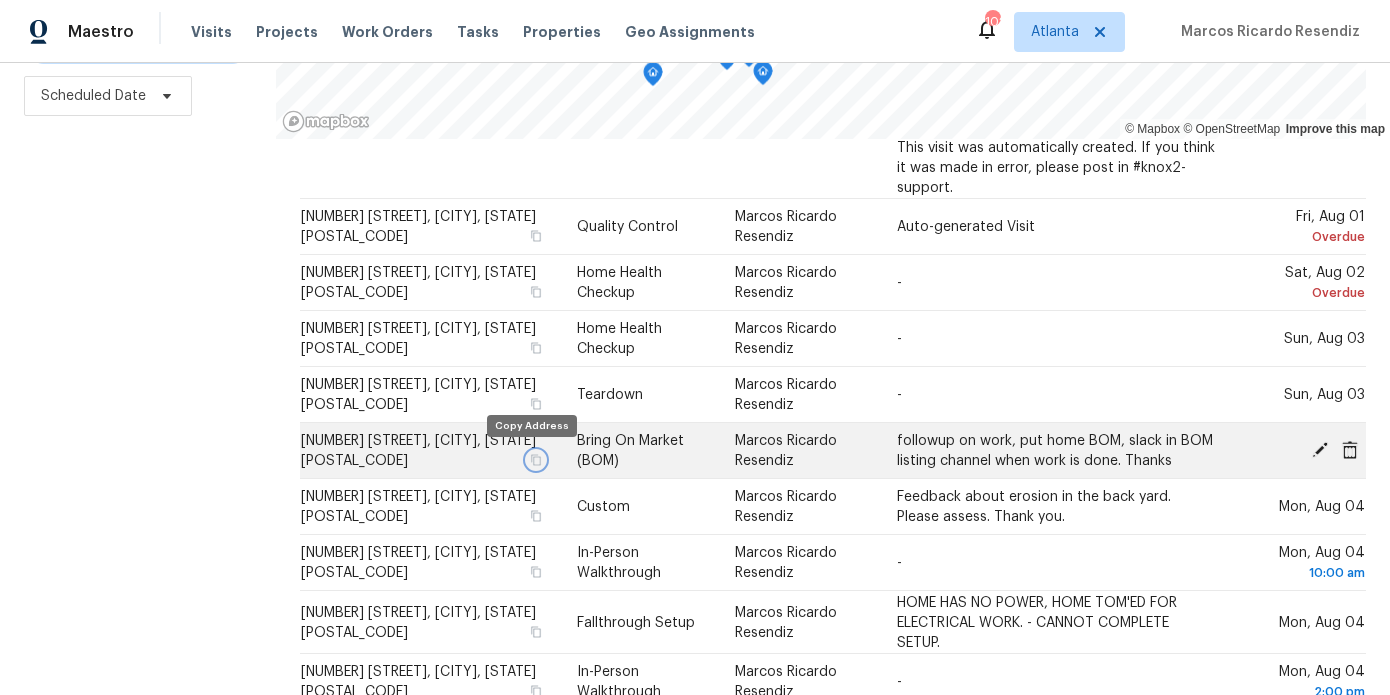 click 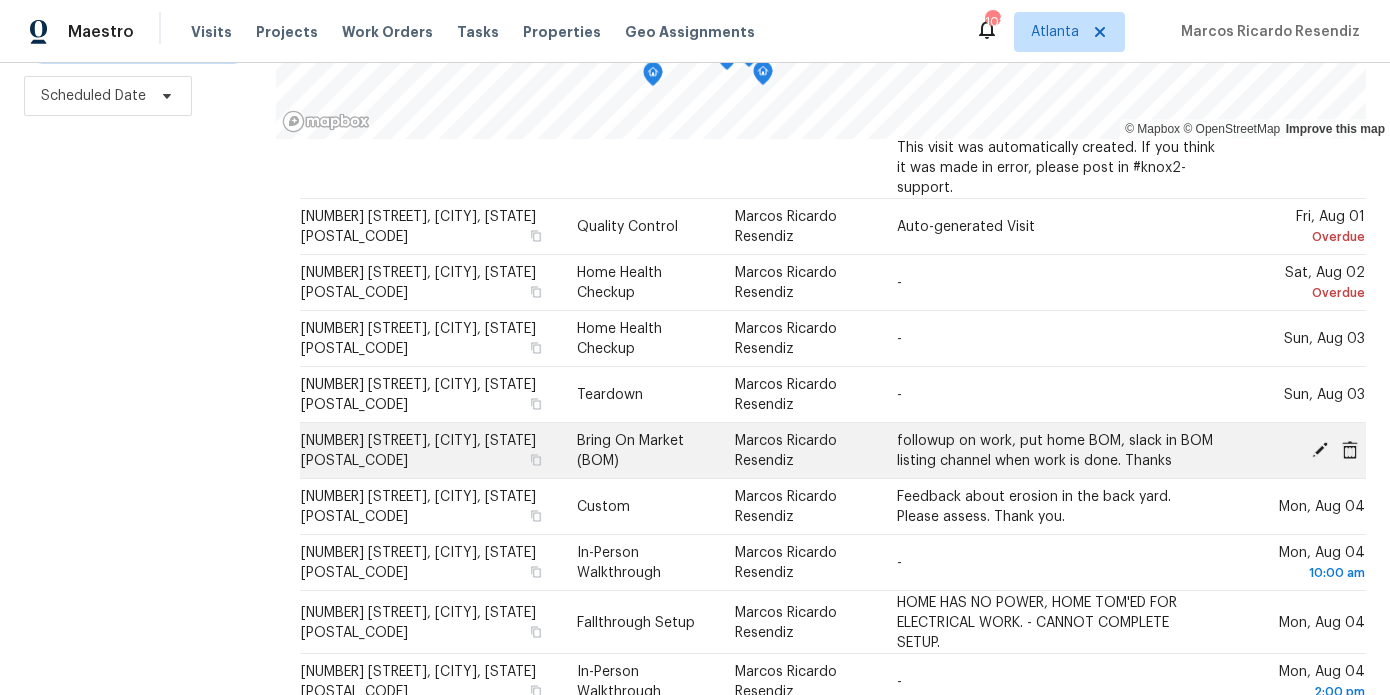 click 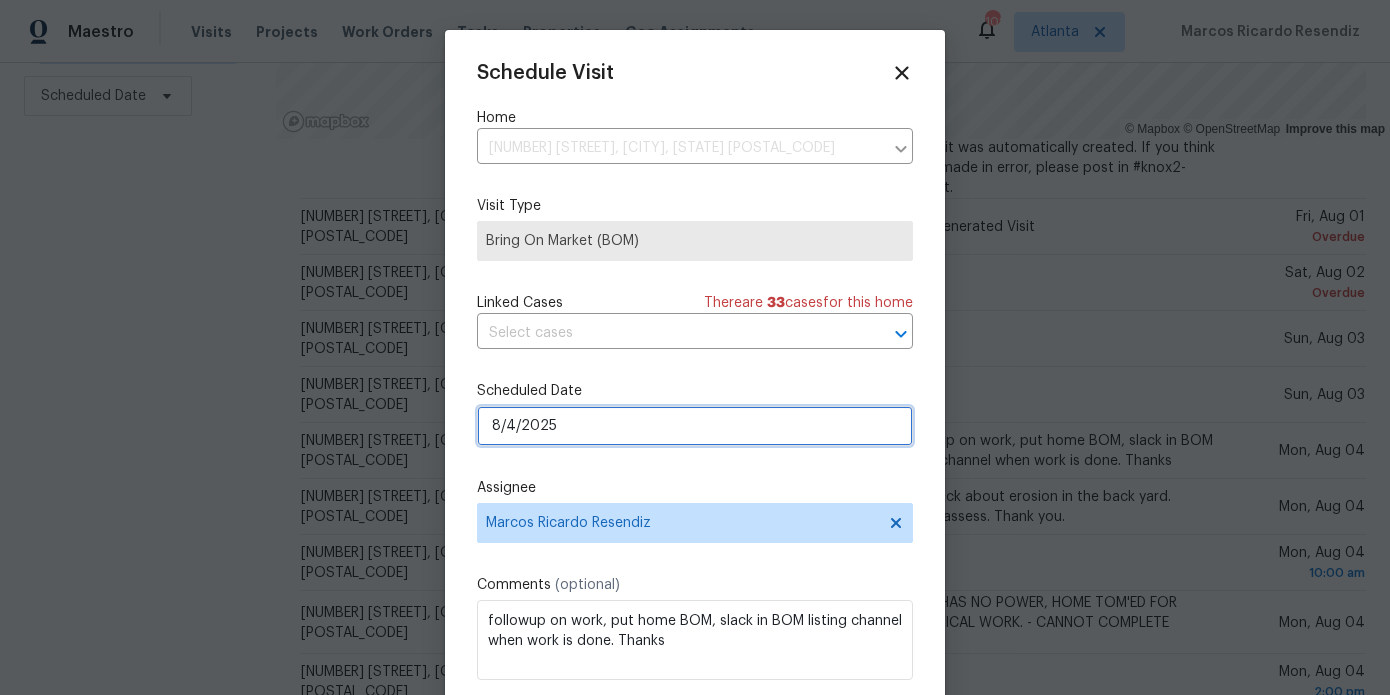click on "8/4/2025" at bounding box center (695, 426) 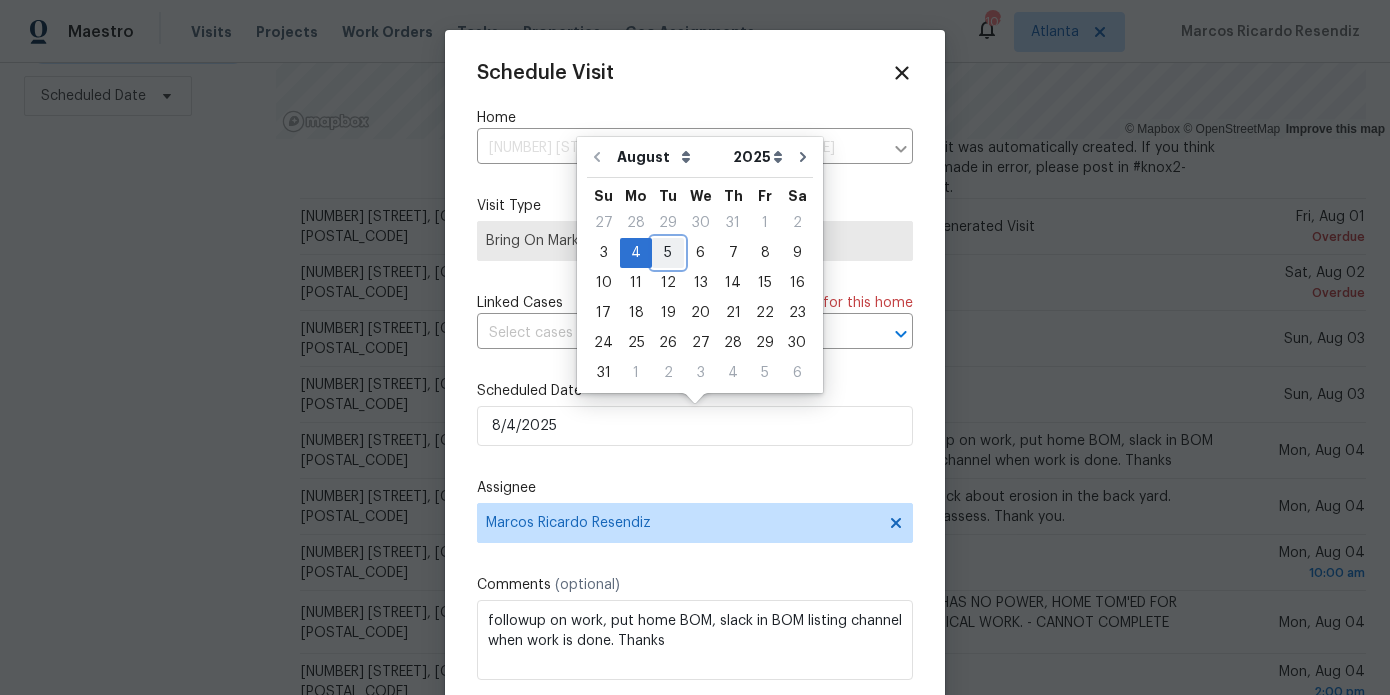 click on "5" at bounding box center (668, 253) 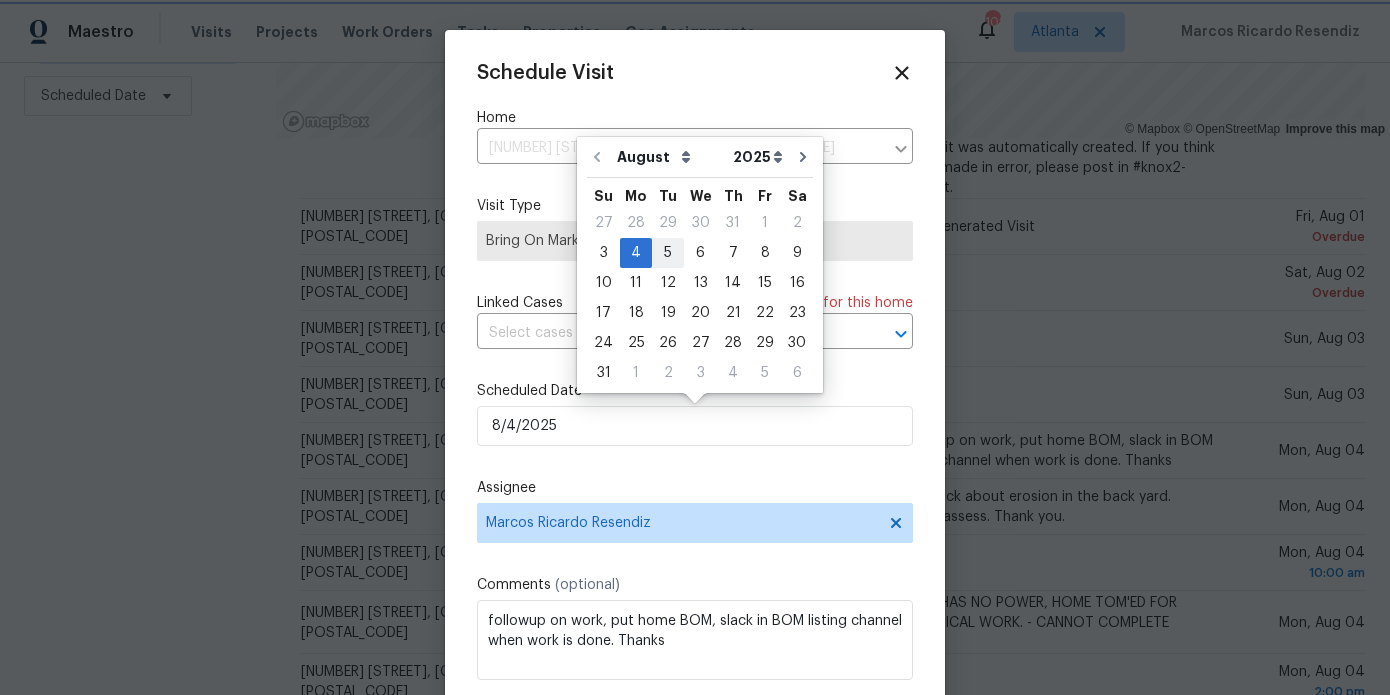 type on "8/5/2025" 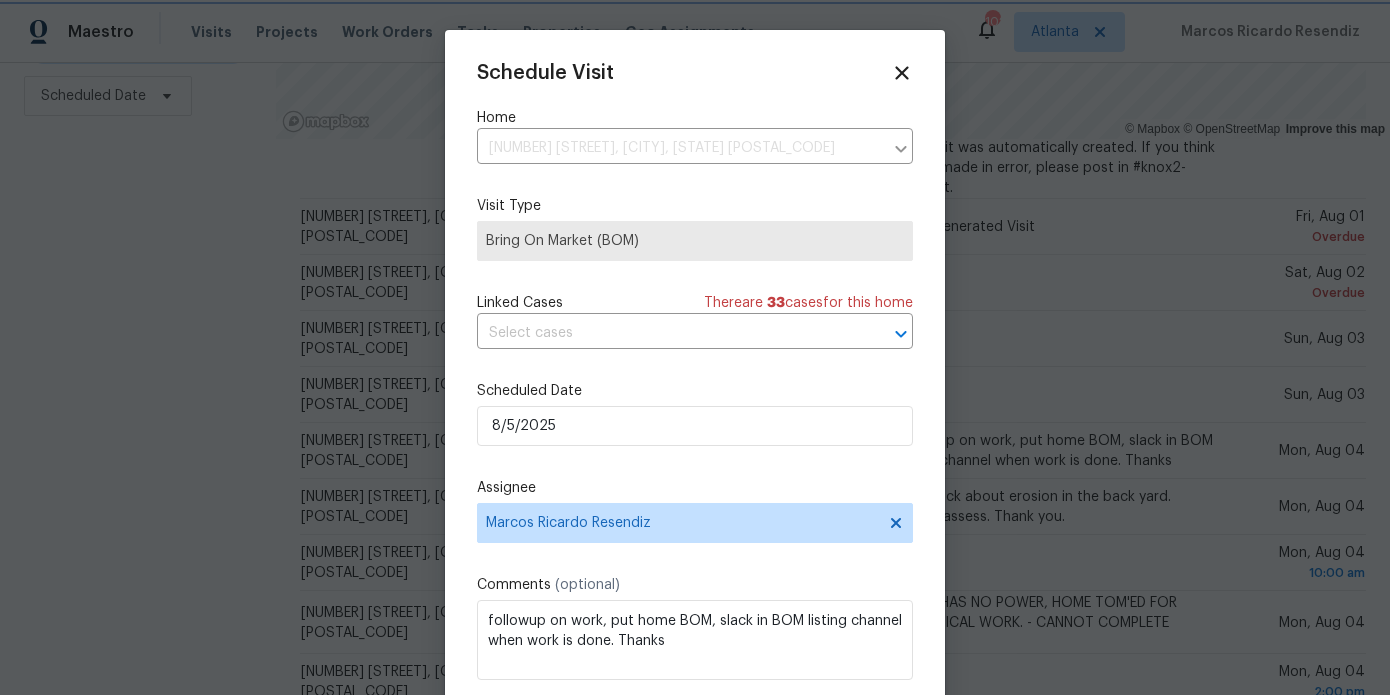scroll, scrollTop: 36, scrollLeft: 0, axis: vertical 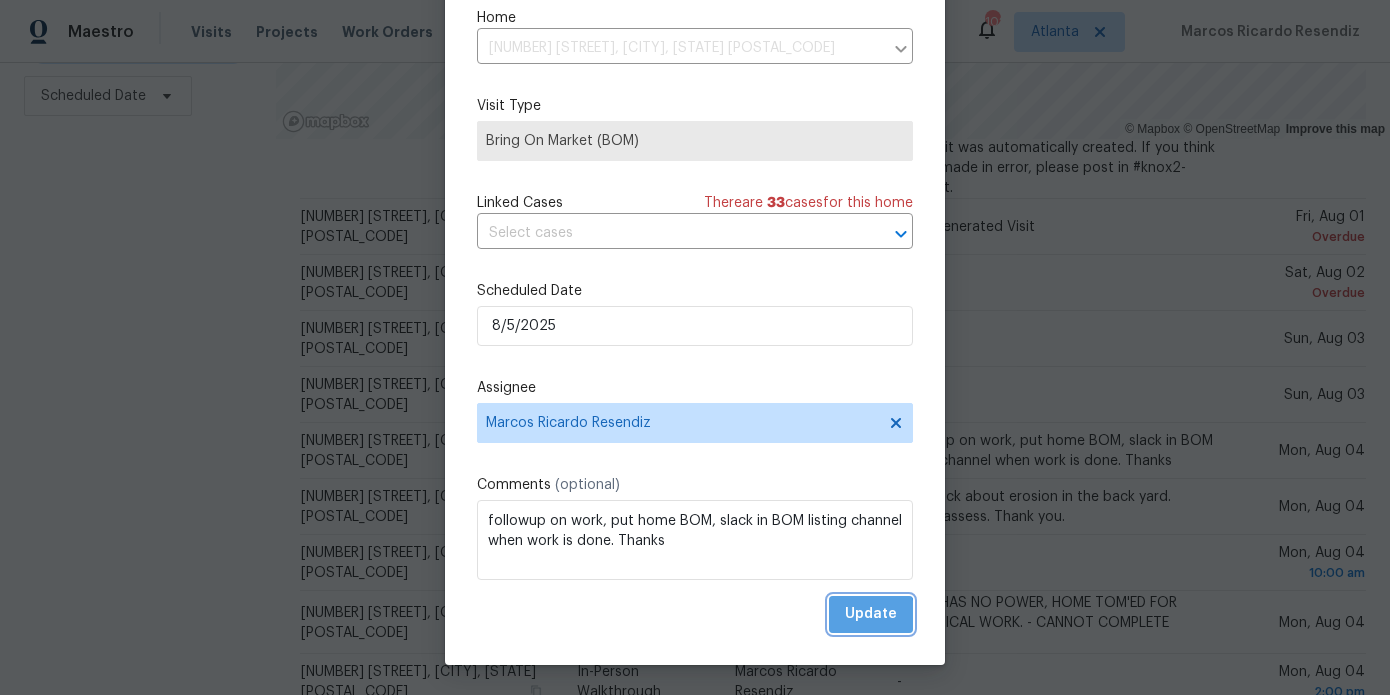 click on "Update" at bounding box center [871, 614] 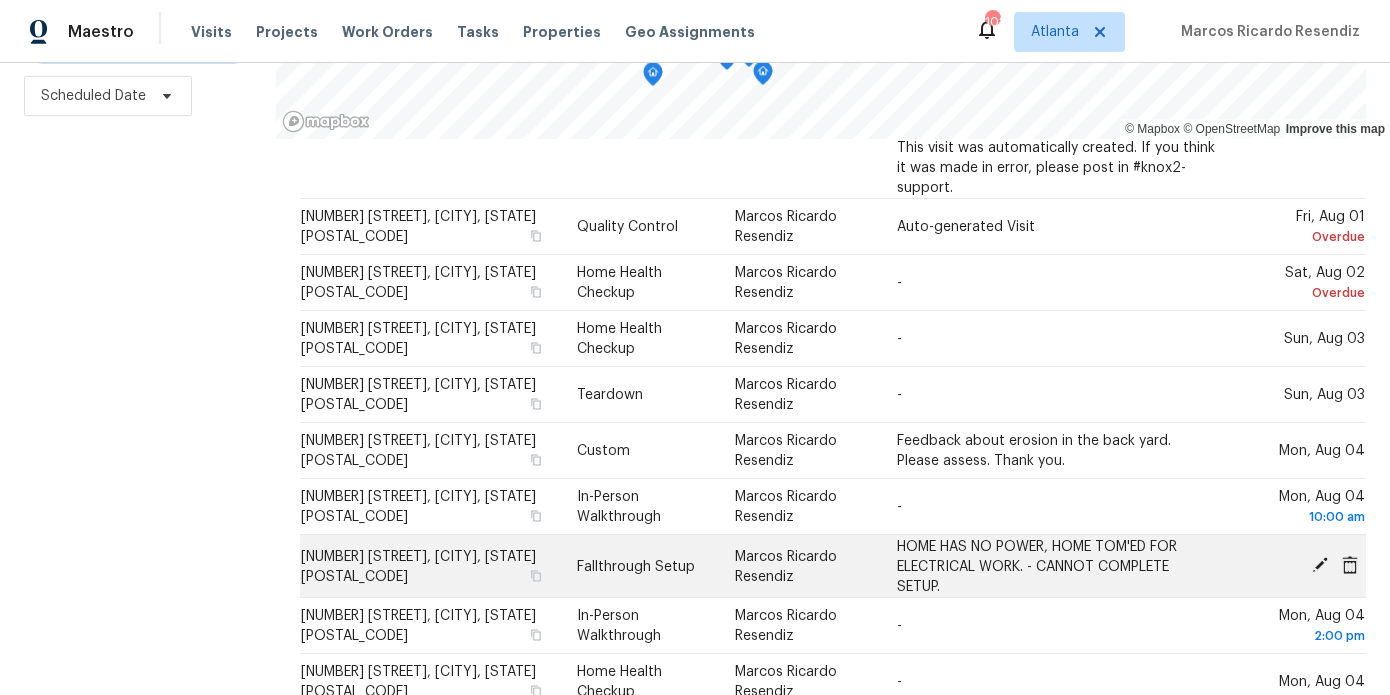 click 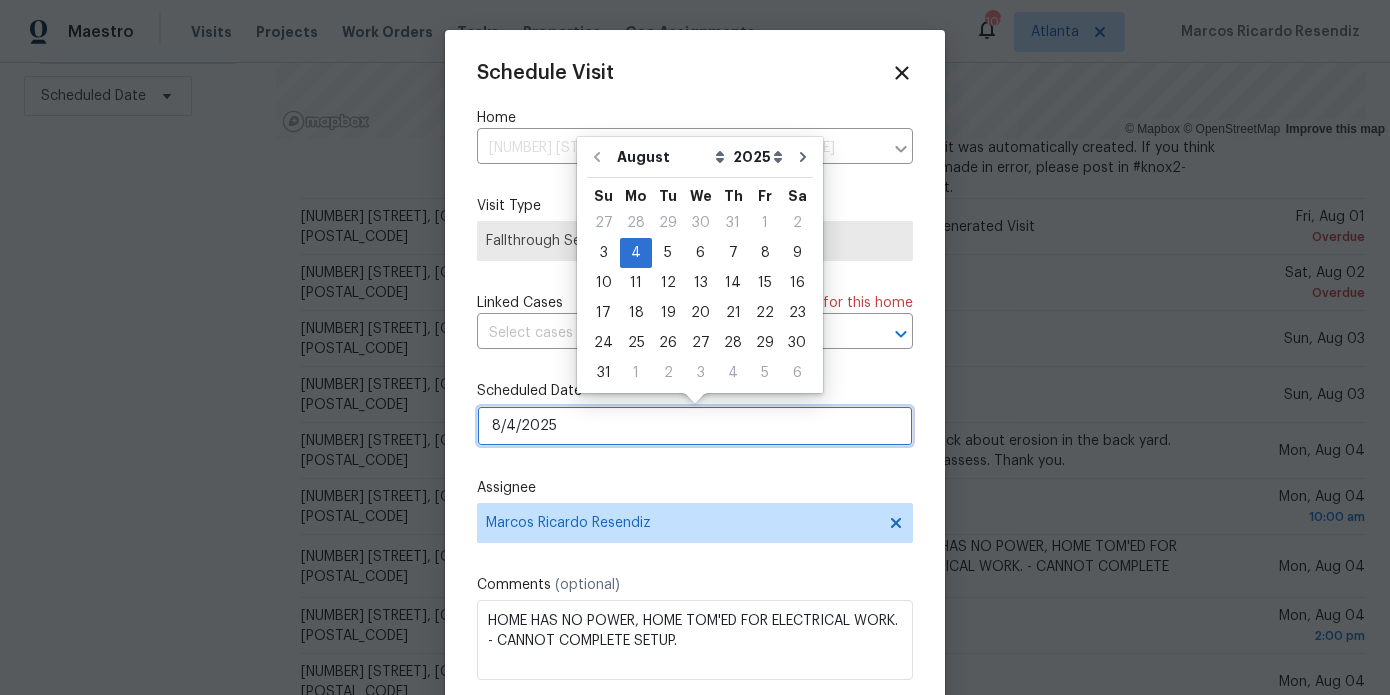 click on "8/4/2025" at bounding box center (695, 426) 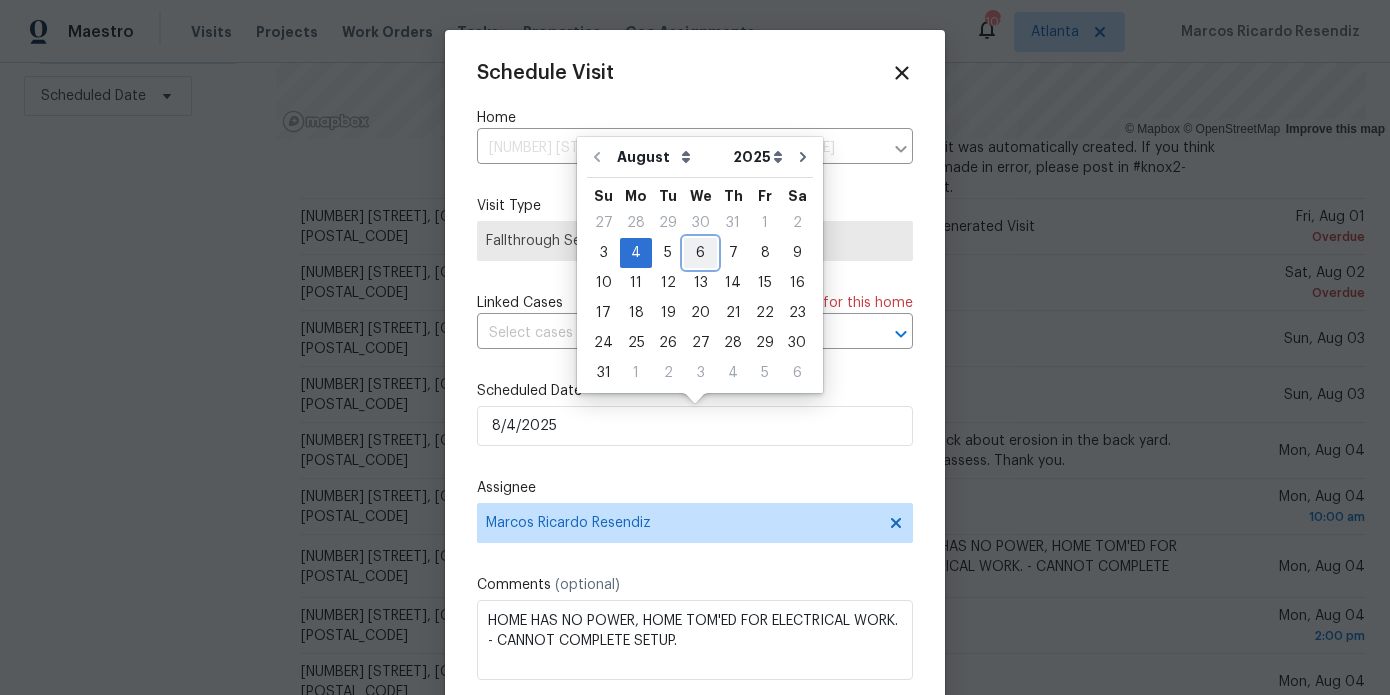 click on "6" at bounding box center [700, 253] 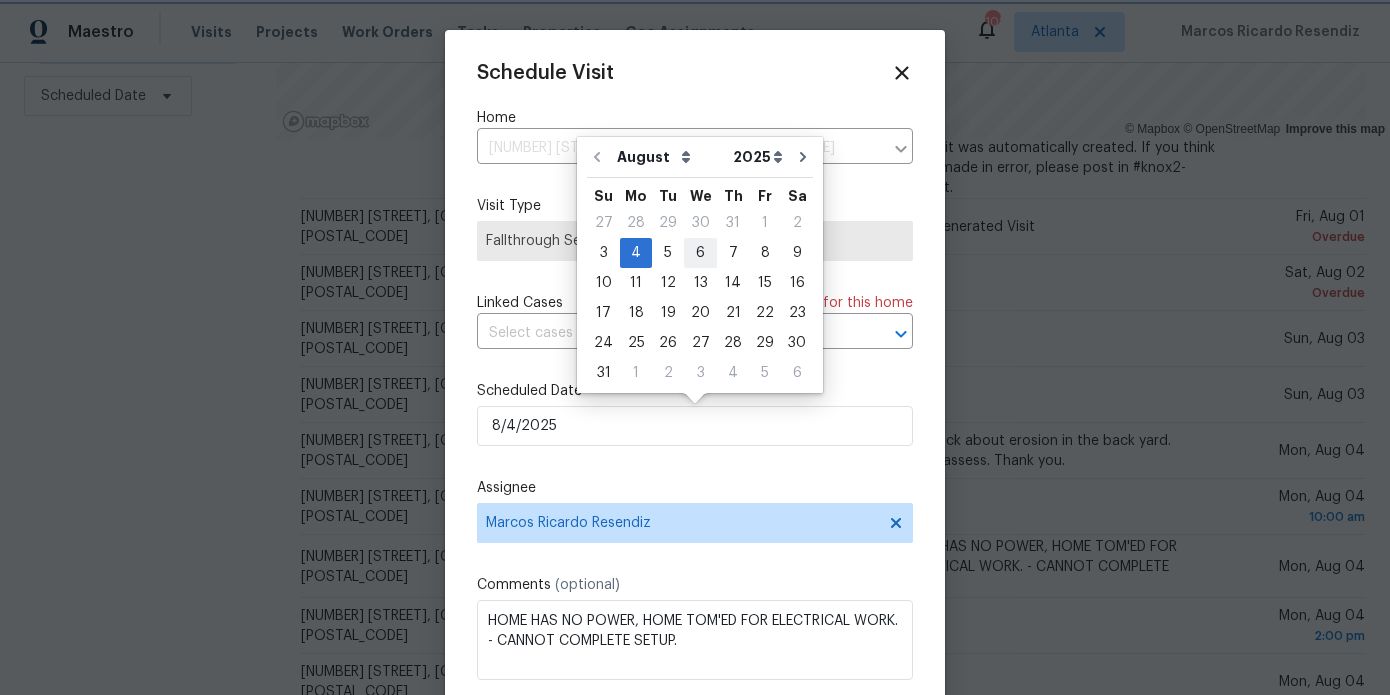 type on "8/6/2025" 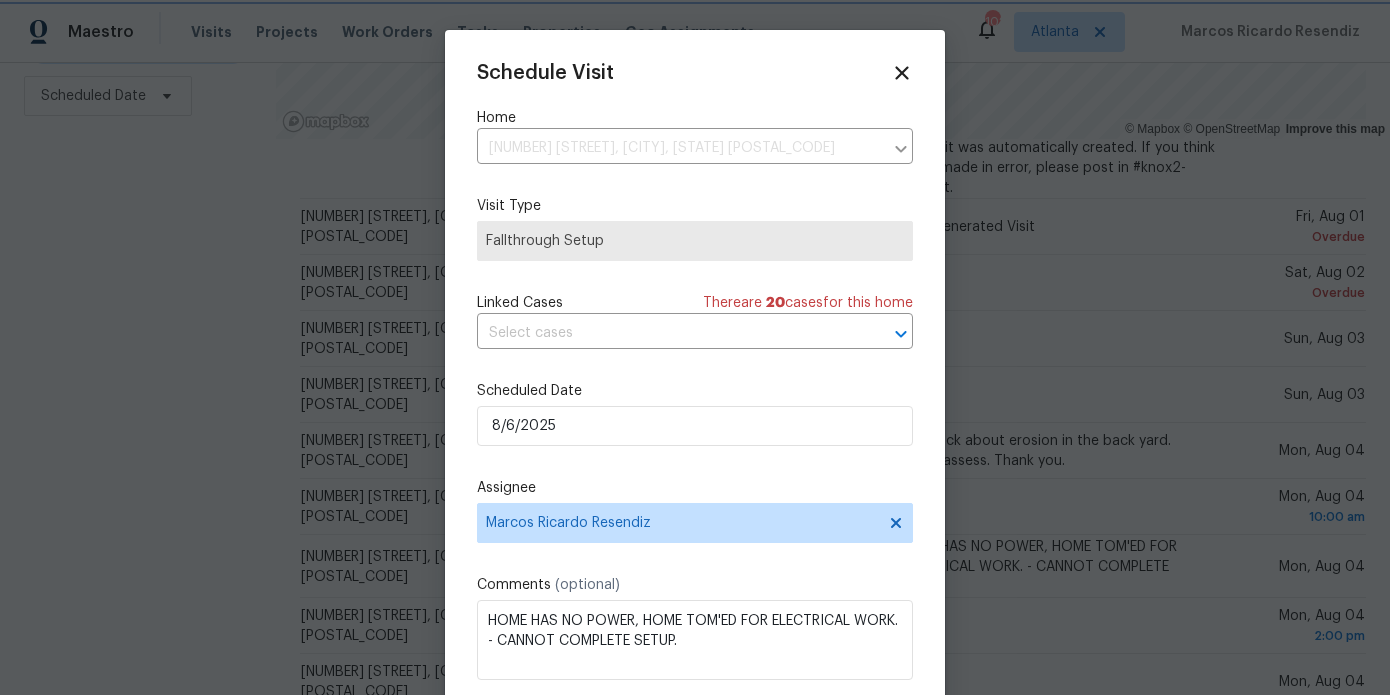 scroll, scrollTop: 36, scrollLeft: 0, axis: vertical 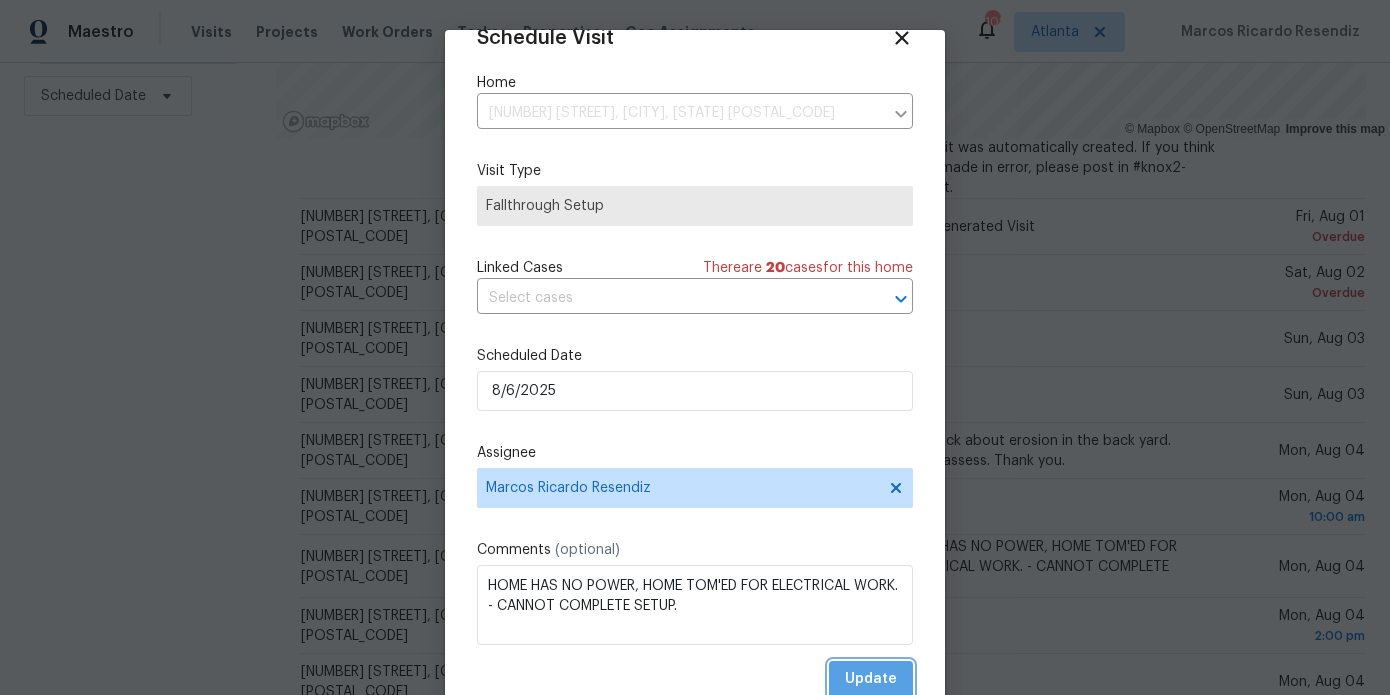 click on "Update" at bounding box center [871, 679] 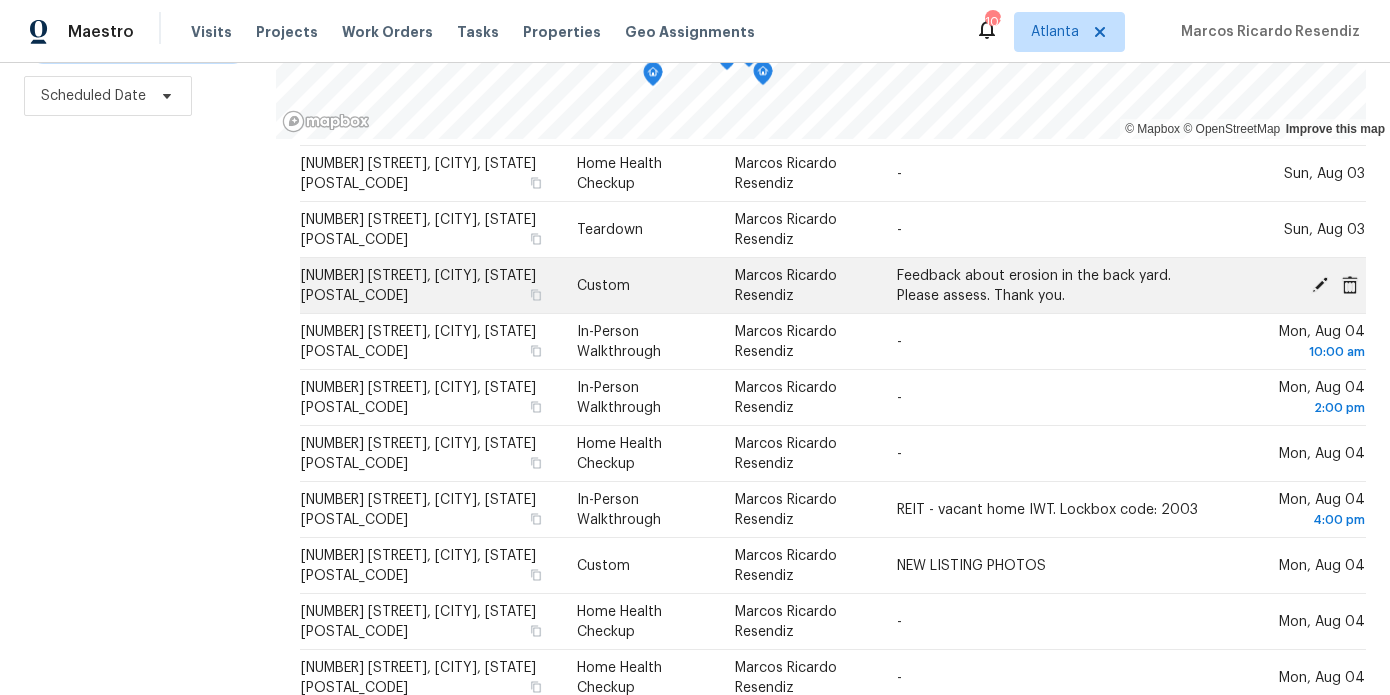 scroll, scrollTop: 359, scrollLeft: 0, axis: vertical 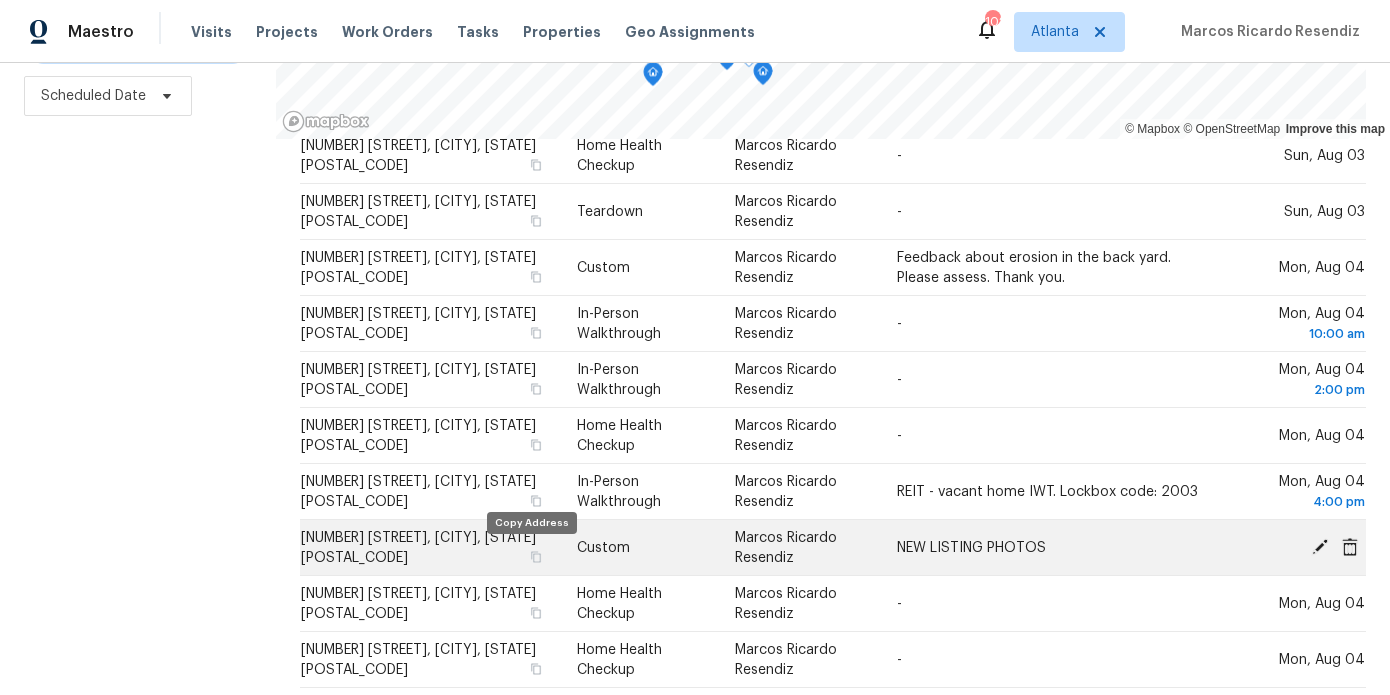 drag, startPoint x: 518, startPoint y: 556, endPoint x: 530, endPoint y: 556, distance: 12 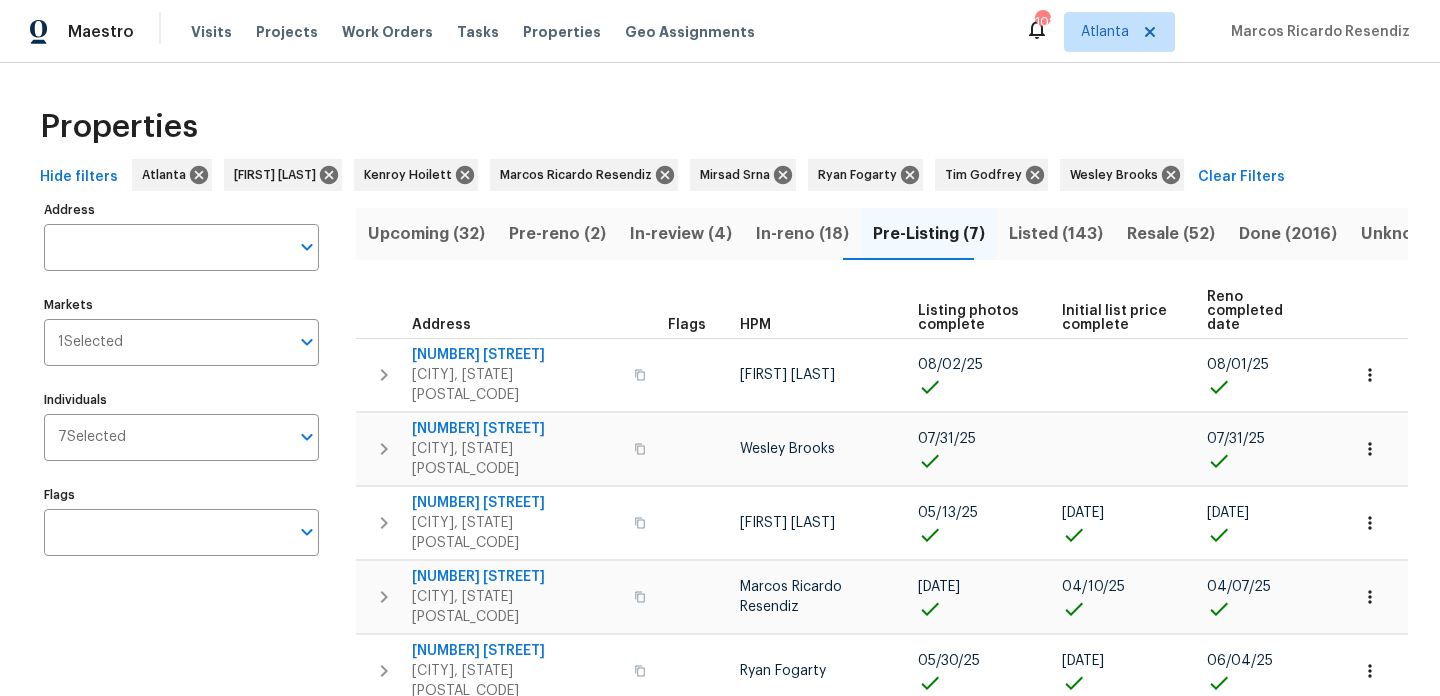 scroll, scrollTop: 0, scrollLeft: 0, axis: both 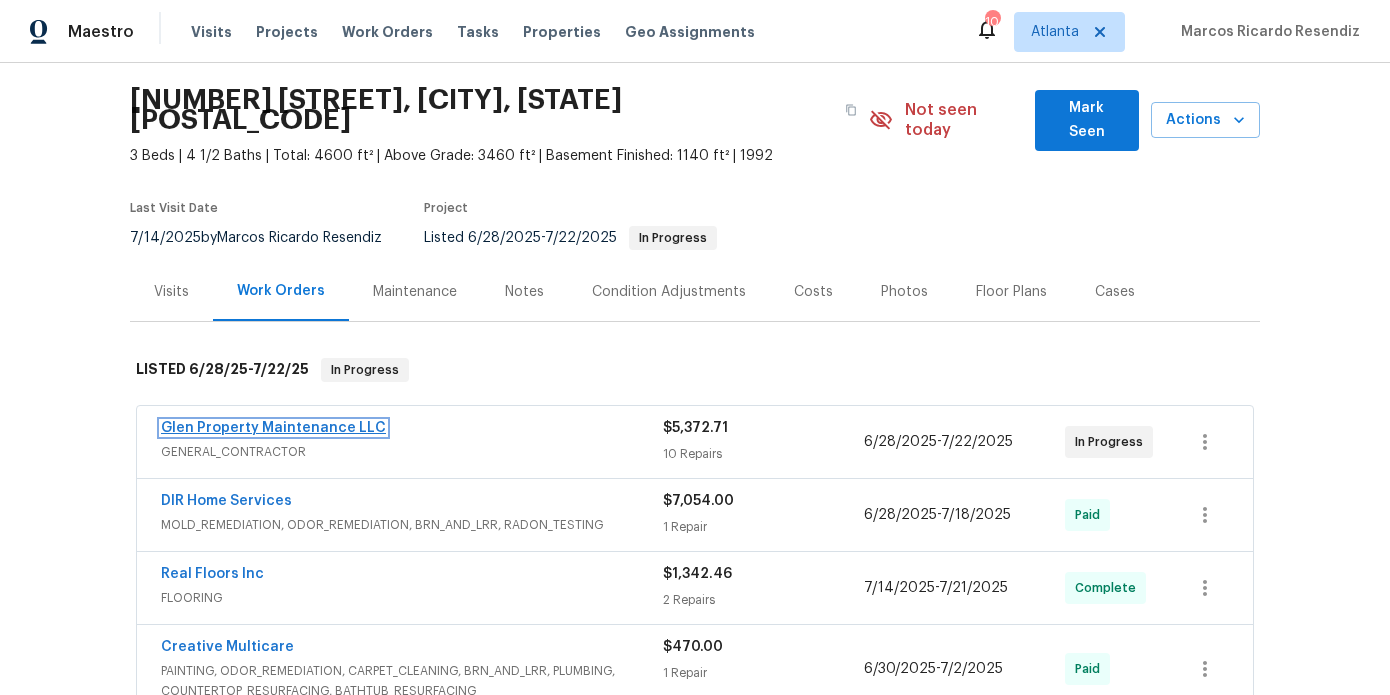 click on "Glen Property Maintenance LLC" at bounding box center (273, 428) 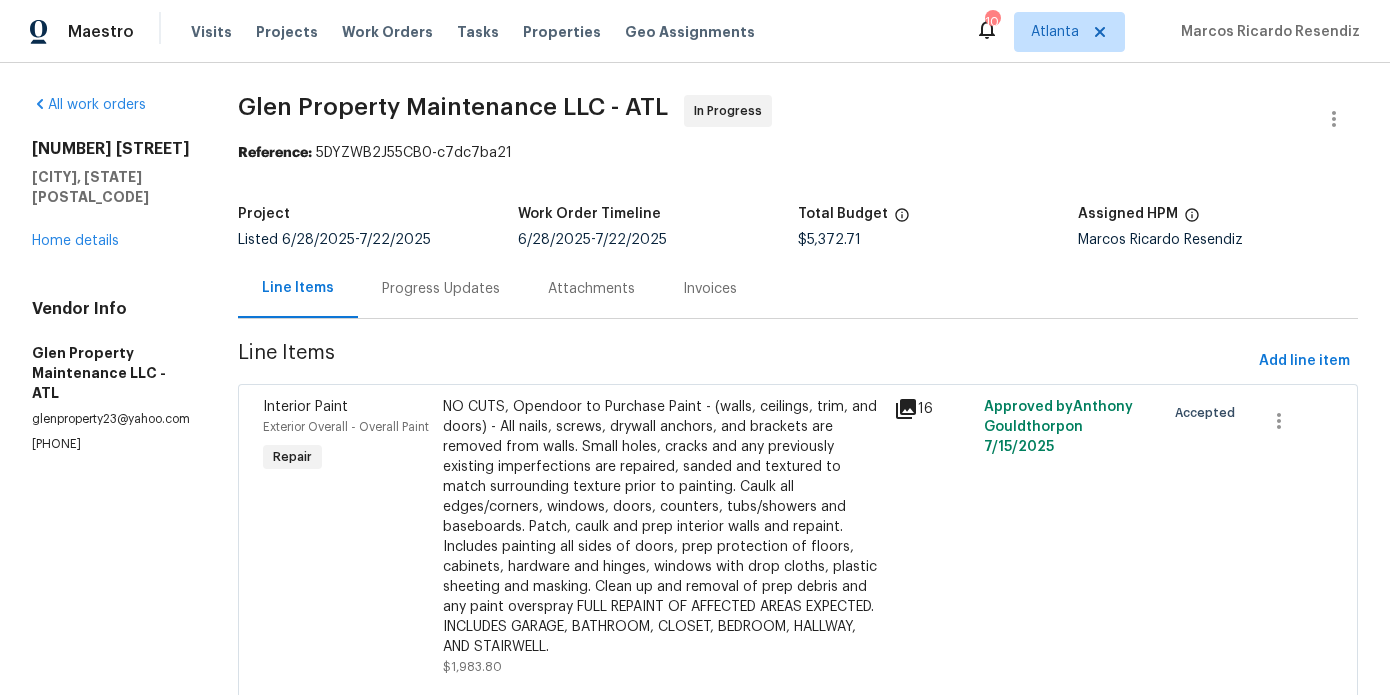 click on "Progress Updates" at bounding box center [441, 289] 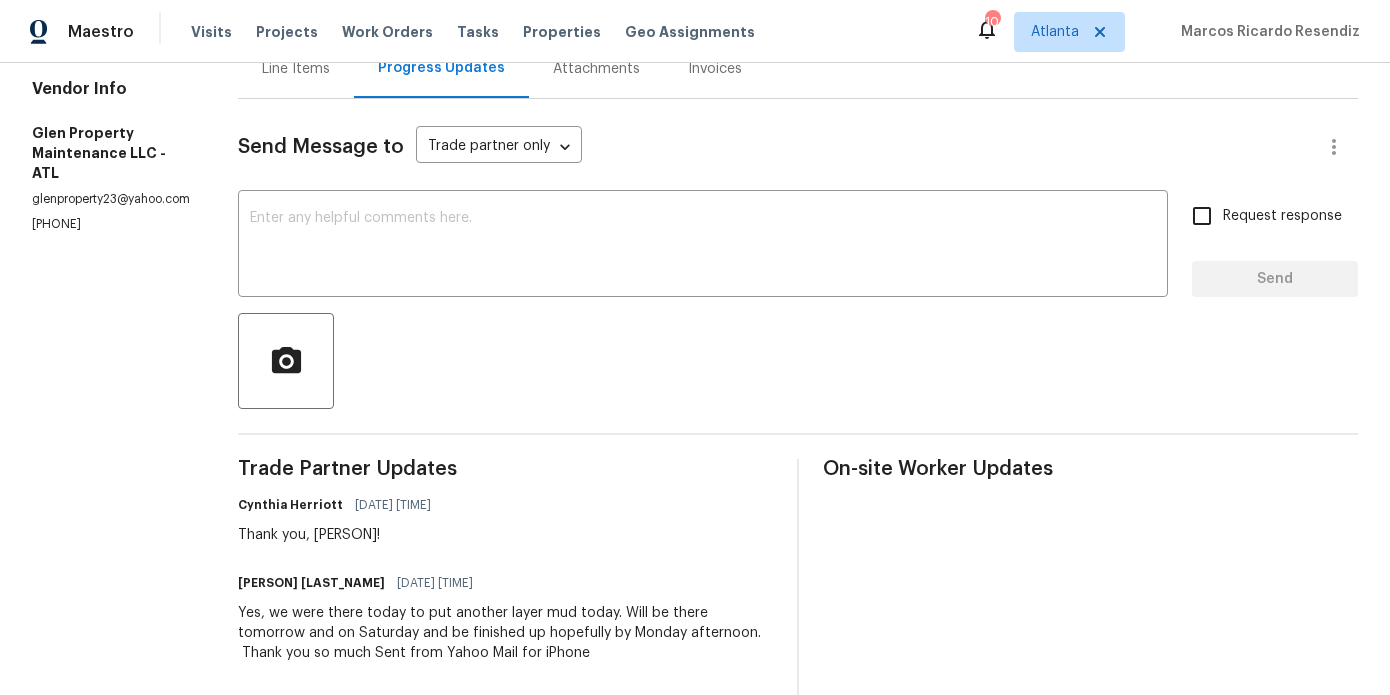 scroll, scrollTop: 74, scrollLeft: 0, axis: vertical 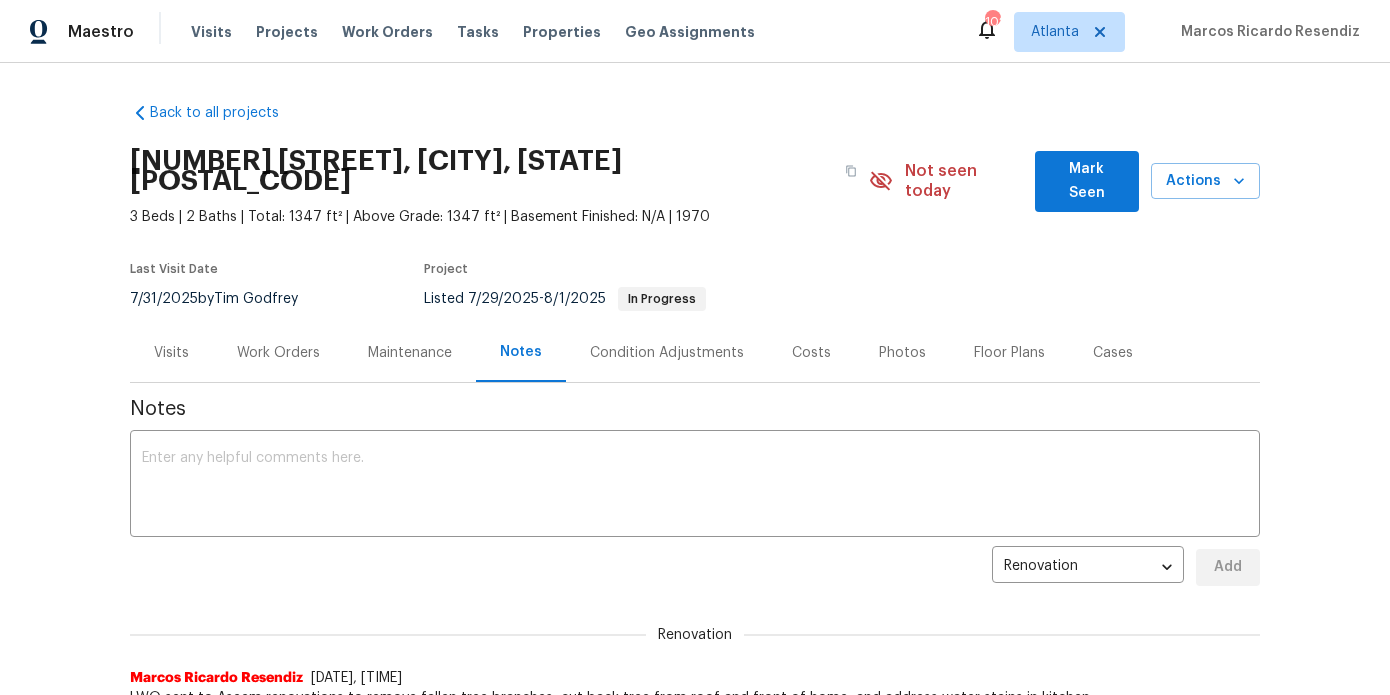 click on "Work Orders" at bounding box center (278, 353) 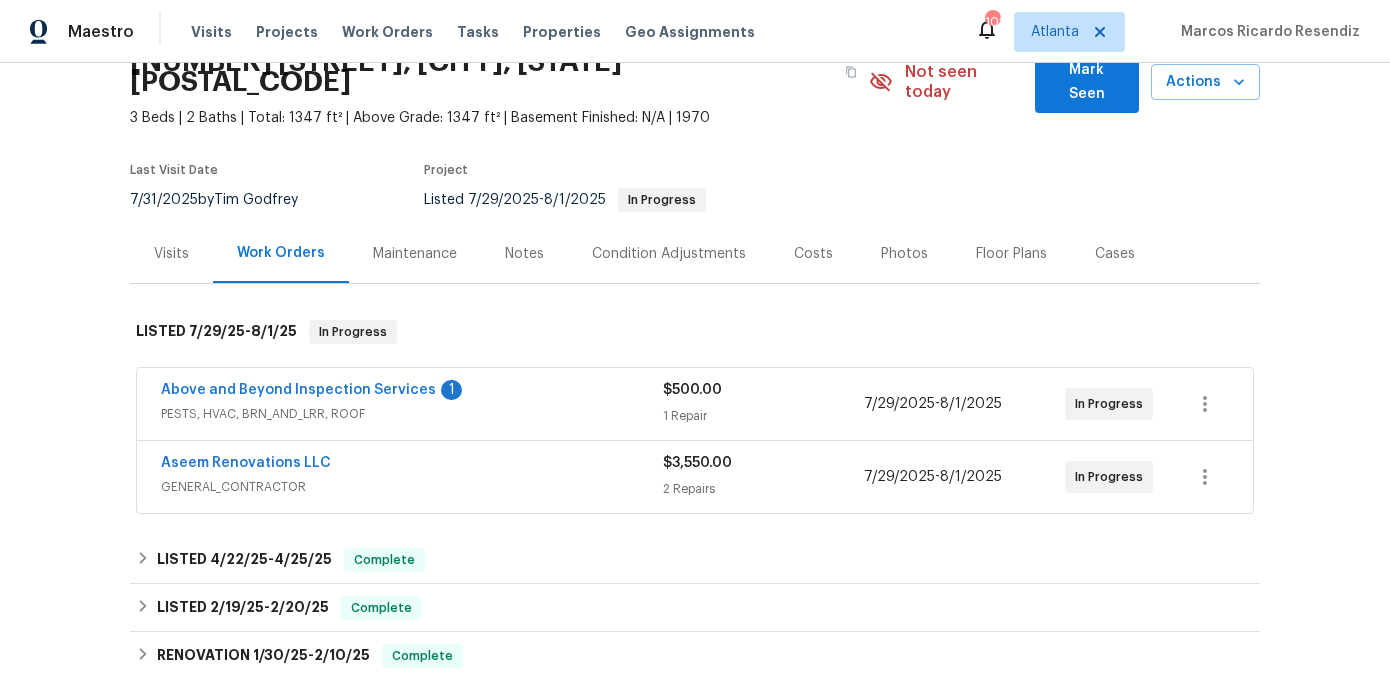 scroll, scrollTop: 108, scrollLeft: 0, axis: vertical 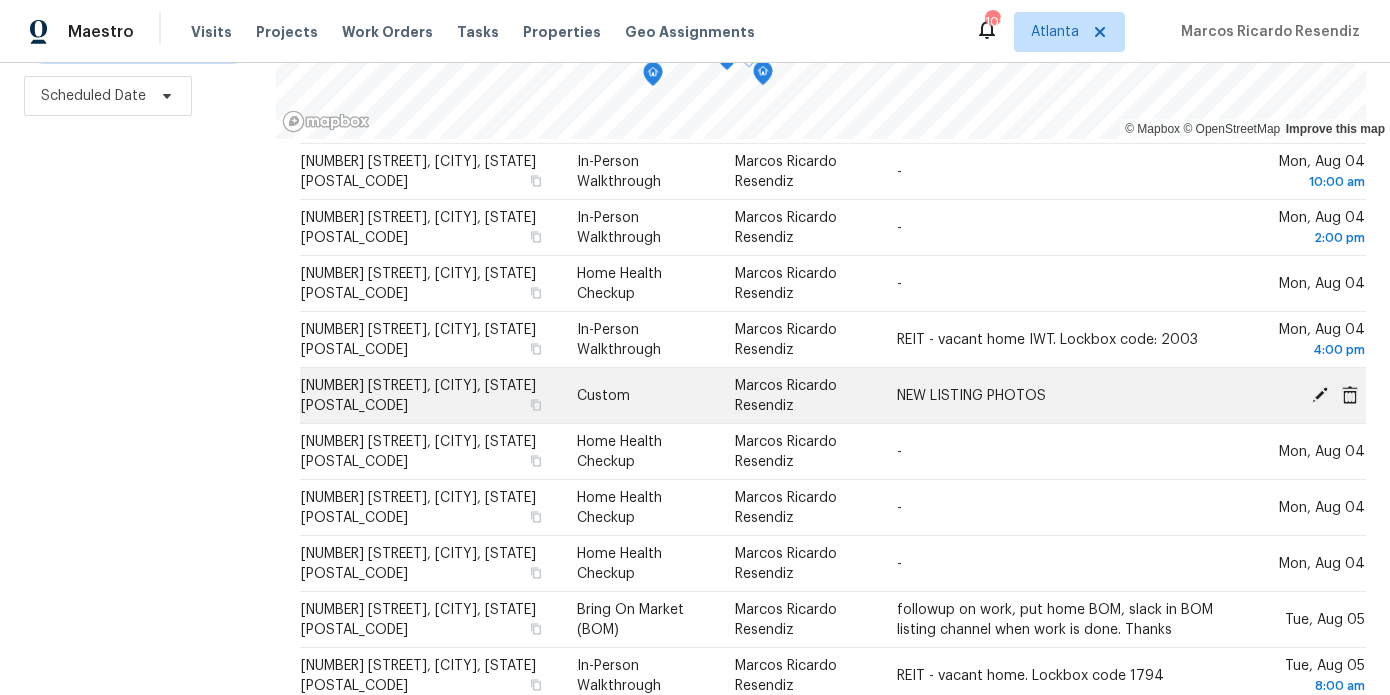 click 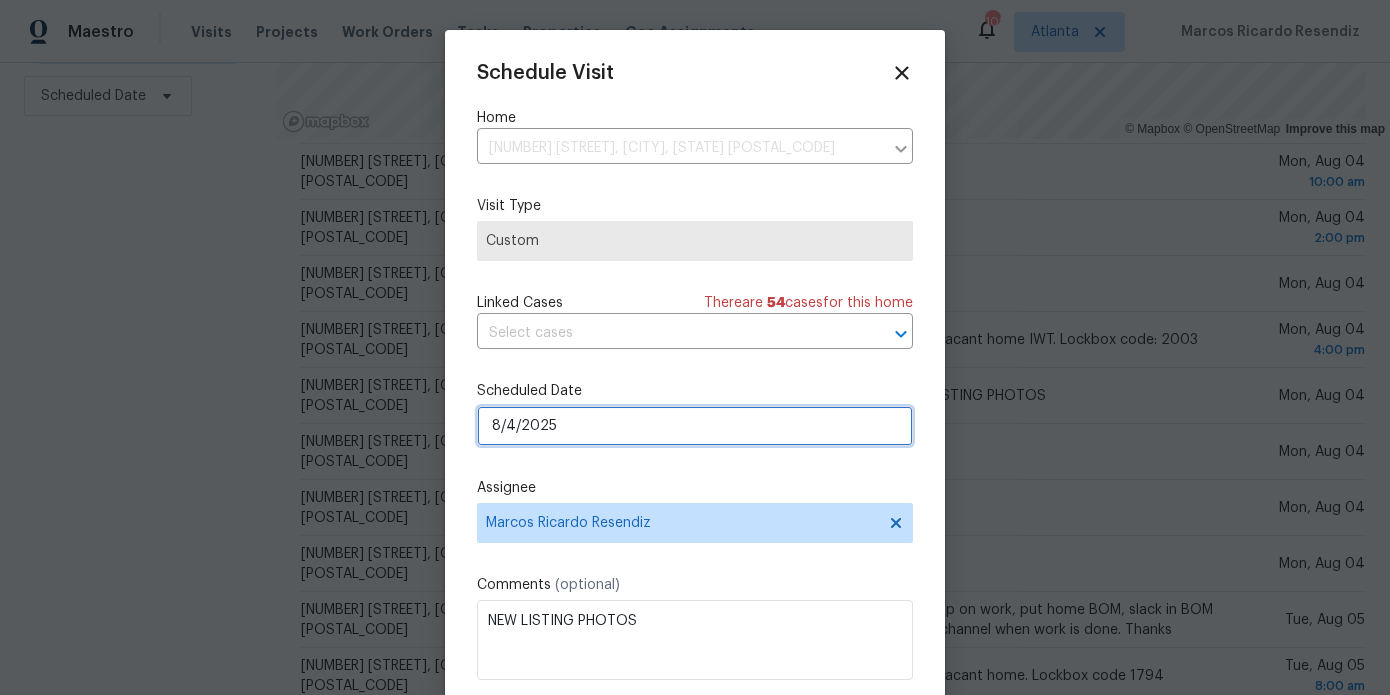 click on "8/4/2025" at bounding box center (695, 426) 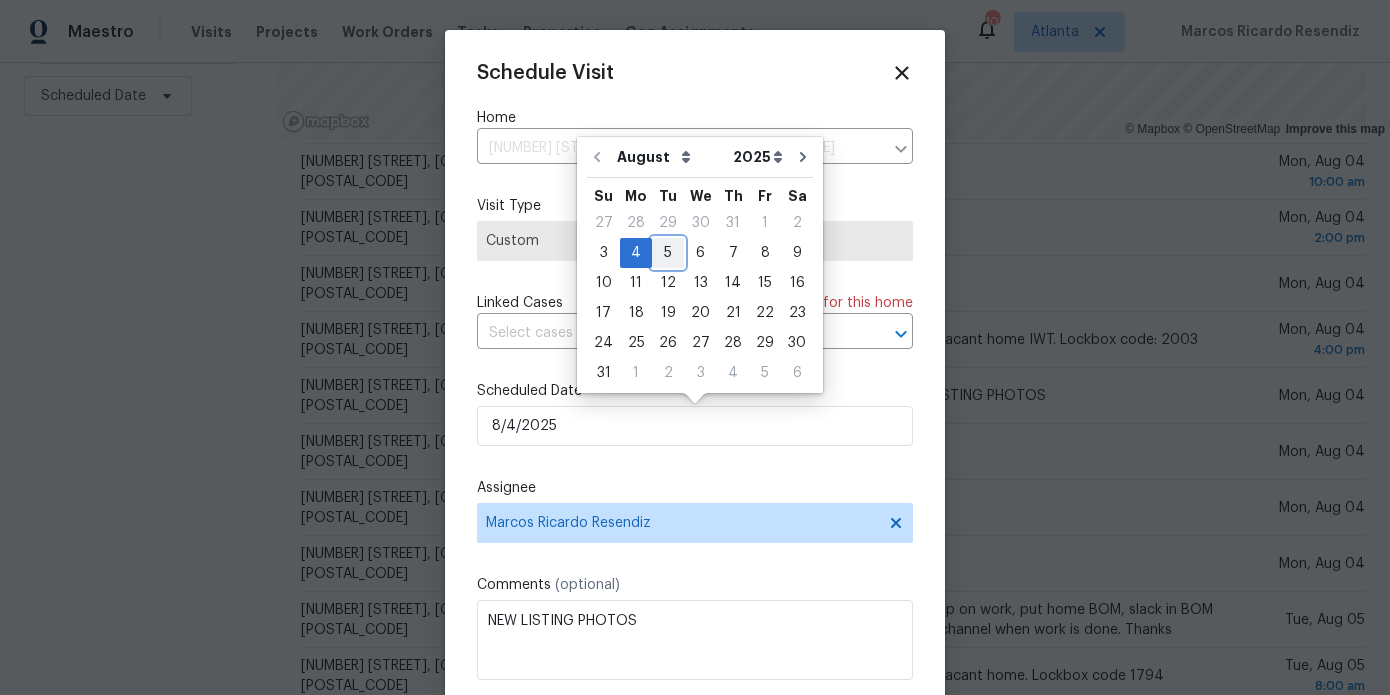 click on "5" at bounding box center [668, 253] 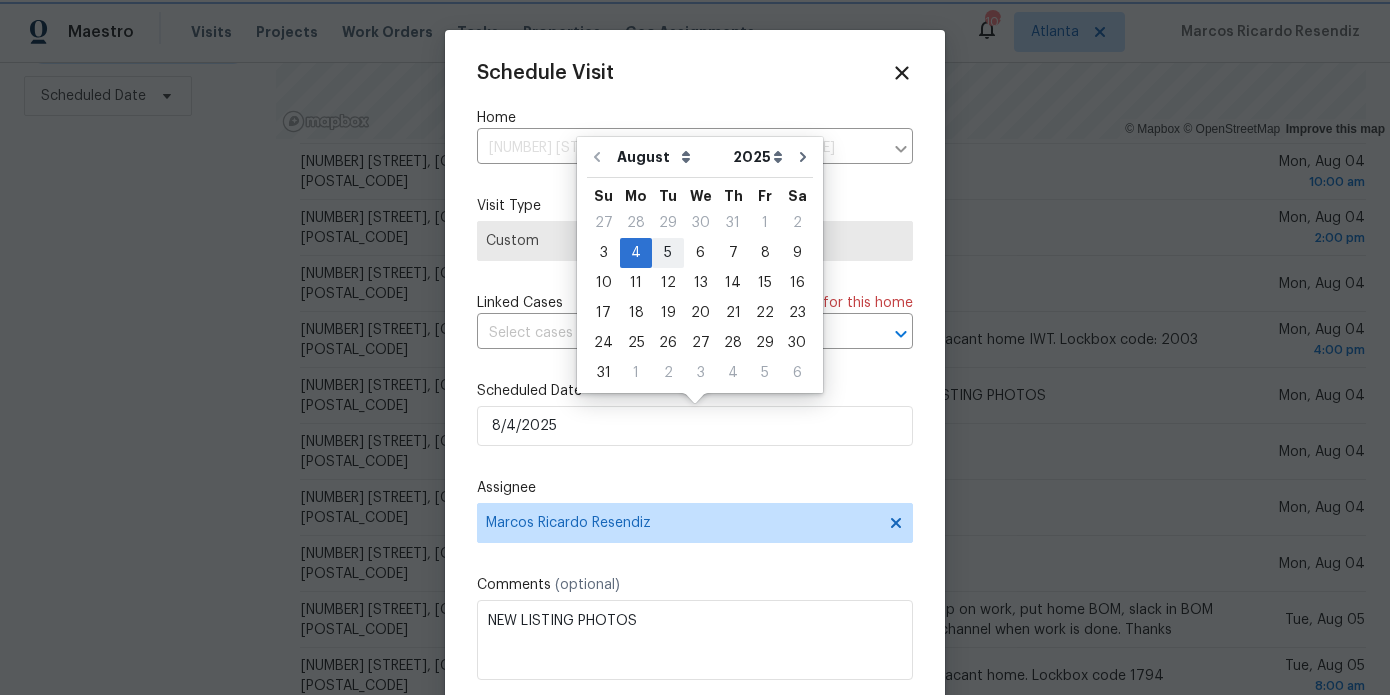 type on "8/5/2025" 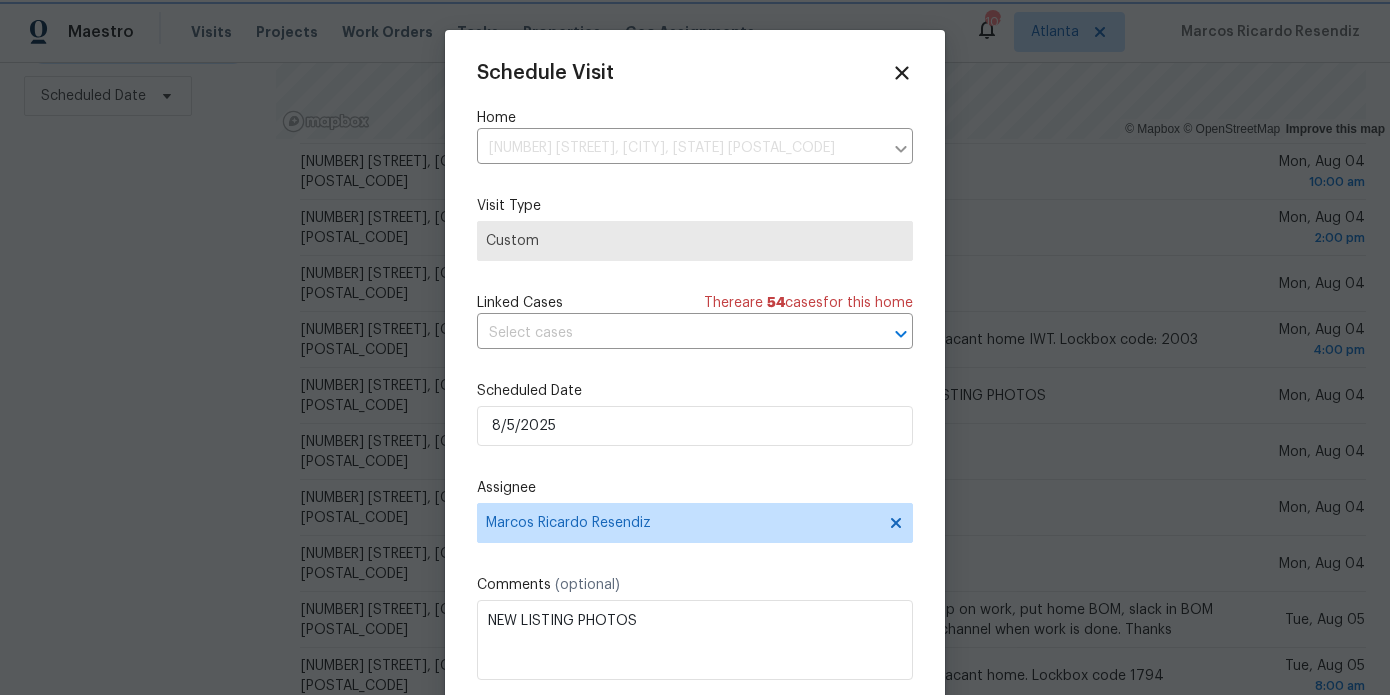 scroll, scrollTop: 36, scrollLeft: 0, axis: vertical 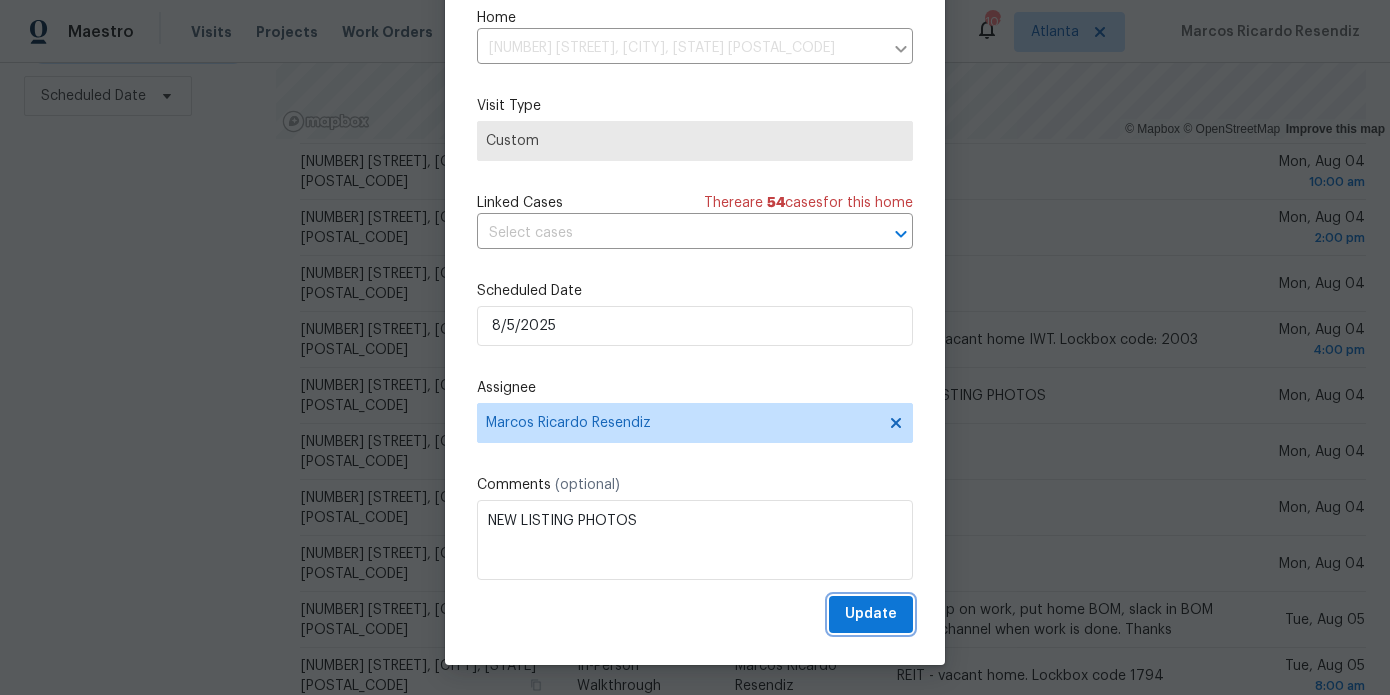 click on "Update" at bounding box center [871, 614] 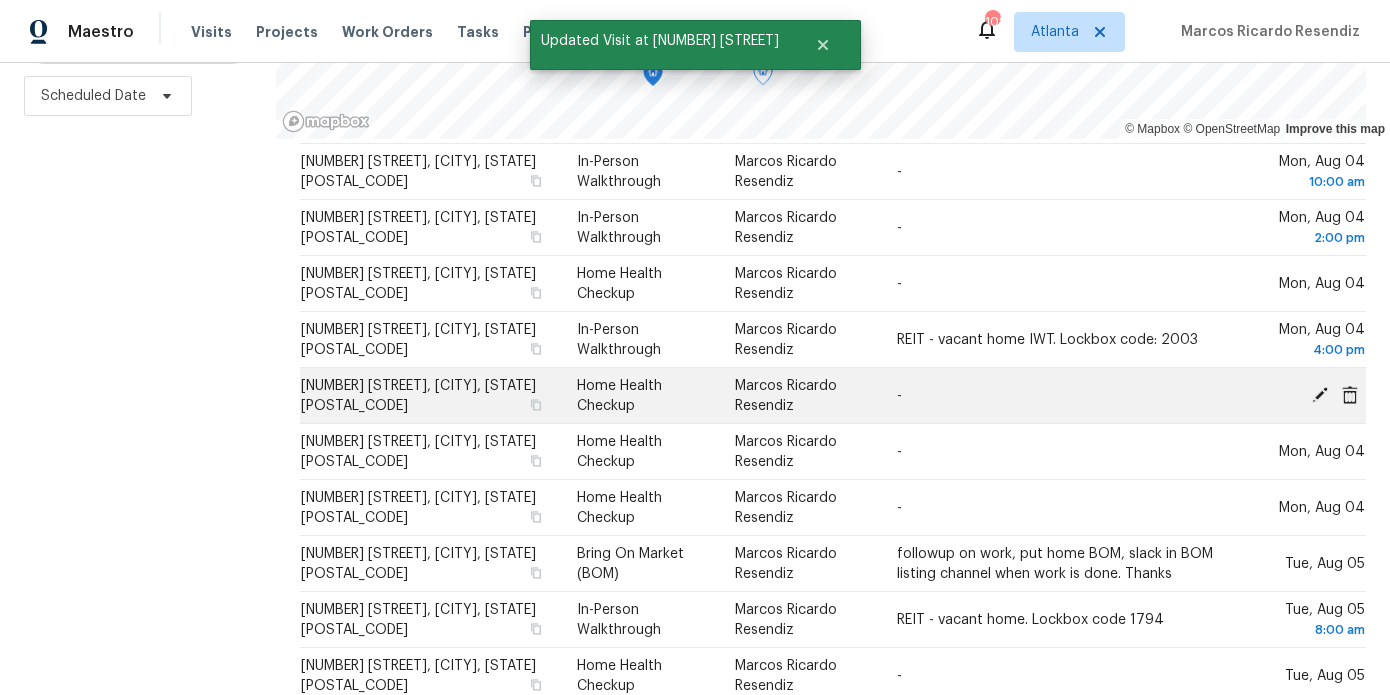 click 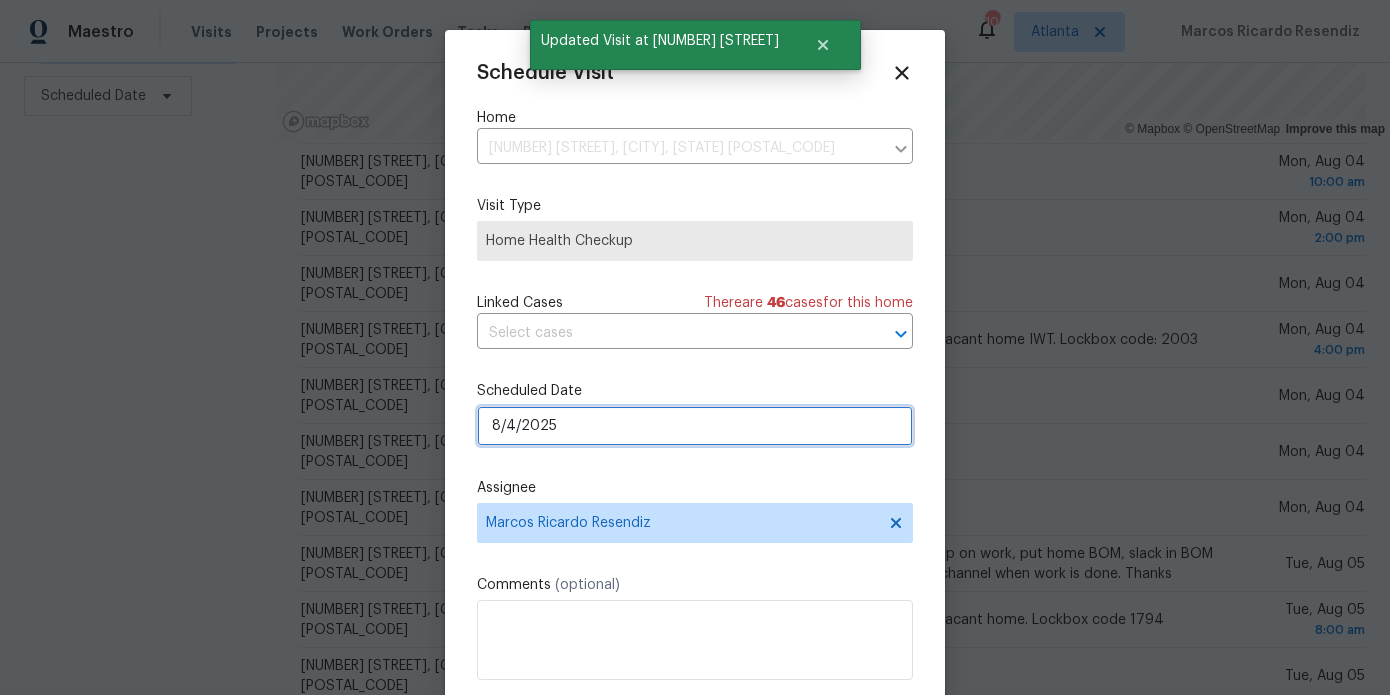 click on "8/4/2025" at bounding box center [695, 426] 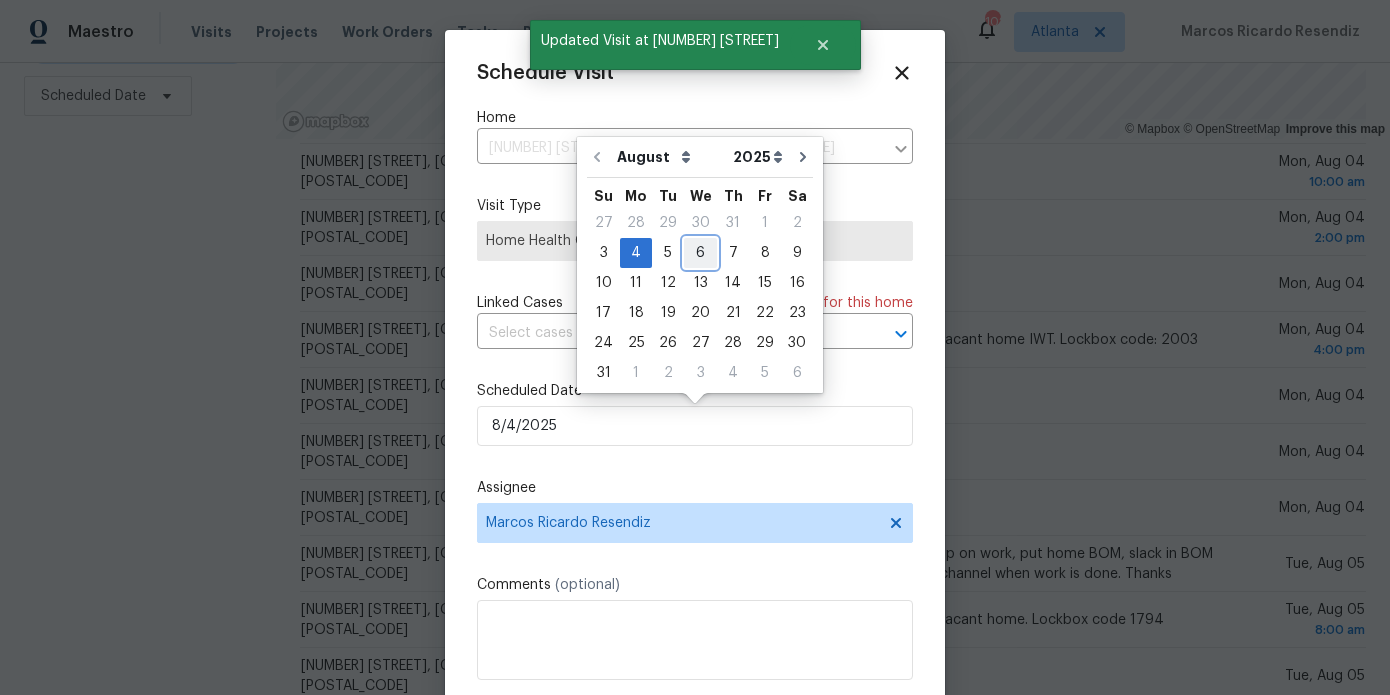 click on "6" at bounding box center [700, 253] 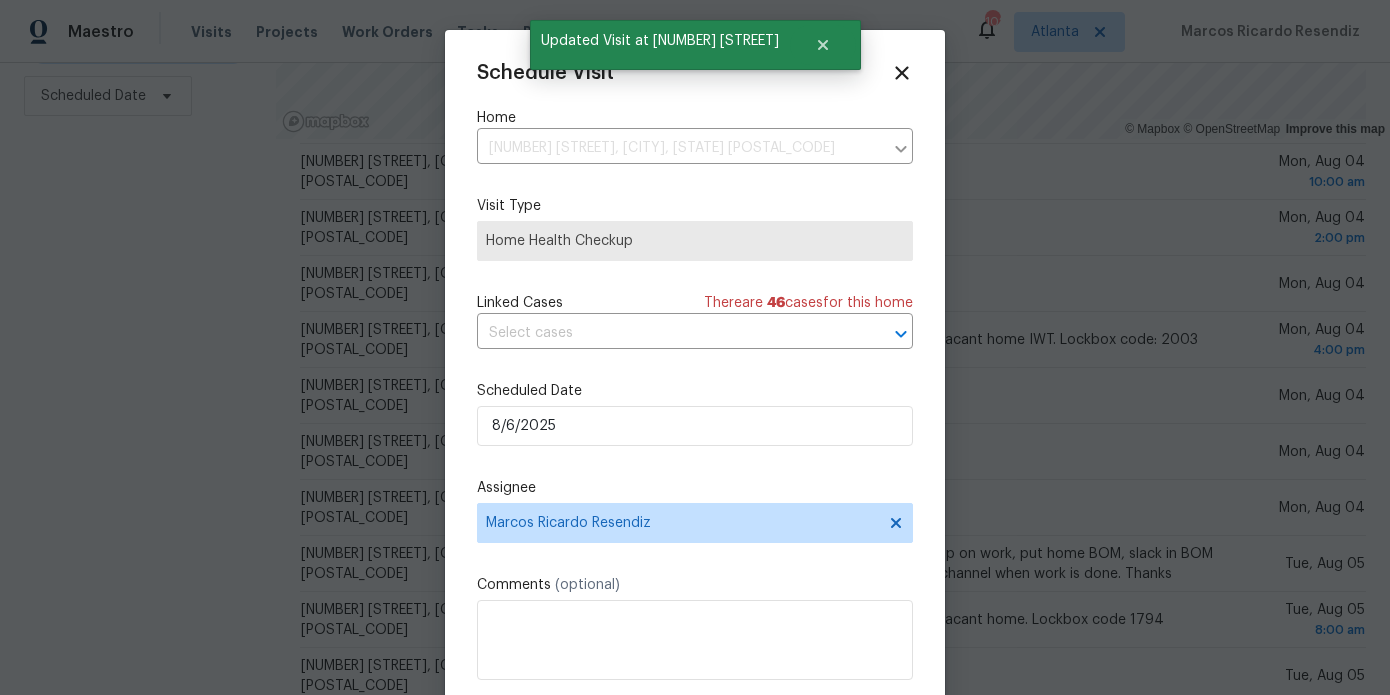 click on "Schedule Visit Home   180 Antebellum Way, Fayetteville, GA 30215 ​ Visit Type   Home Health Checkup Linked Cases There  are   46  case s  for this home   ​ Scheduled Date   8/6/2025 Assignee   Marcos Ricardo Resendiz Comments   (optional) Update" at bounding box center [695, 397] 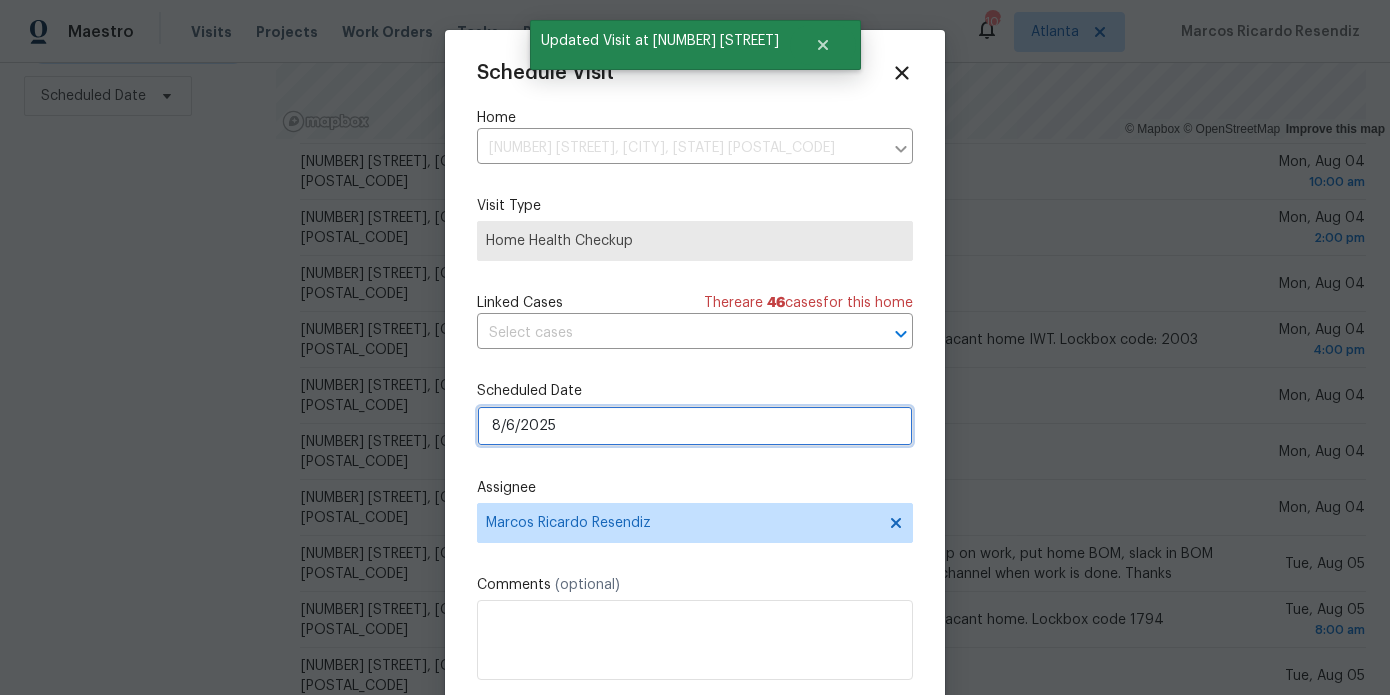 click on "8/6/2025" at bounding box center (695, 426) 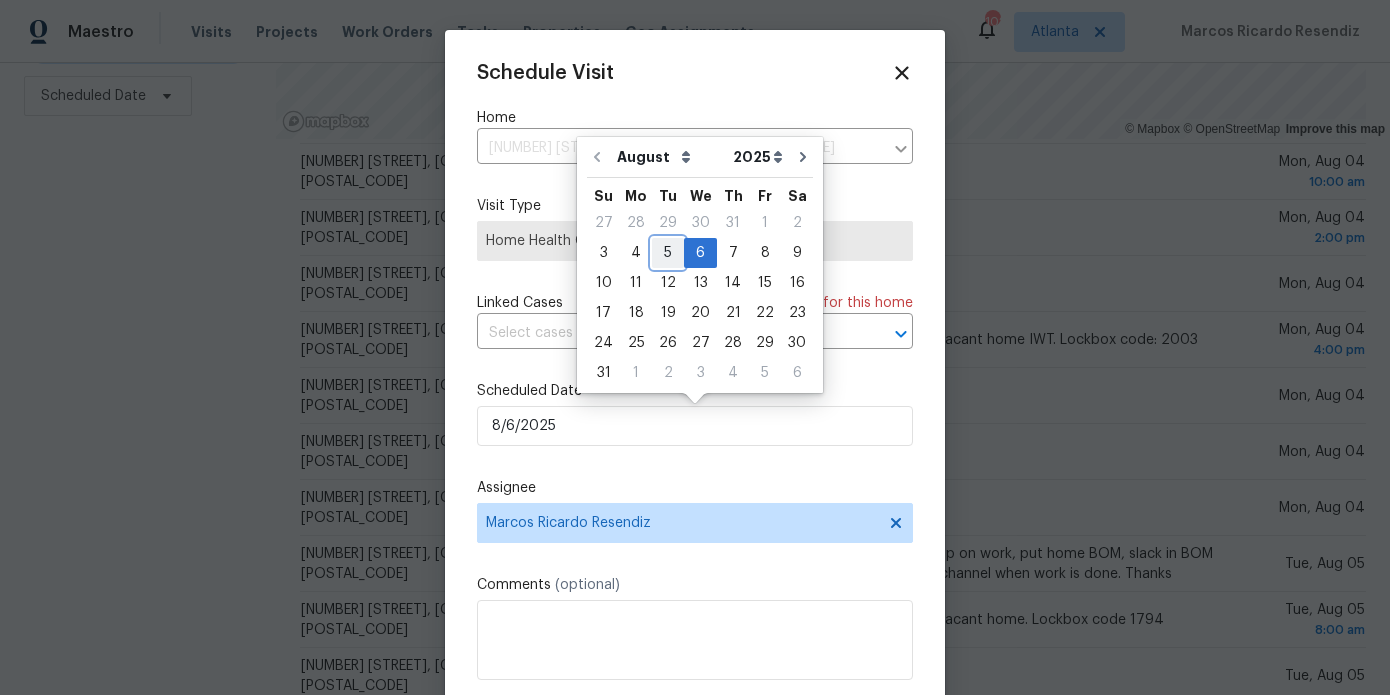 click on "5" at bounding box center [668, 253] 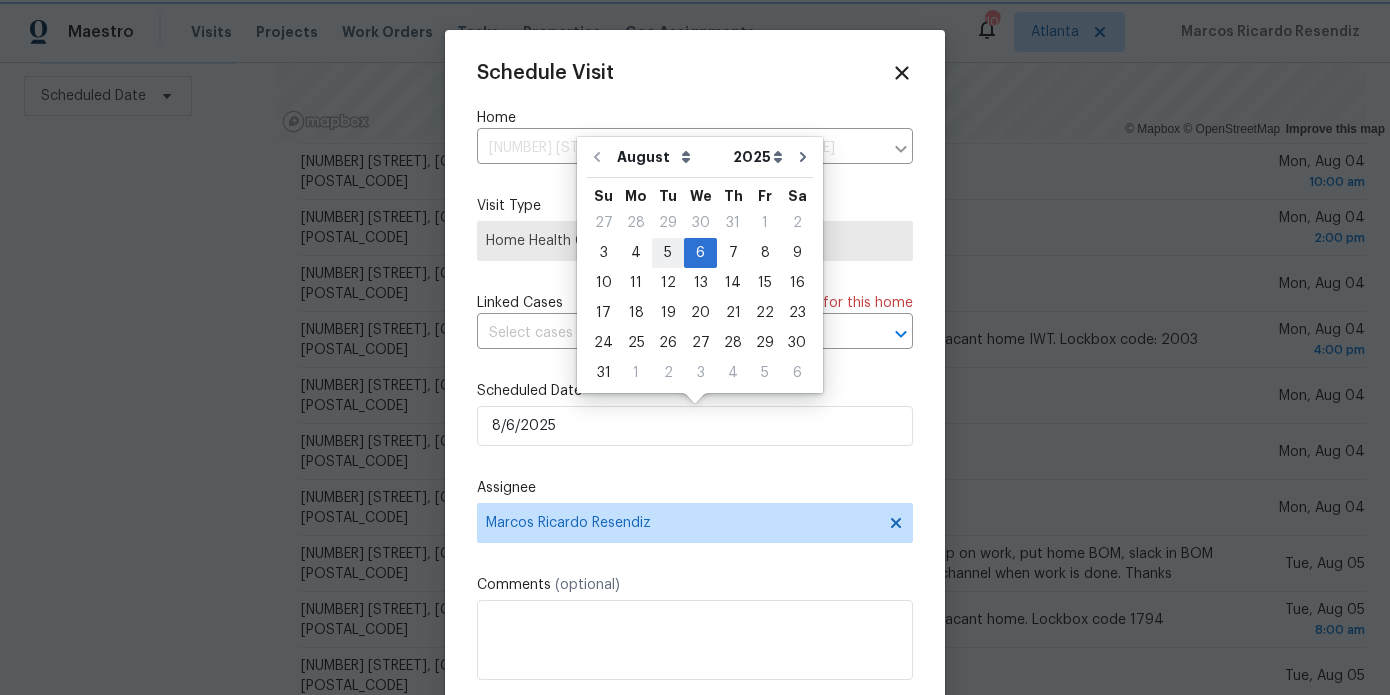 type on "8/5/2025" 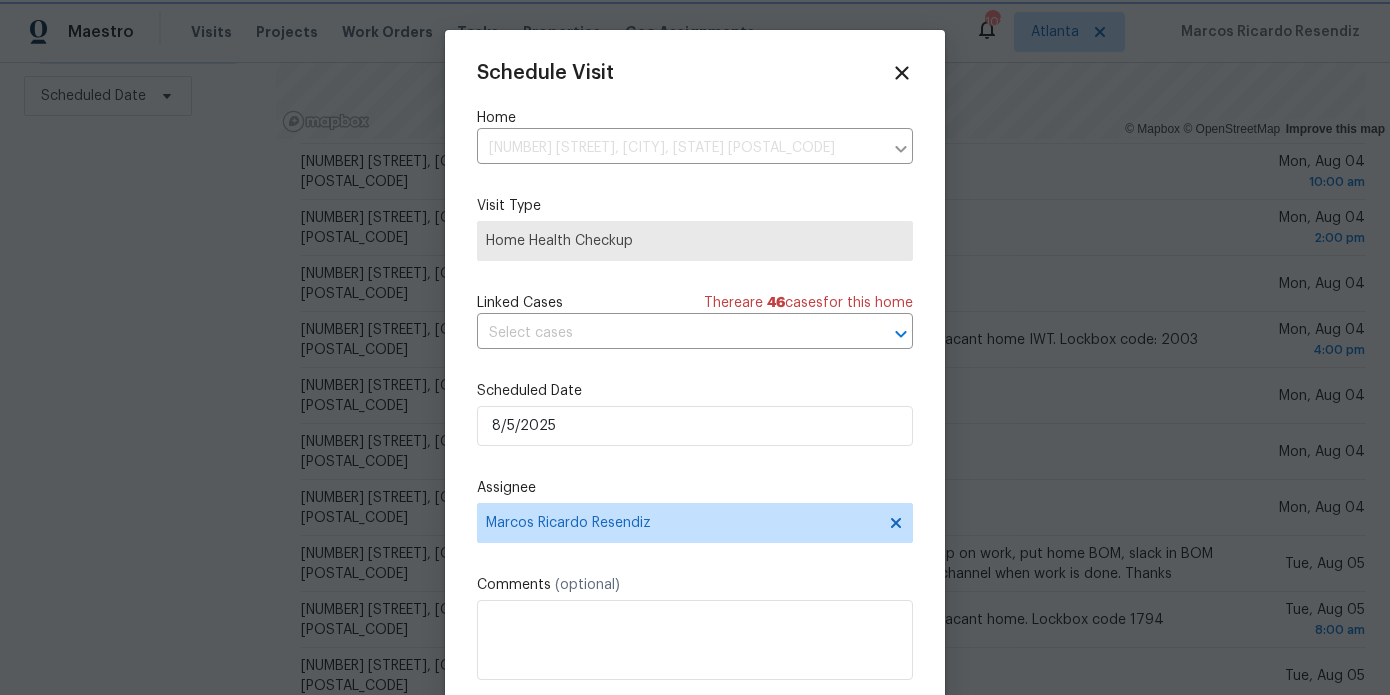 scroll, scrollTop: 36, scrollLeft: 0, axis: vertical 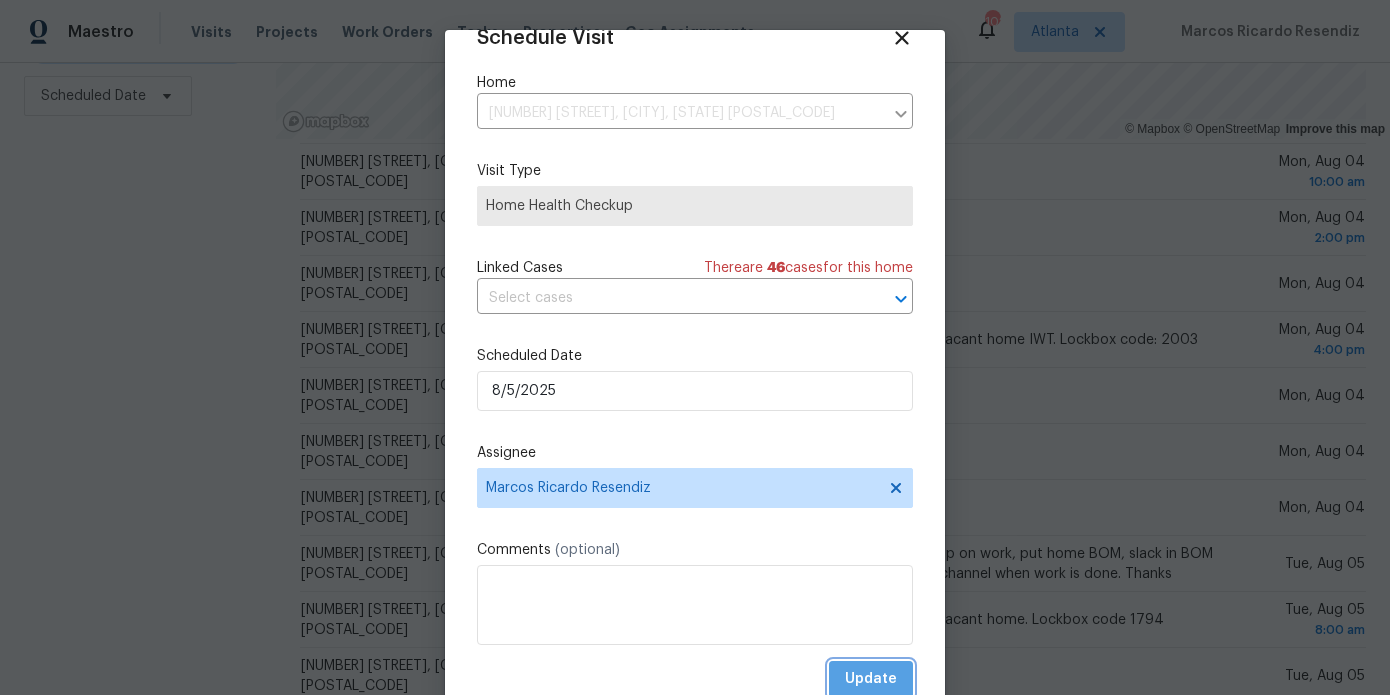click on "Update" at bounding box center [871, 679] 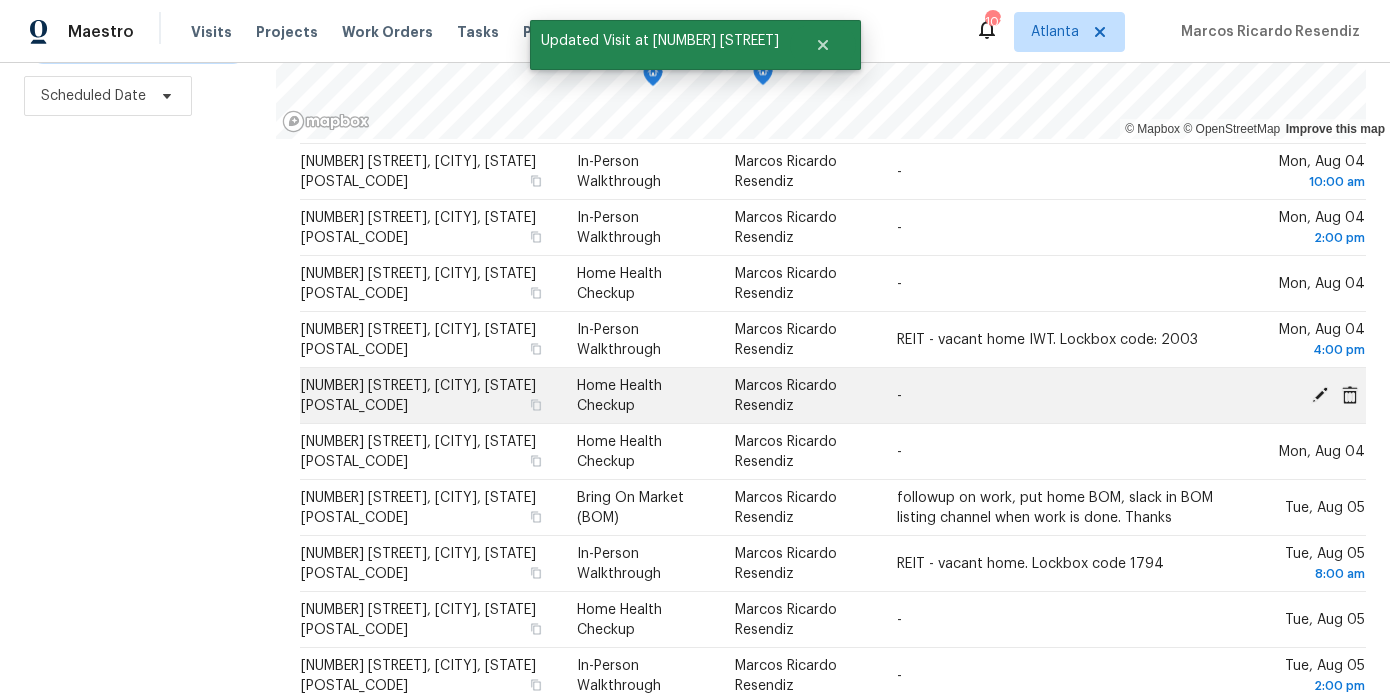 click 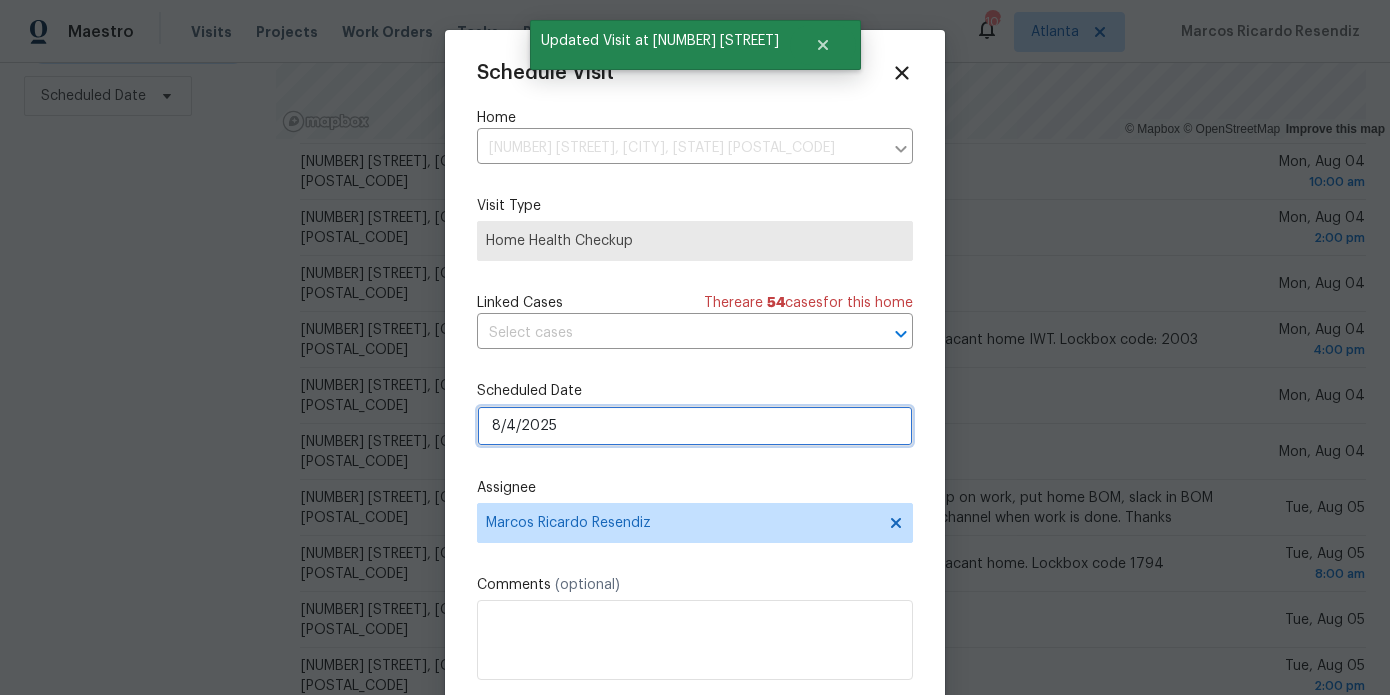 click on "8/4/2025" at bounding box center [695, 426] 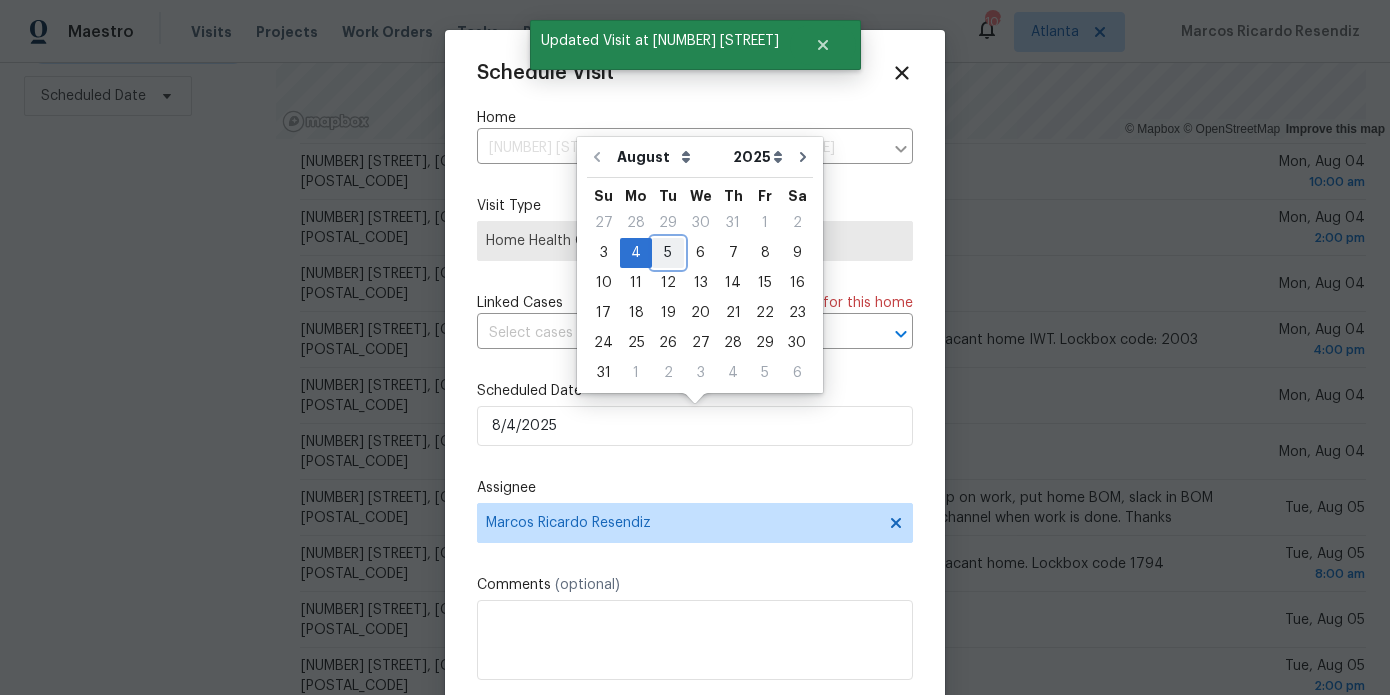 click on "5" at bounding box center [668, 253] 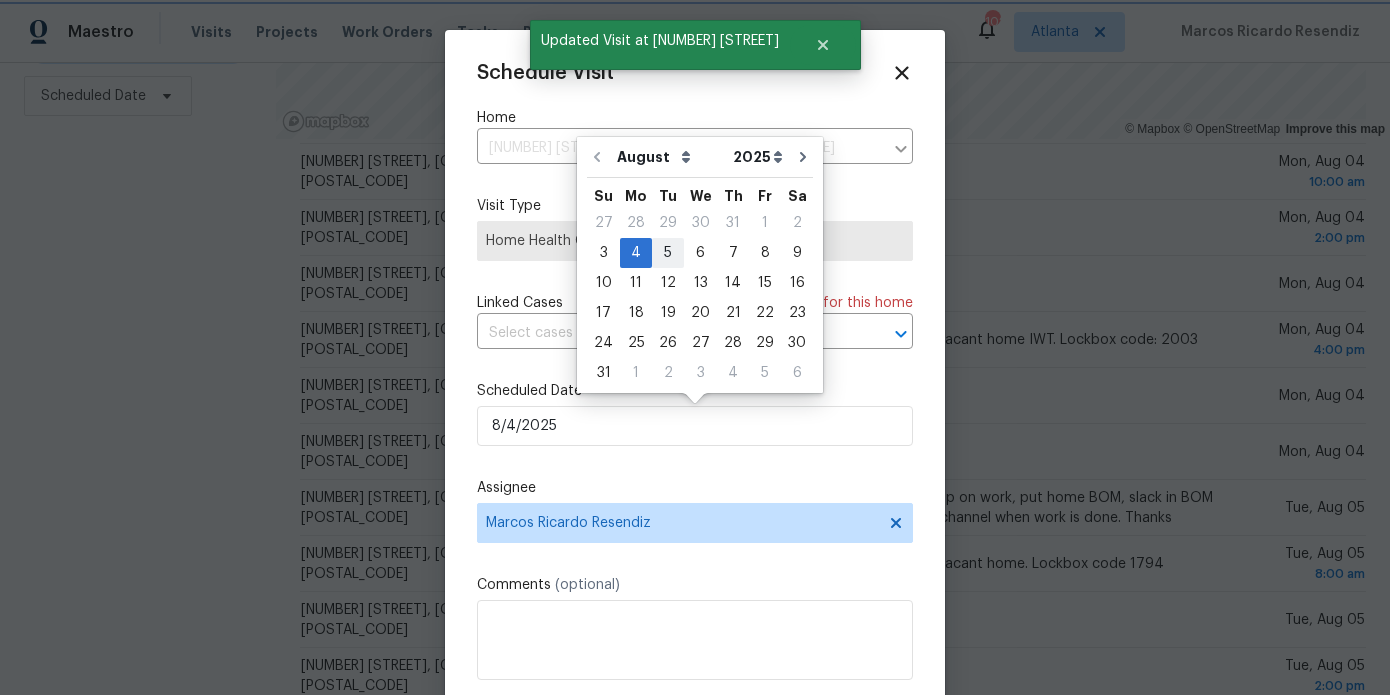 type on "8/5/2025" 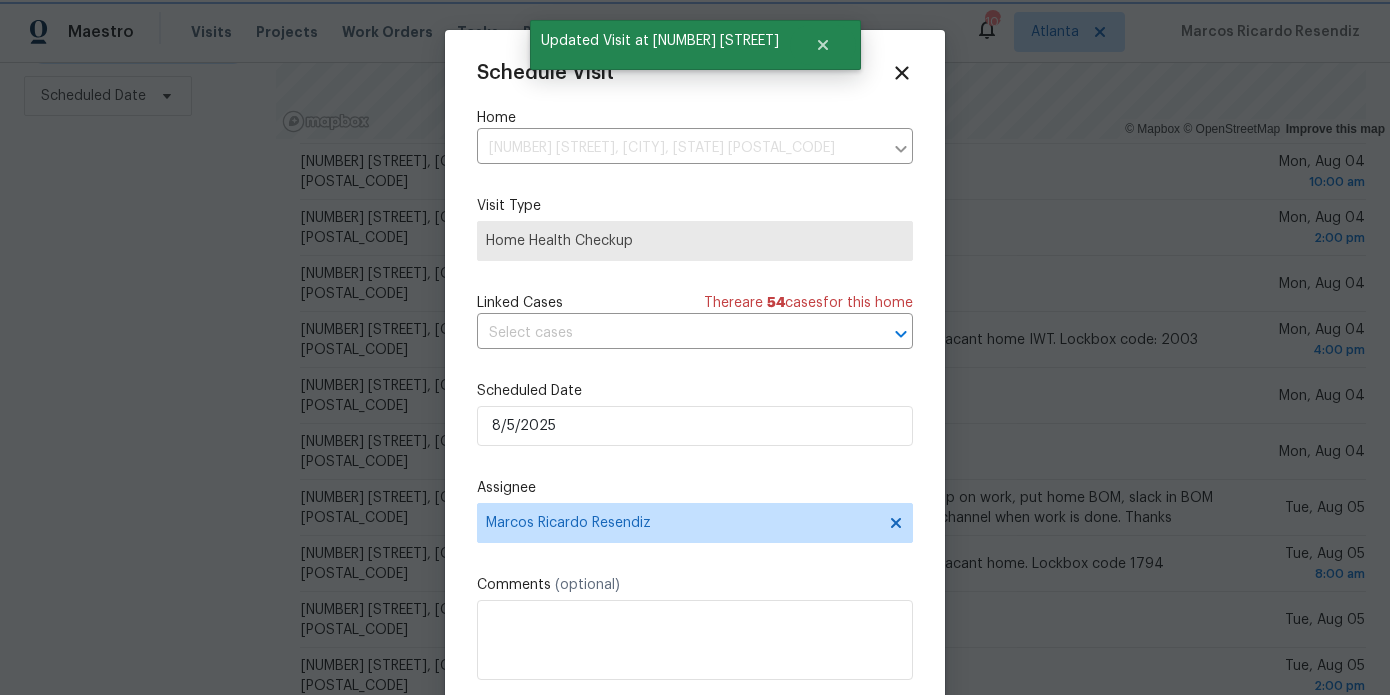 scroll, scrollTop: 36, scrollLeft: 0, axis: vertical 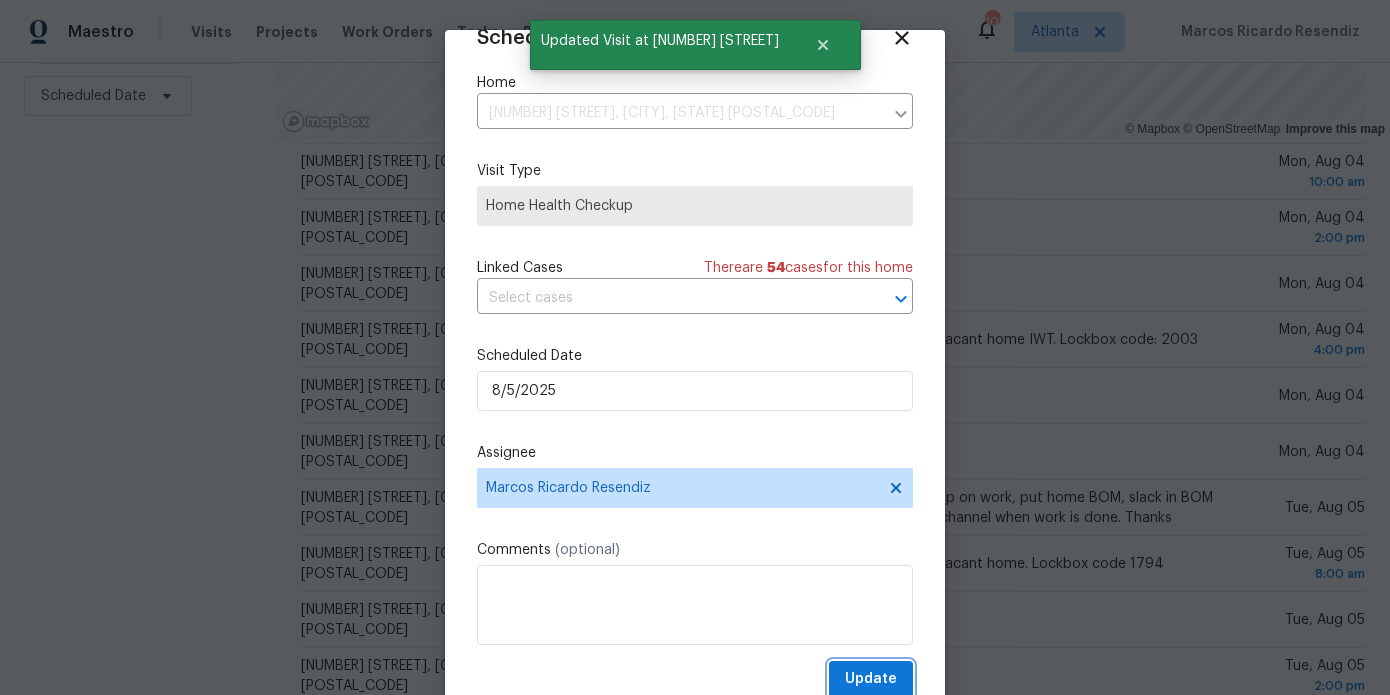 click on "Update" at bounding box center (871, 679) 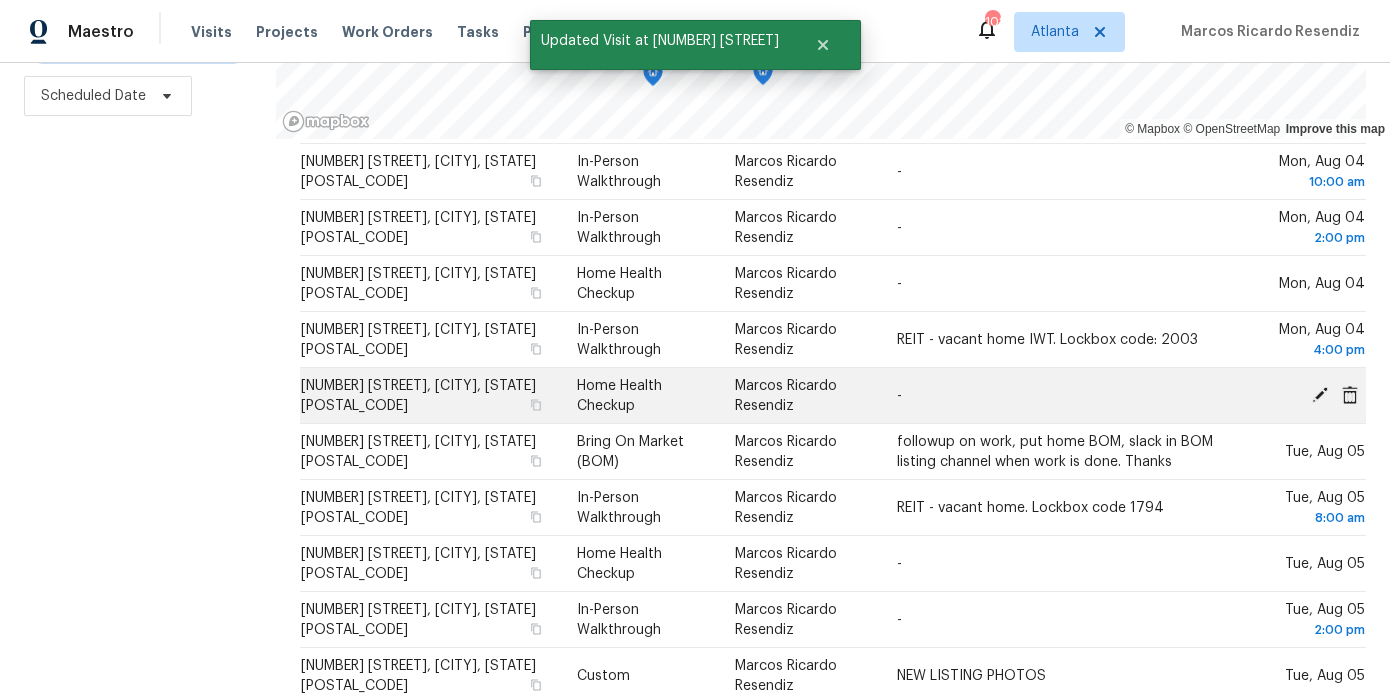 click 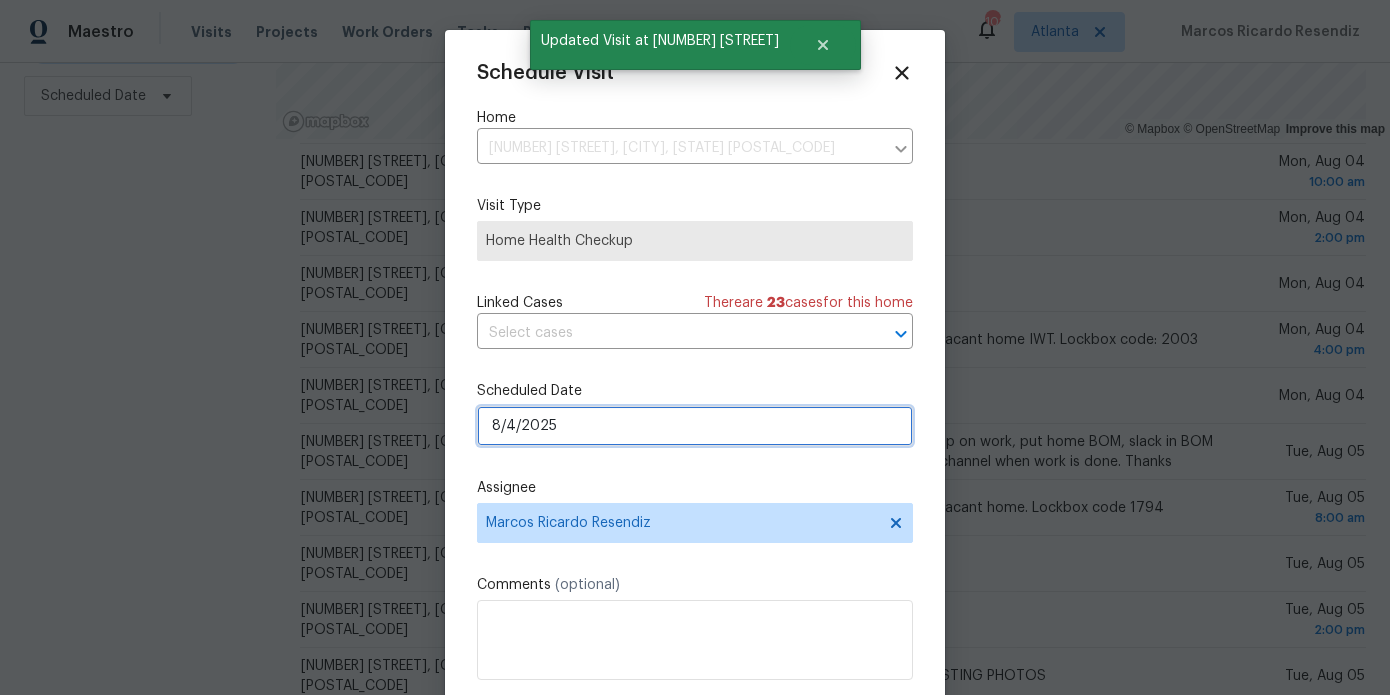 click on "8/4/2025" at bounding box center [695, 426] 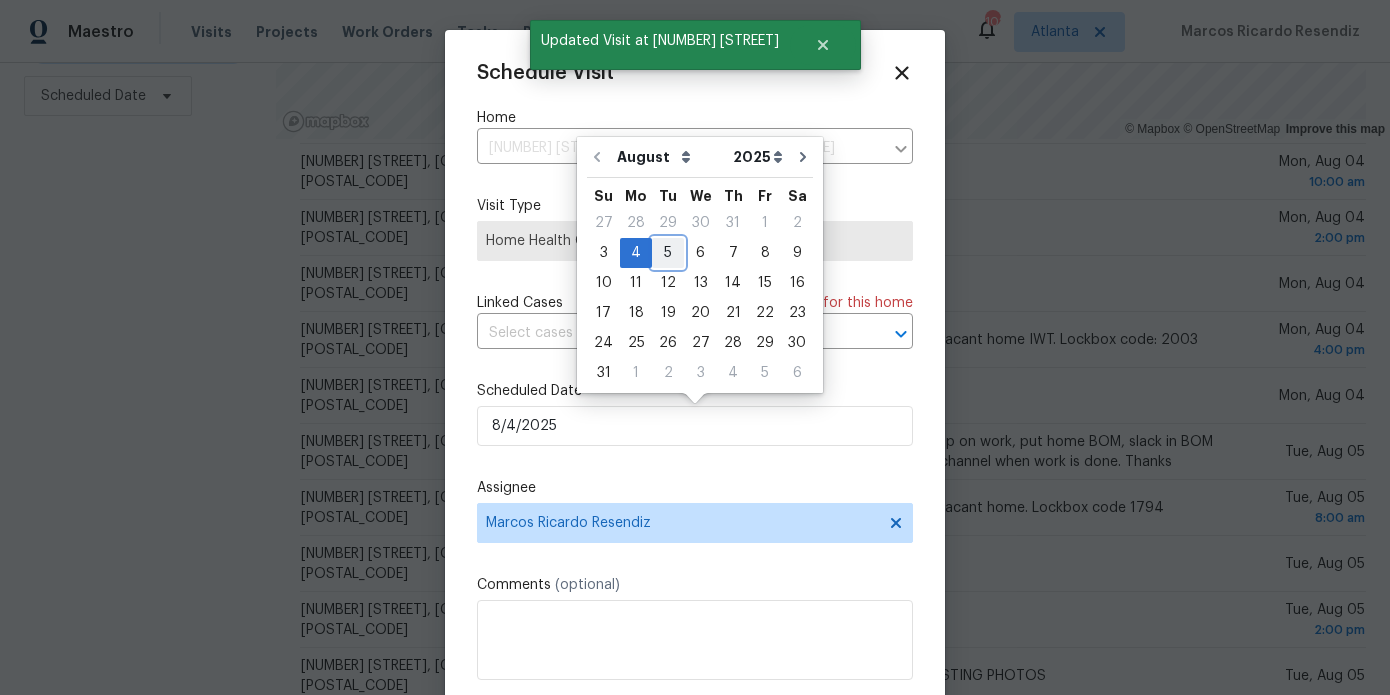 click on "5" at bounding box center [668, 253] 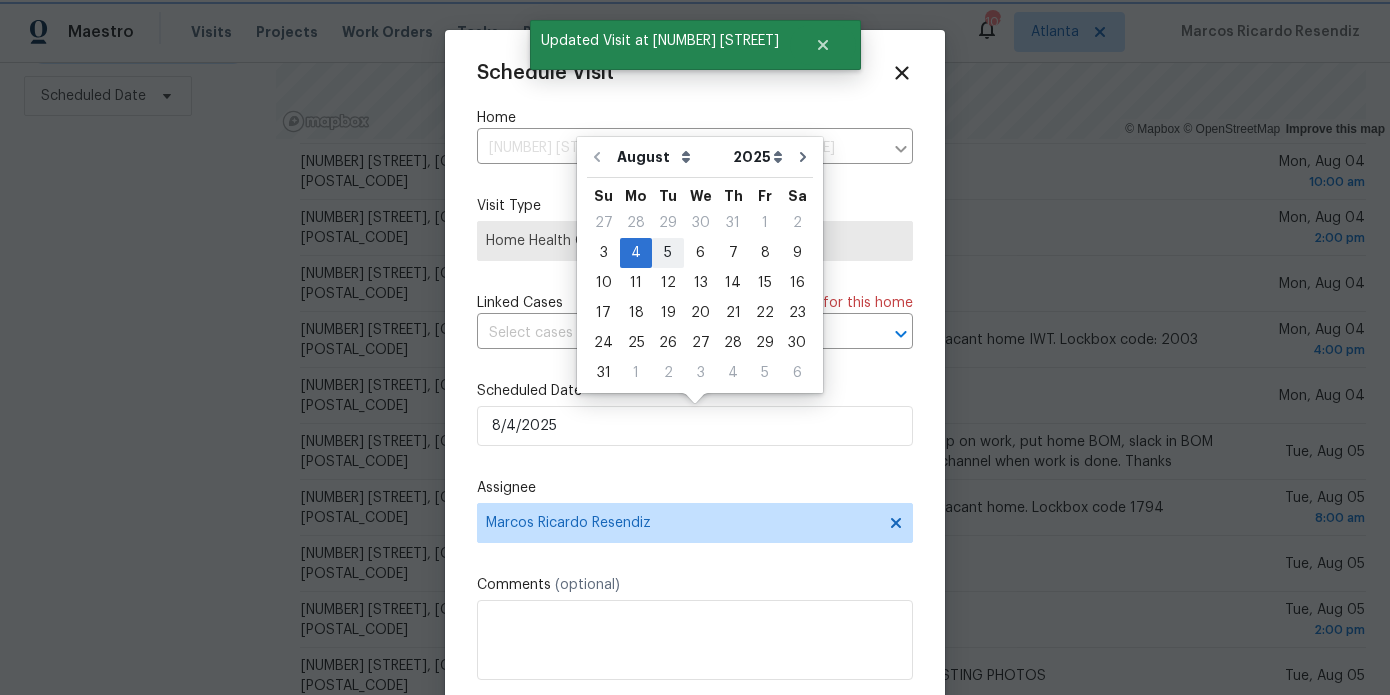 type on "8/5/2025" 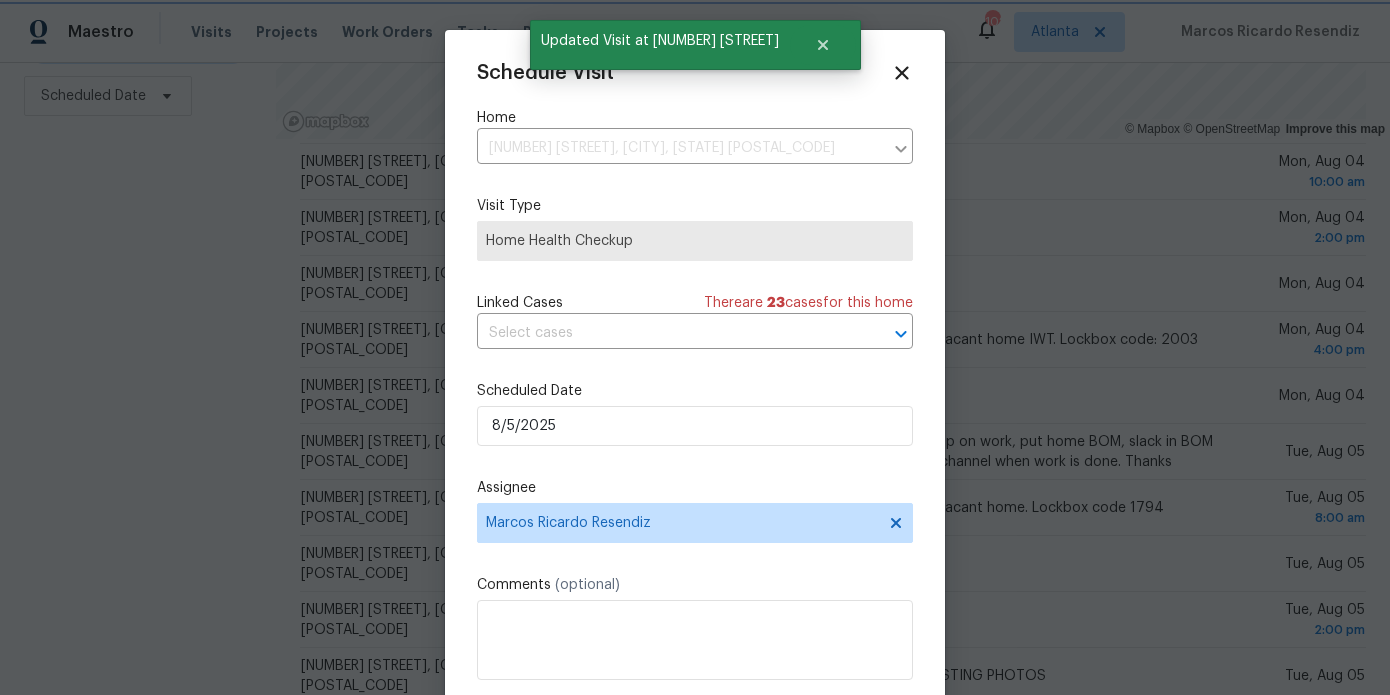 scroll, scrollTop: 36, scrollLeft: 0, axis: vertical 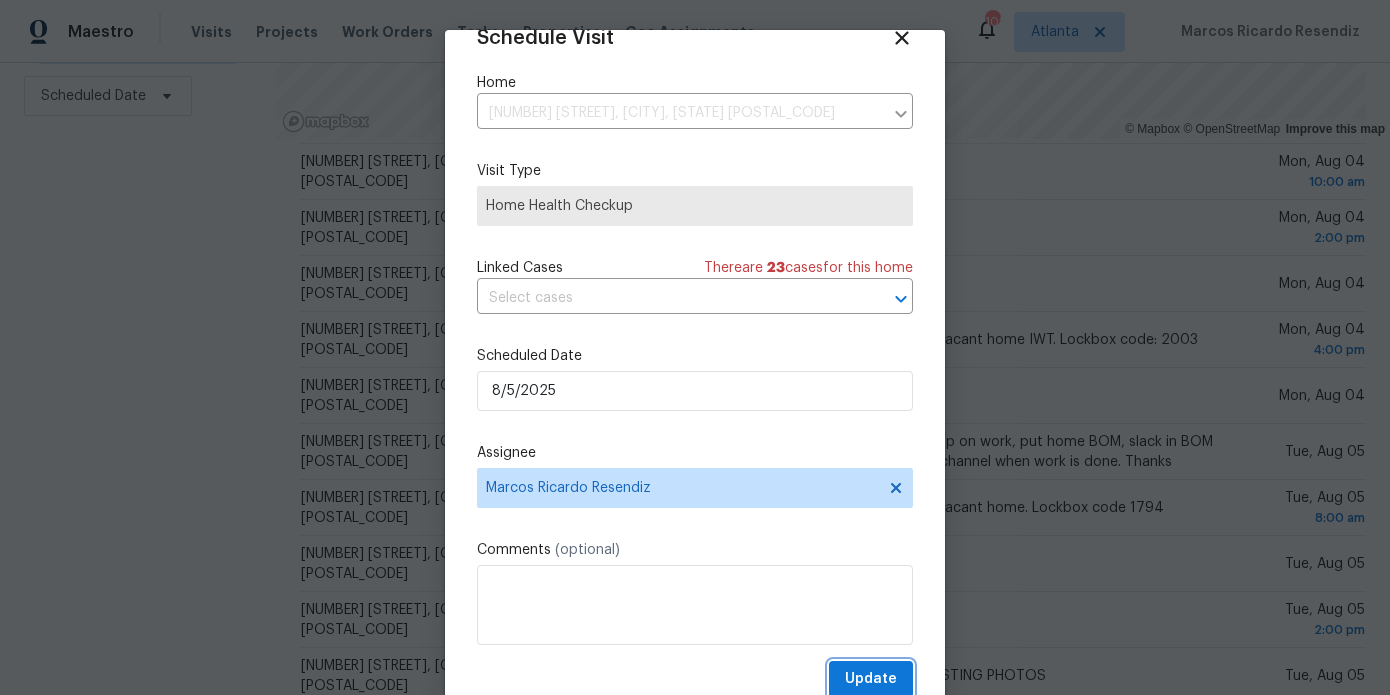 click on "Update" at bounding box center (871, 679) 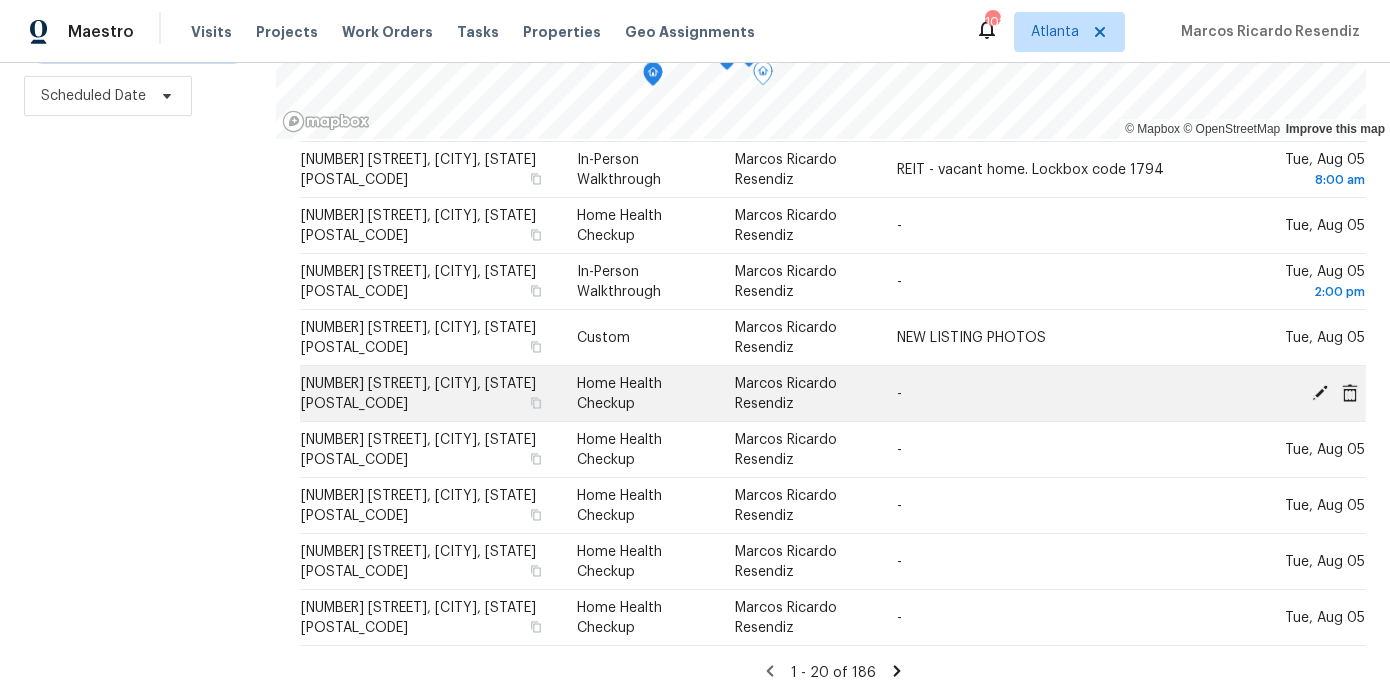 scroll, scrollTop: 797, scrollLeft: 0, axis: vertical 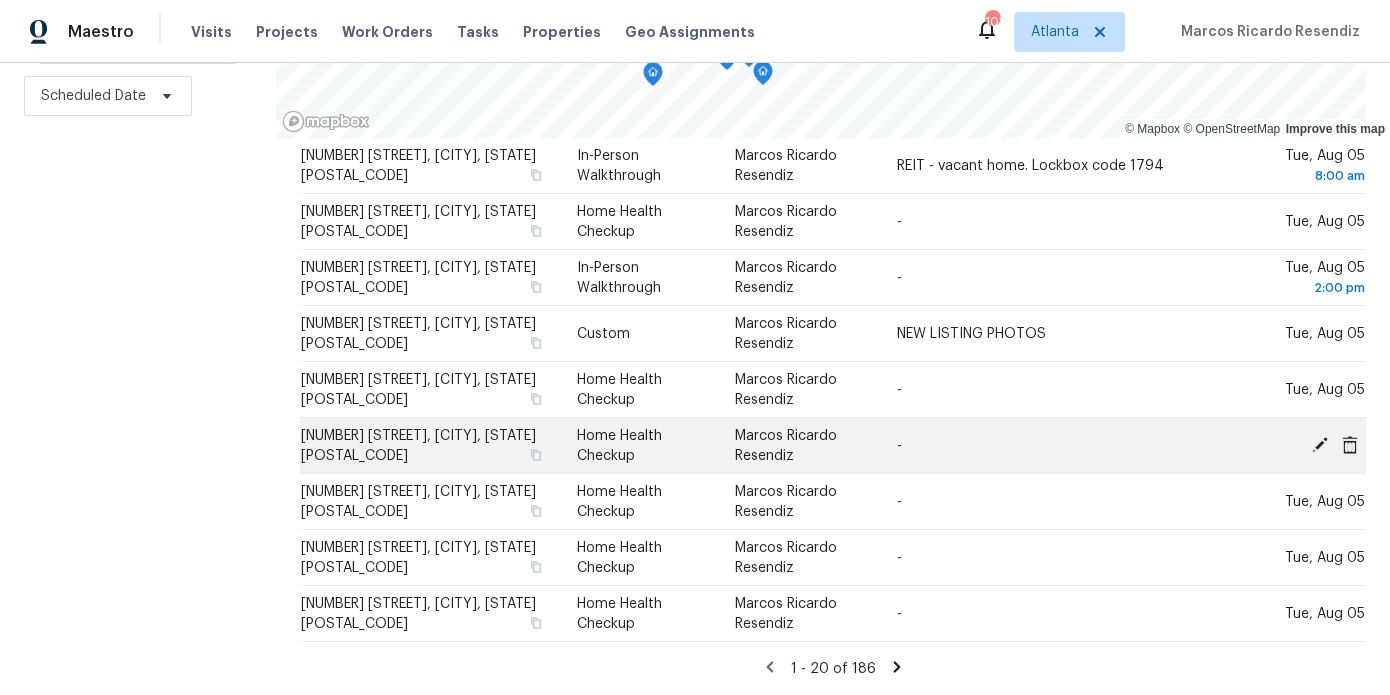 click 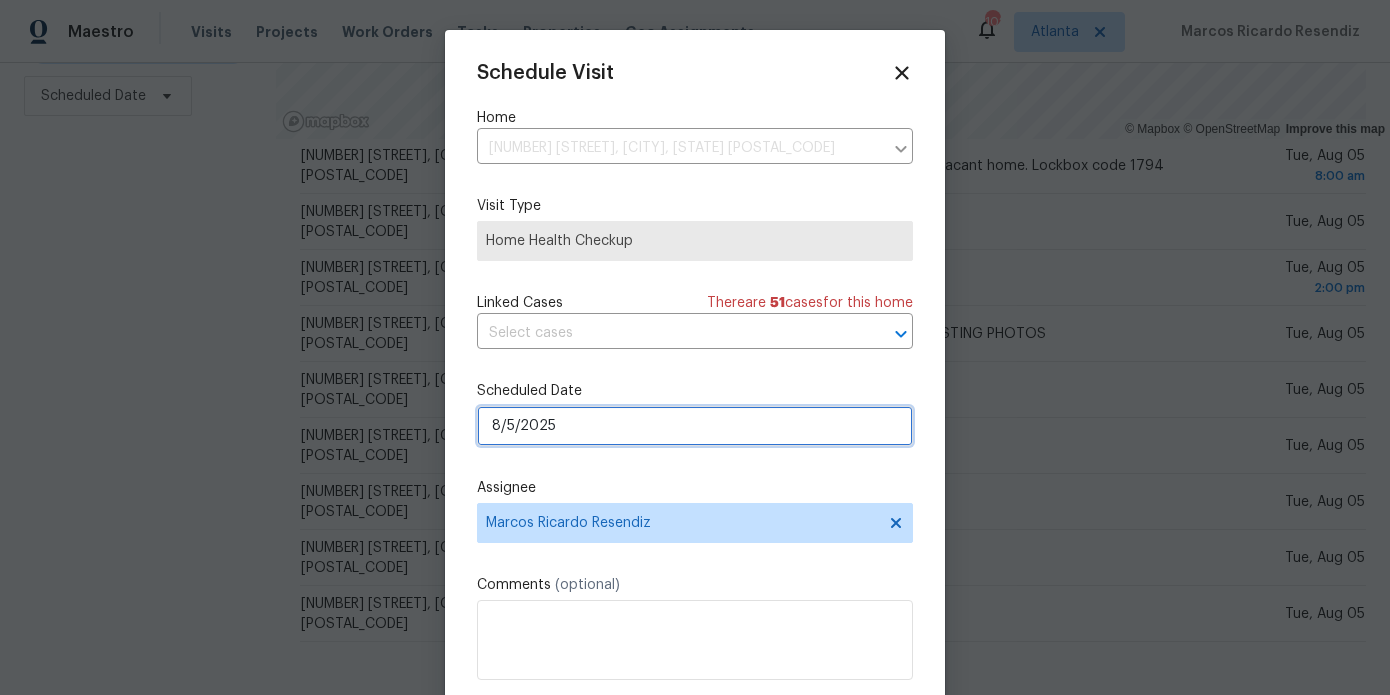 click on "8/5/2025" at bounding box center (695, 426) 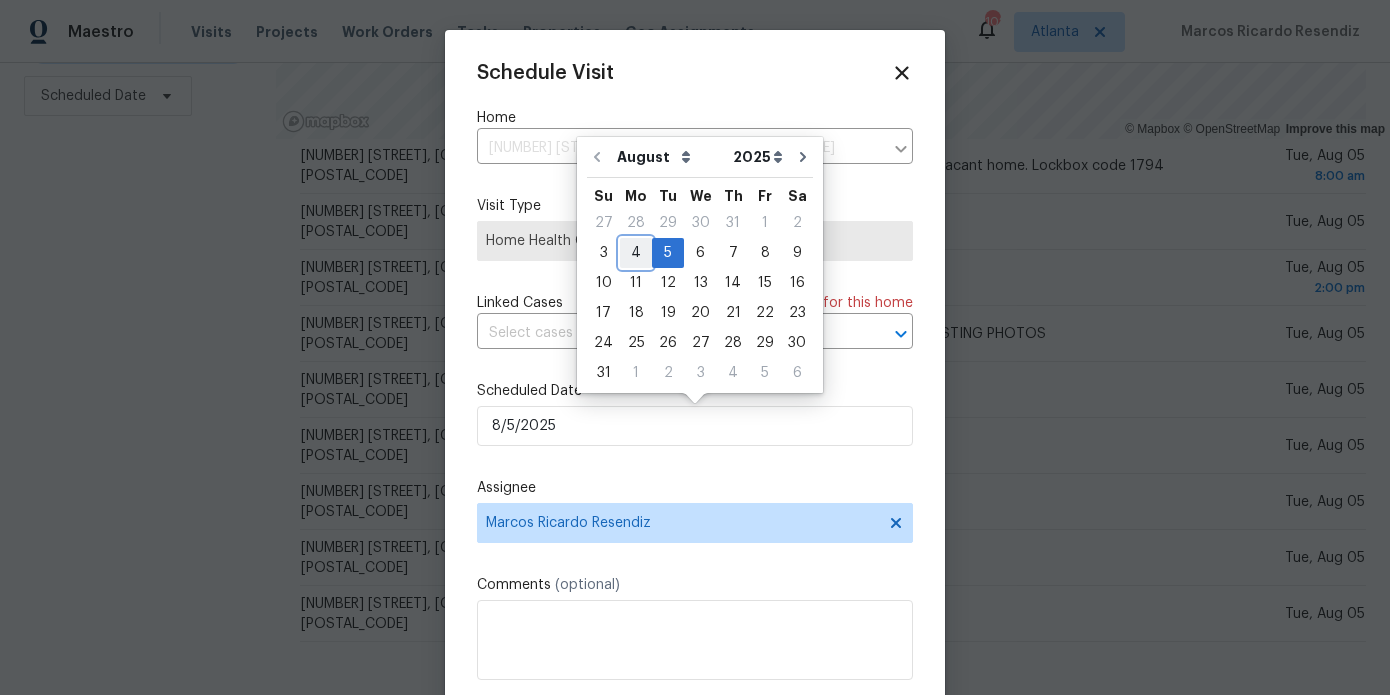 click on "4" at bounding box center [636, 253] 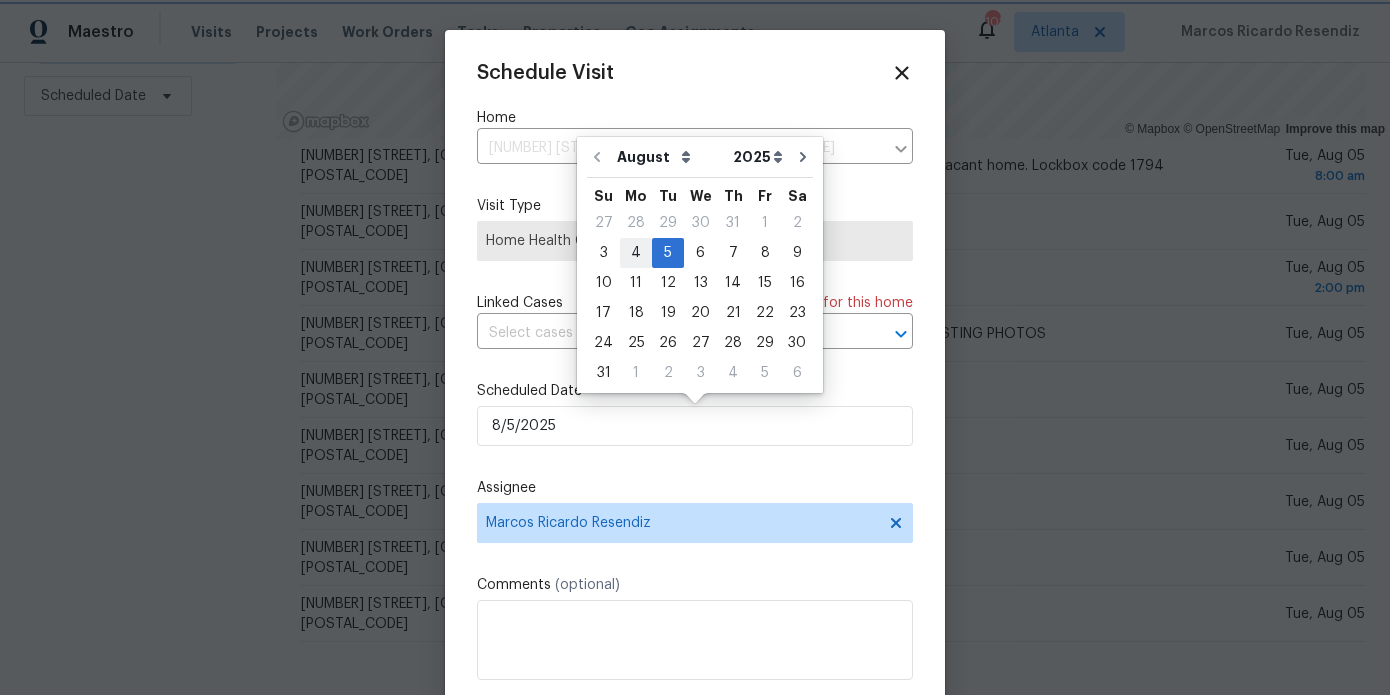 type on "8/4/2025" 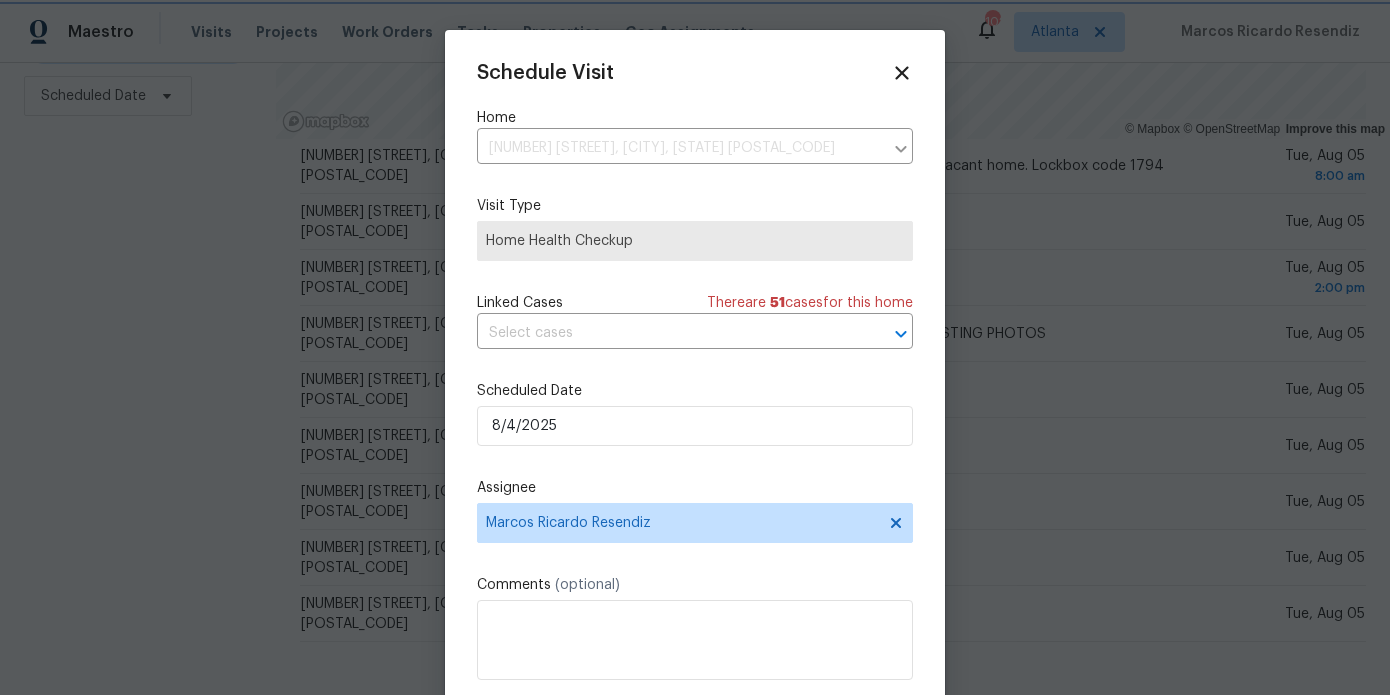 scroll, scrollTop: 36, scrollLeft: 0, axis: vertical 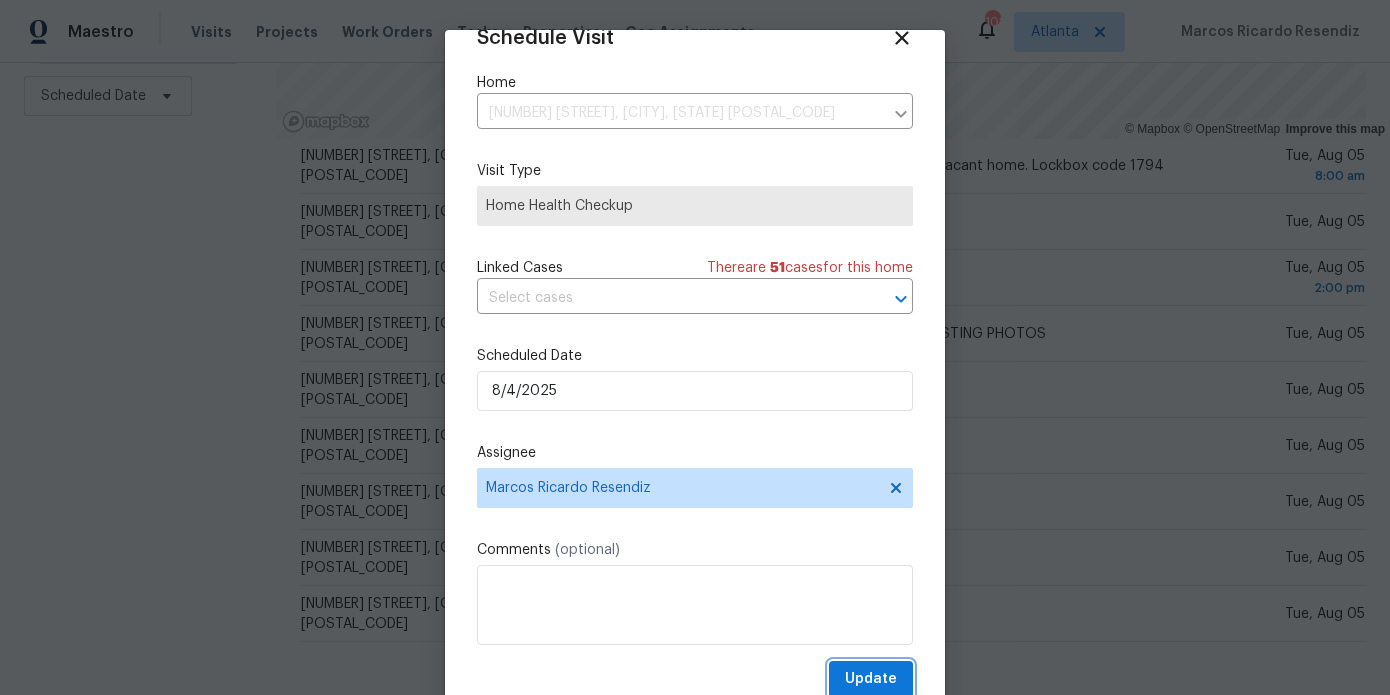 click on "Update" at bounding box center [871, 679] 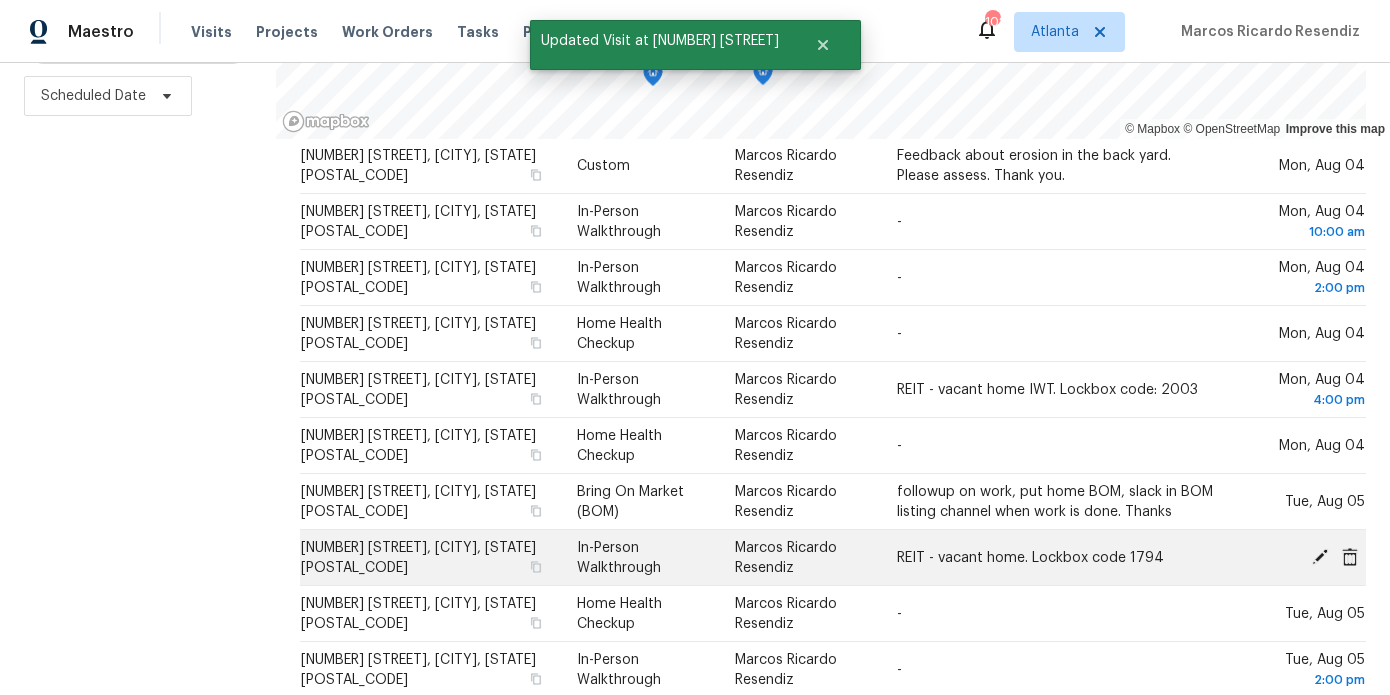scroll, scrollTop: 797, scrollLeft: 0, axis: vertical 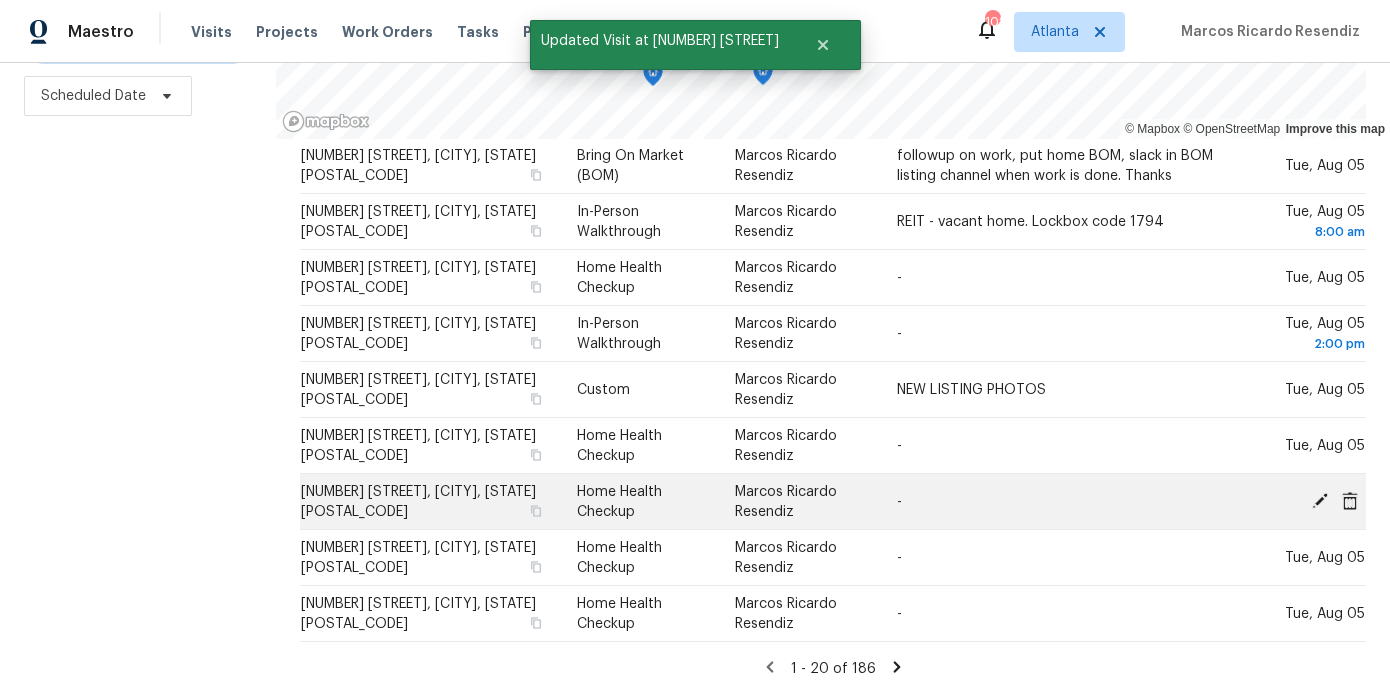click 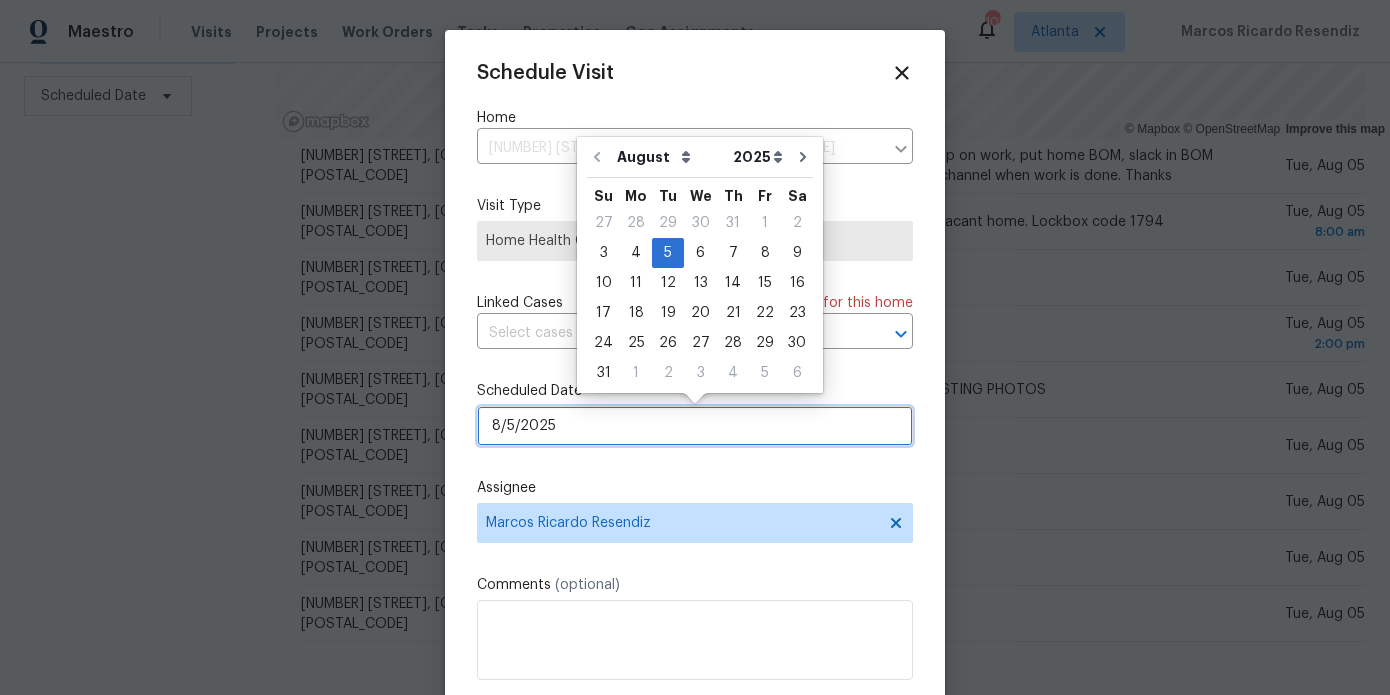 click on "8/5/2025" at bounding box center [695, 426] 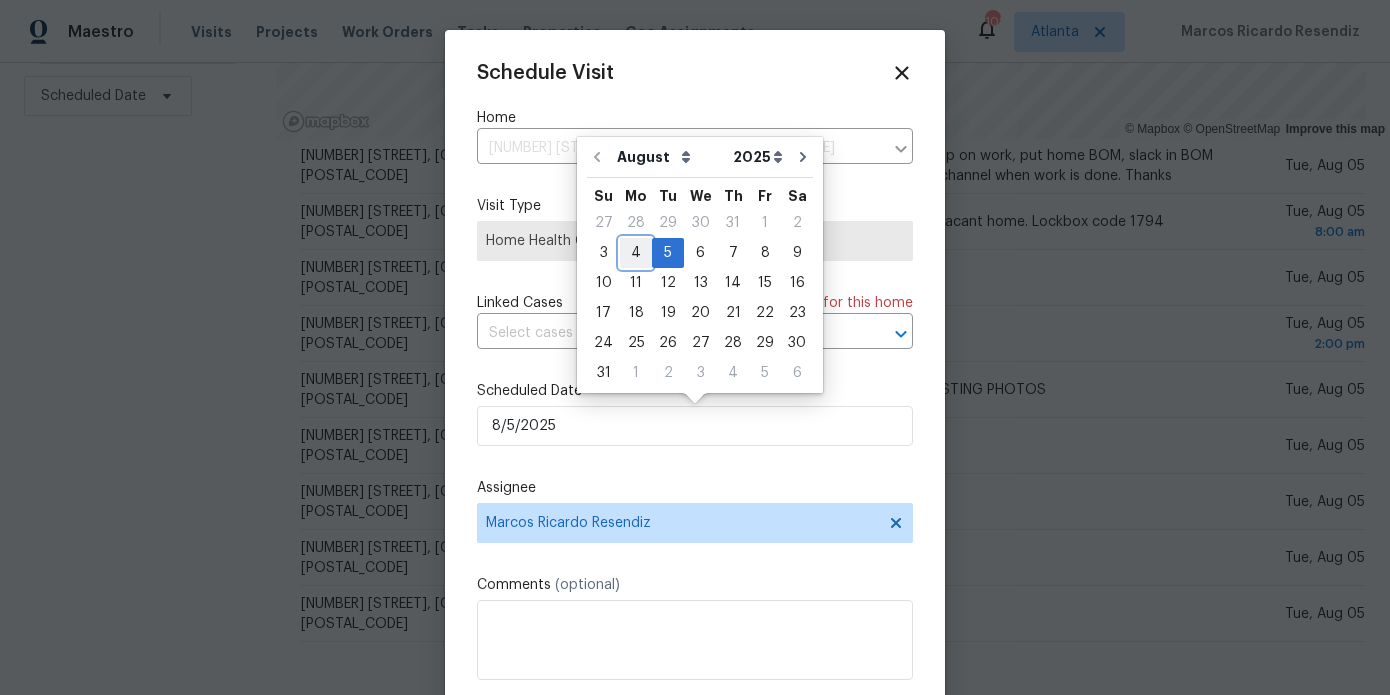 click on "4" at bounding box center [636, 253] 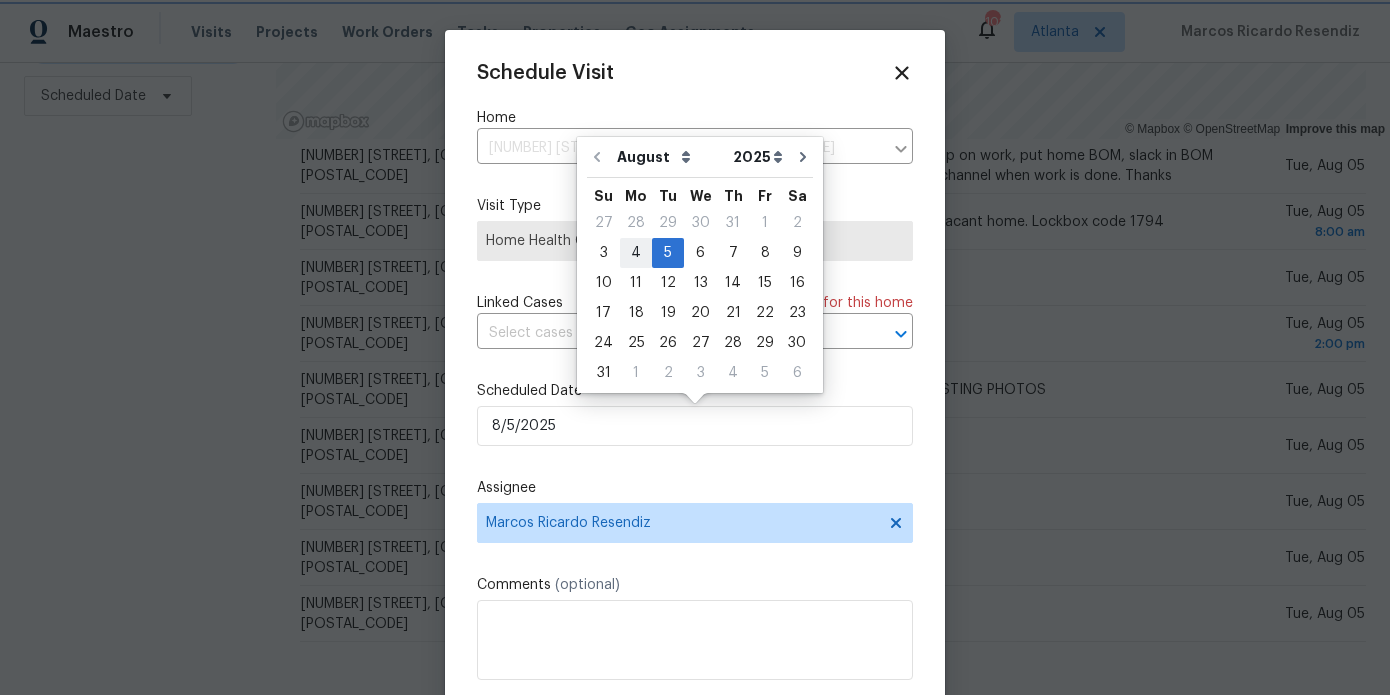type on "8/4/2025" 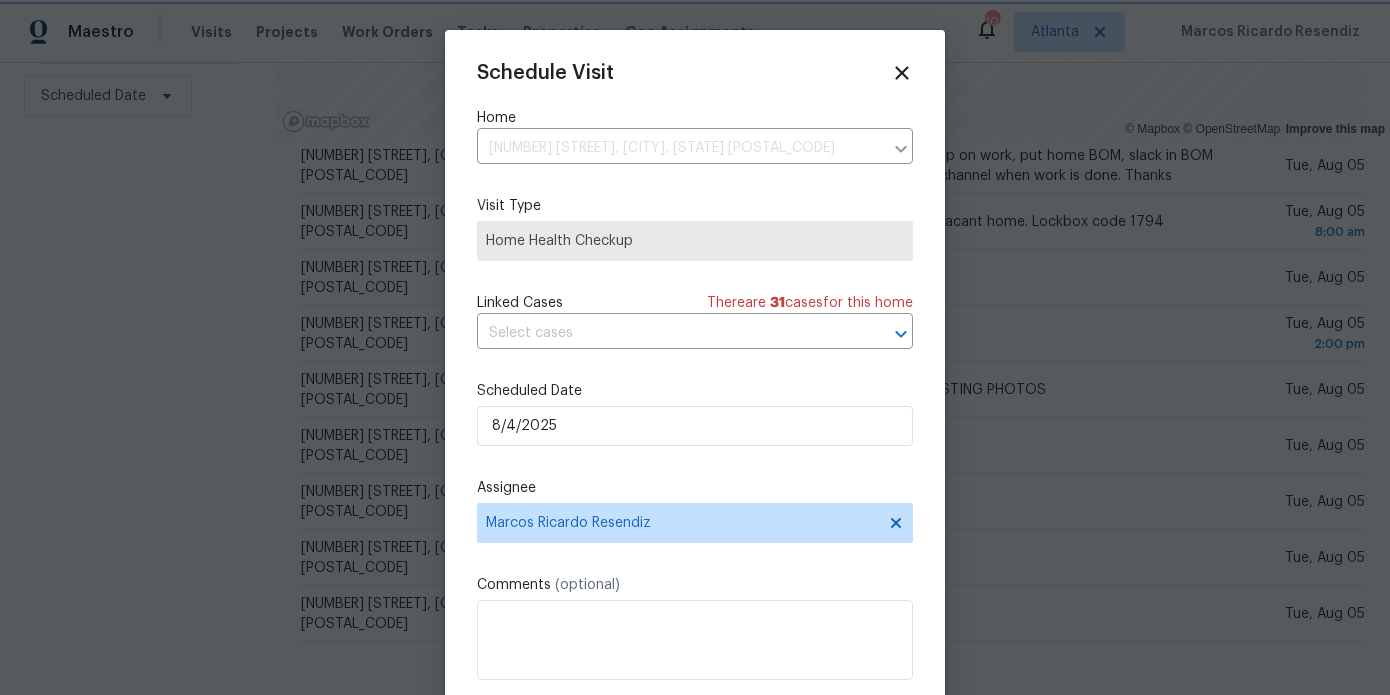 scroll, scrollTop: 36, scrollLeft: 0, axis: vertical 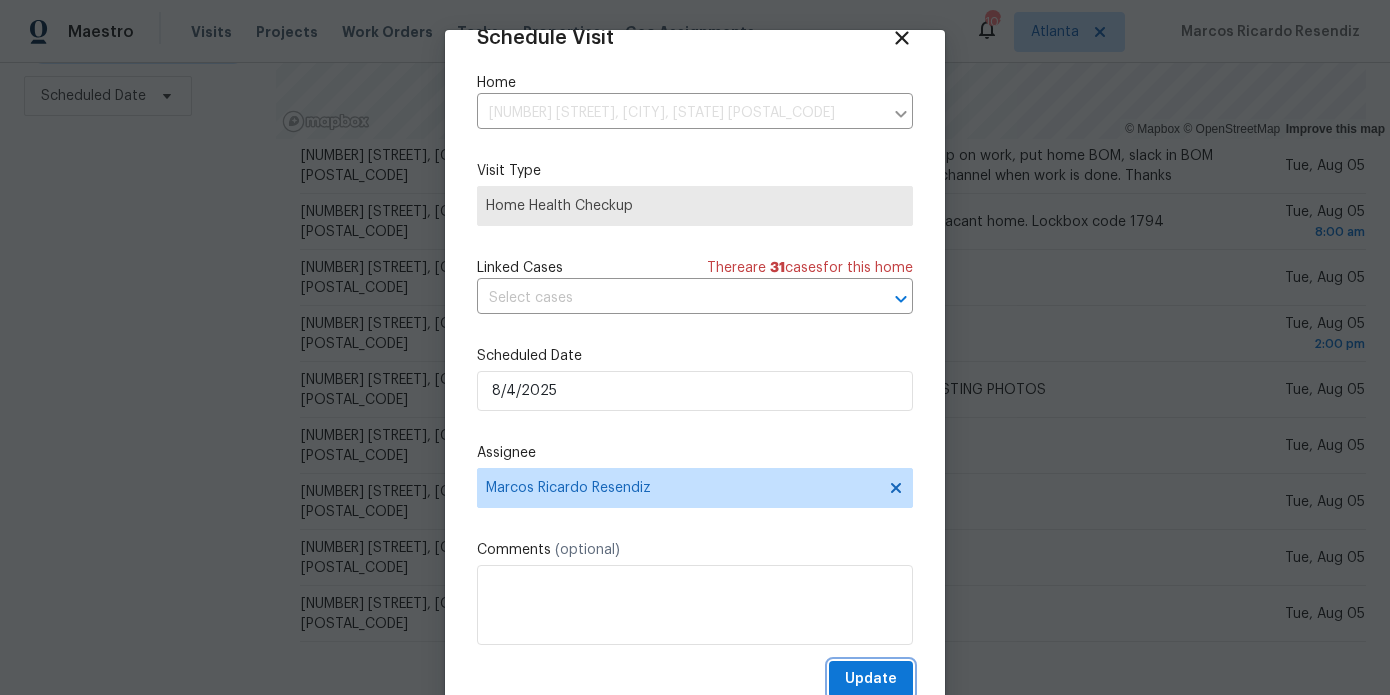 click on "Update" at bounding box center (871, 679) 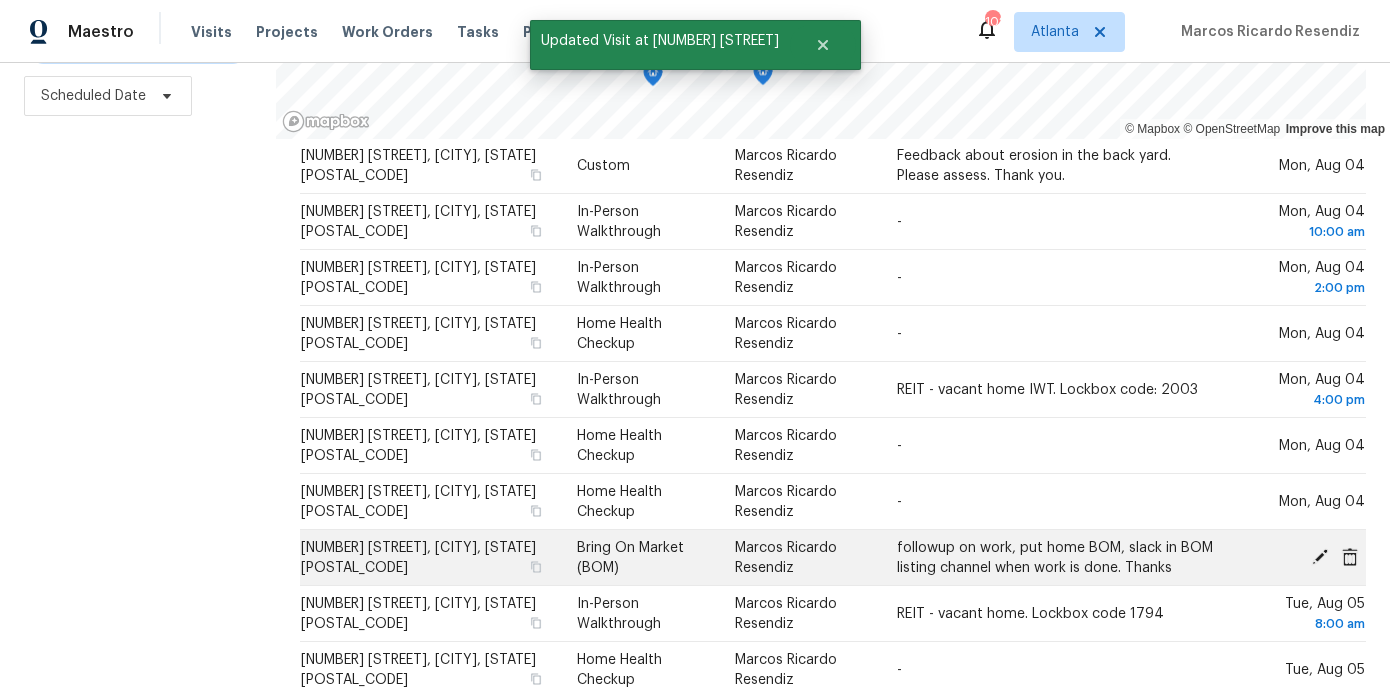 scroll, scrollTop: 797, scrollLeft: 0, axis: vertical 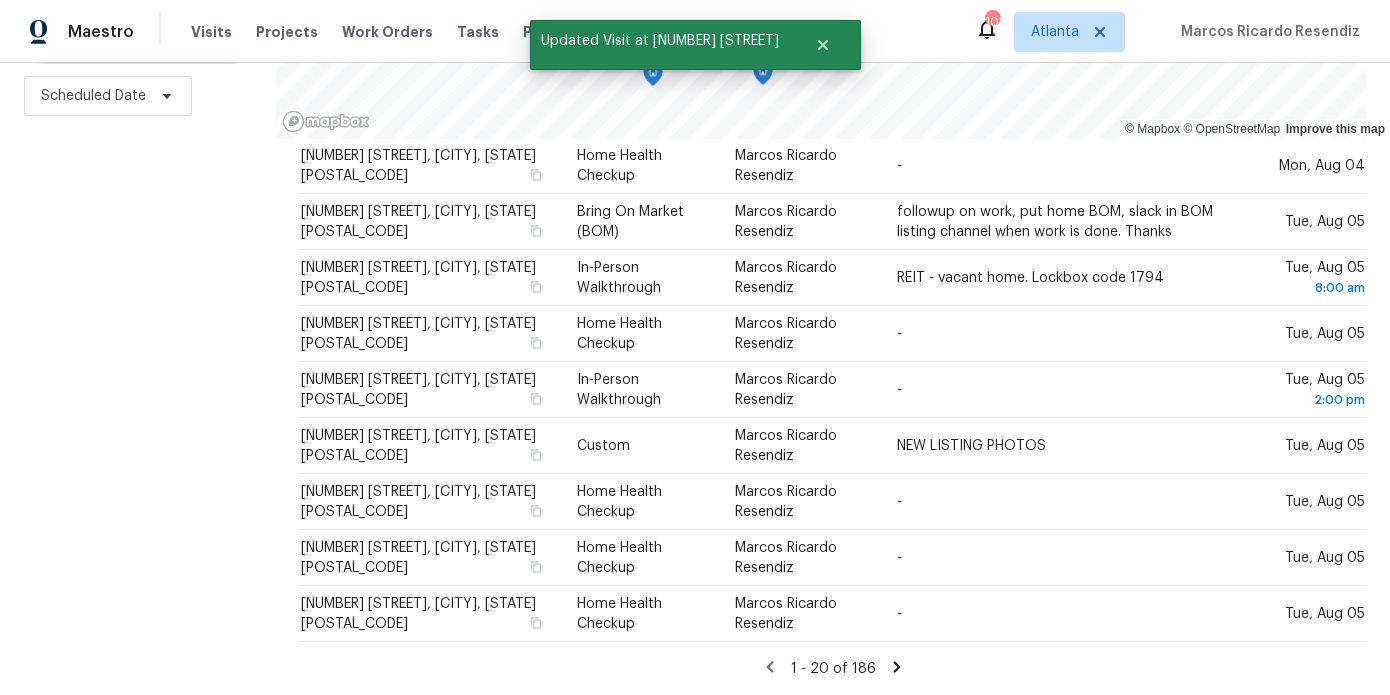 click 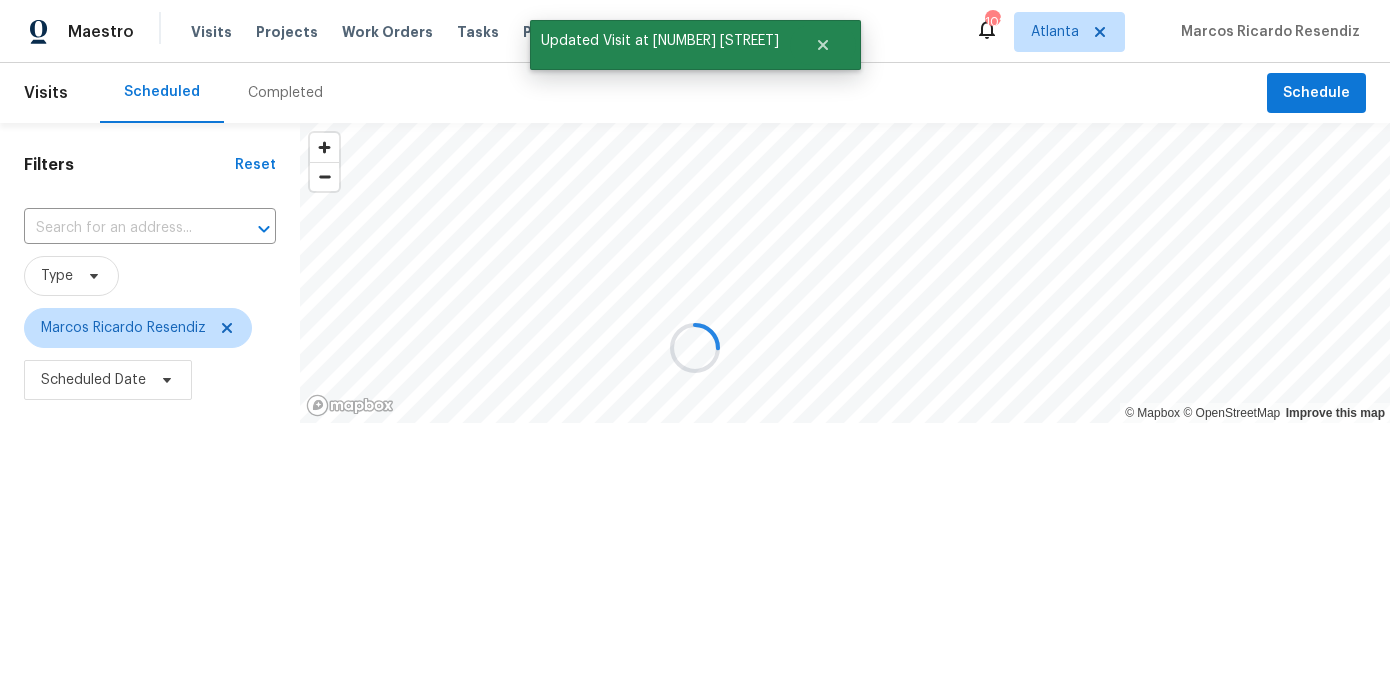 scroll, scrollTop: 0, scrollLeft: 0, axis: both 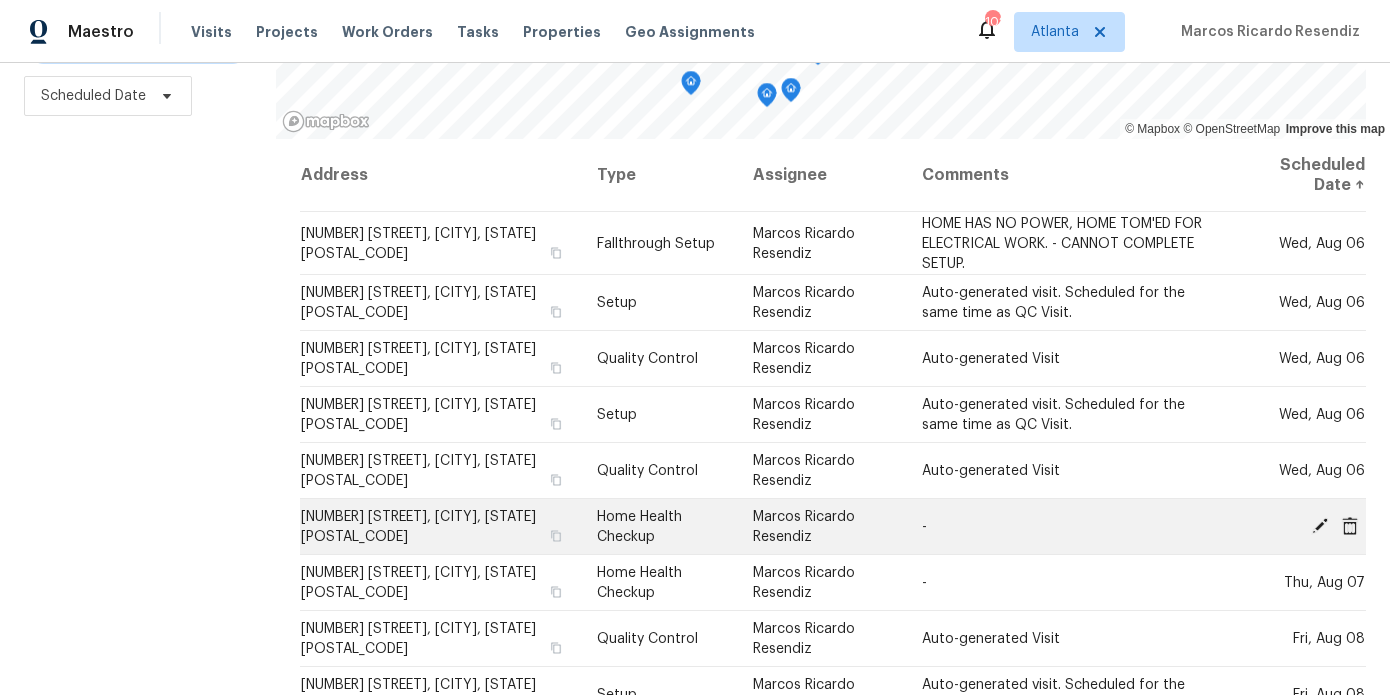 click 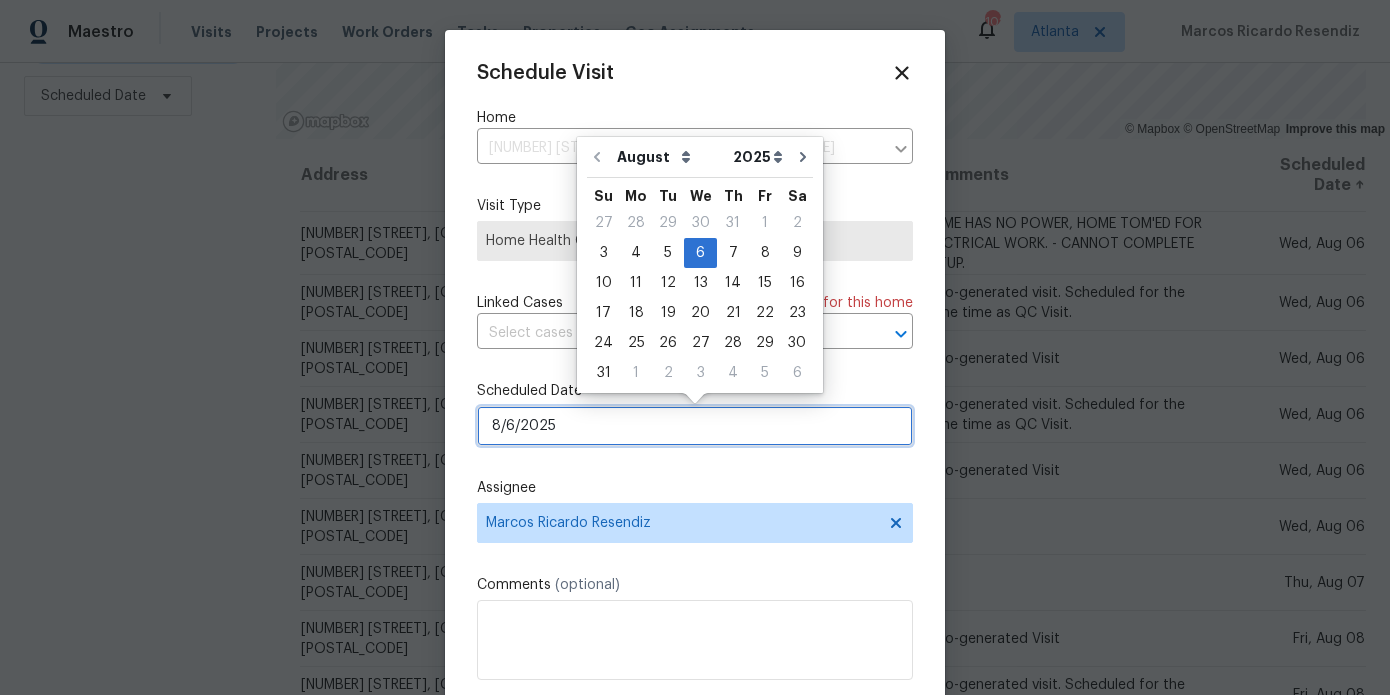 click on "8/6/2025" at bounding box center (695, 426) 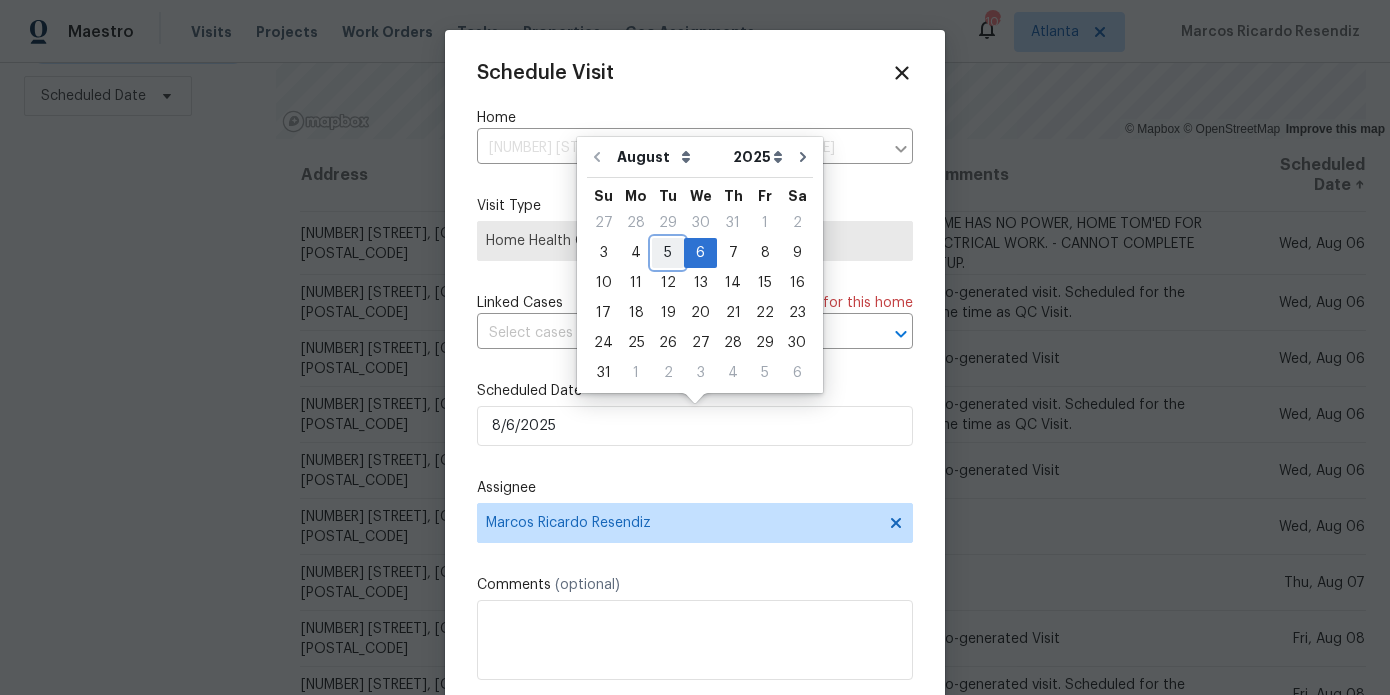 click on "5" at bounding box center [668, 253] 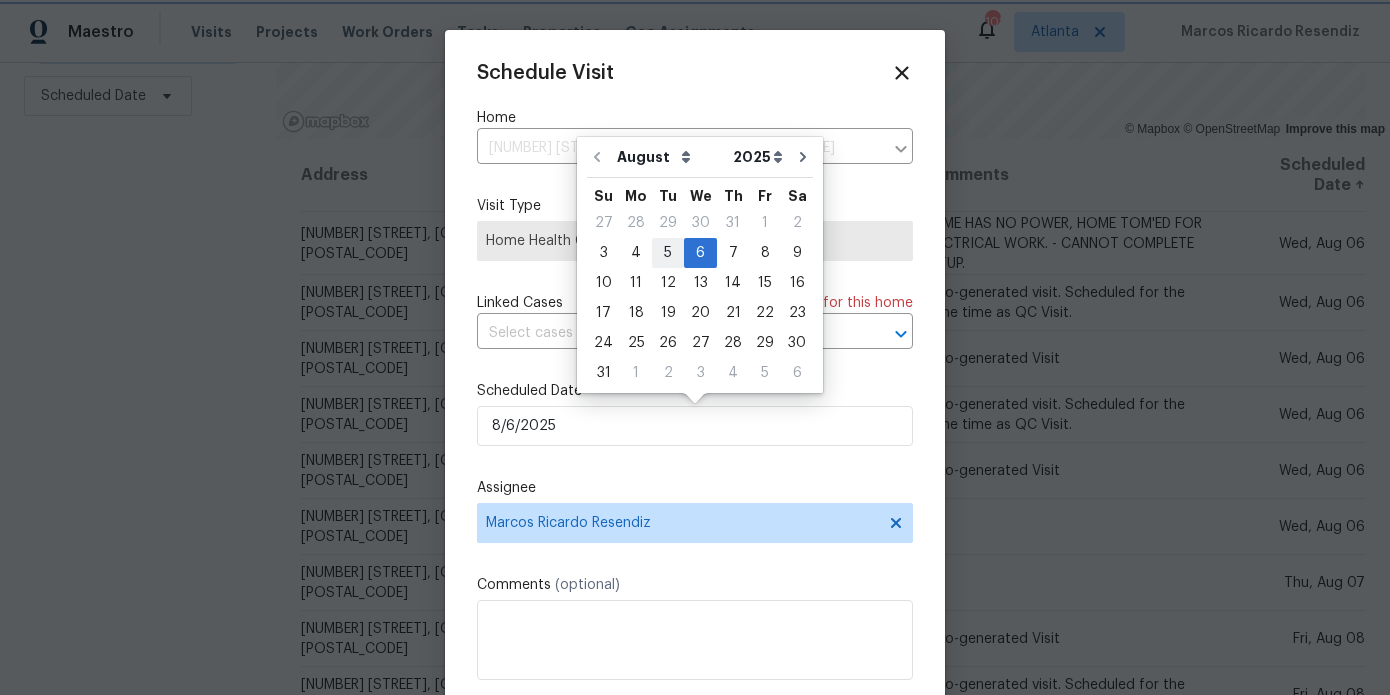 type on "8/5/2025" 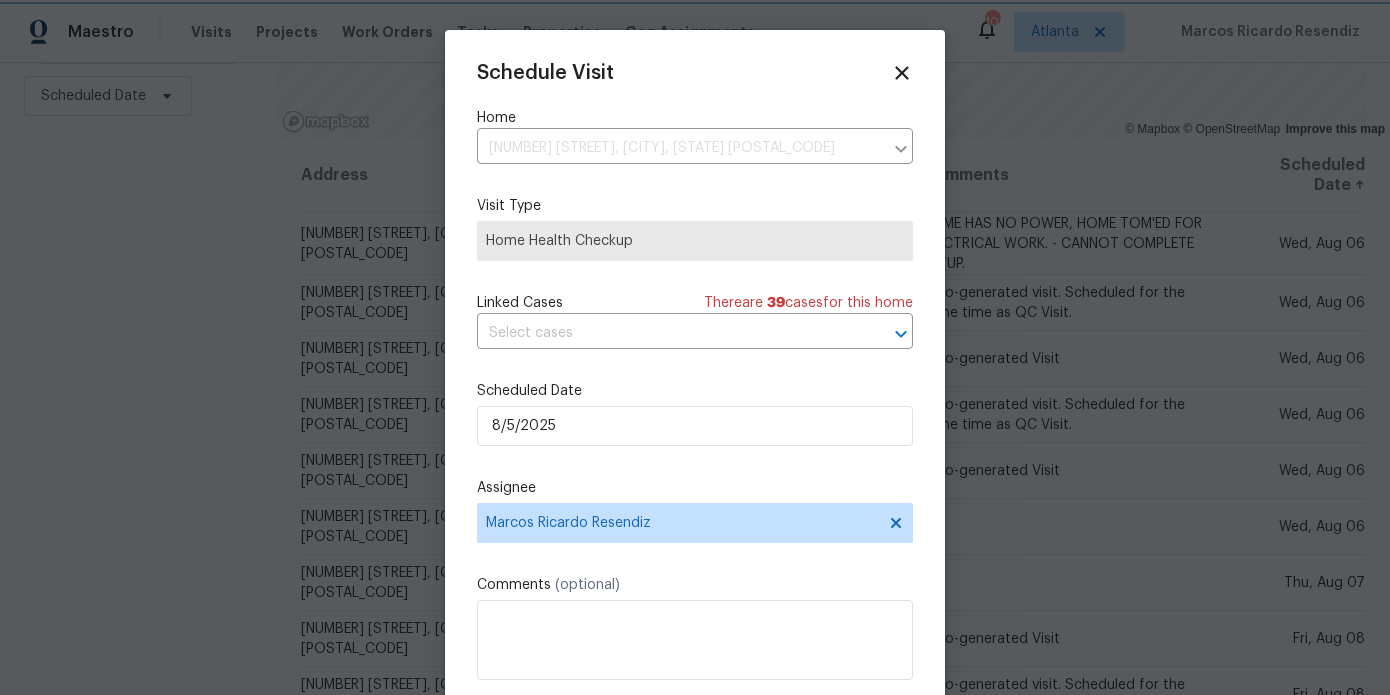 scroll, scrollTop: 36, scrollLeft: 0, axis: vertical 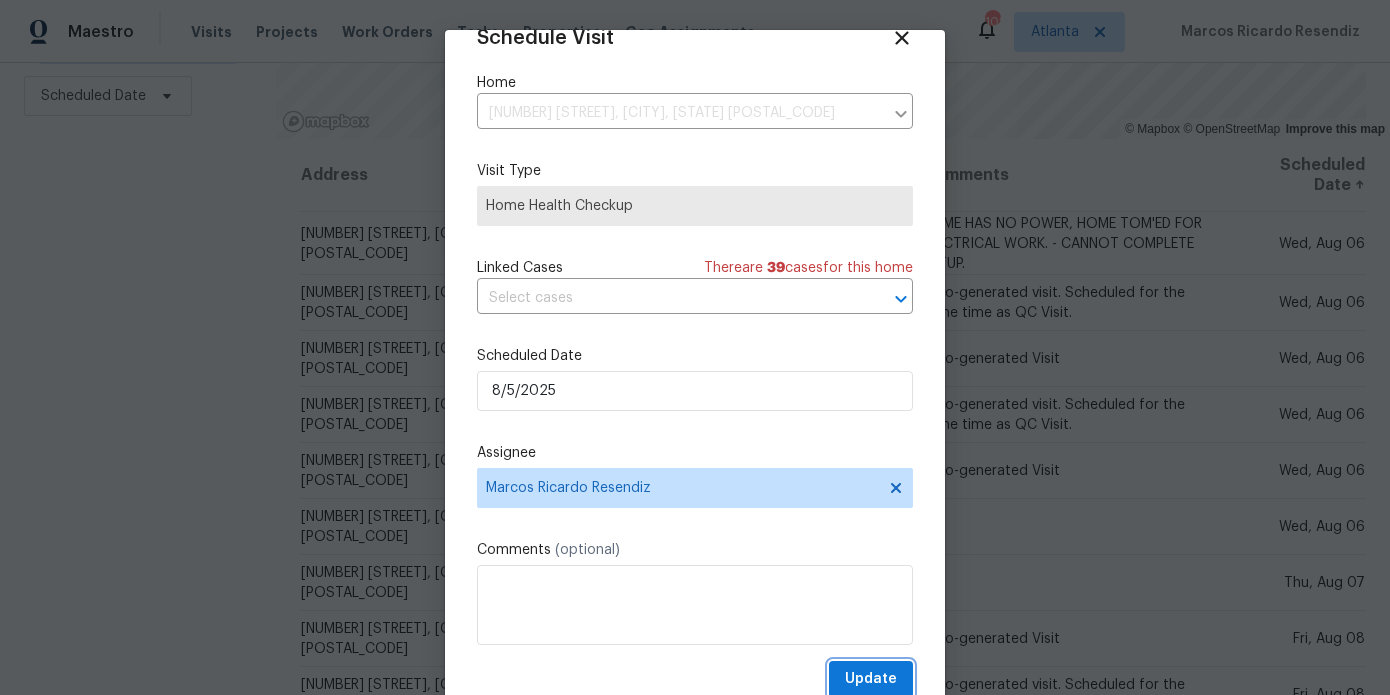 click on "Update" at bounding box center (871, 679) 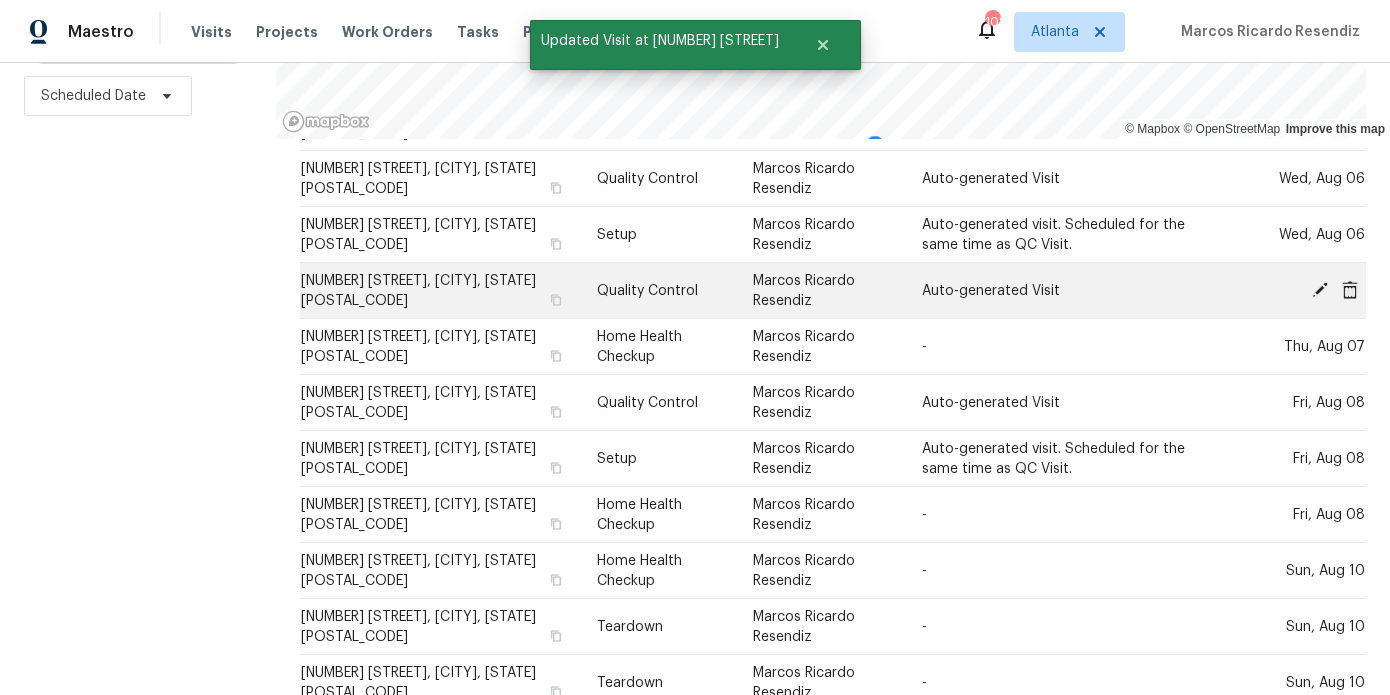 scroll, scrollTop: 181, scrollLeft: 0, axis: vertical 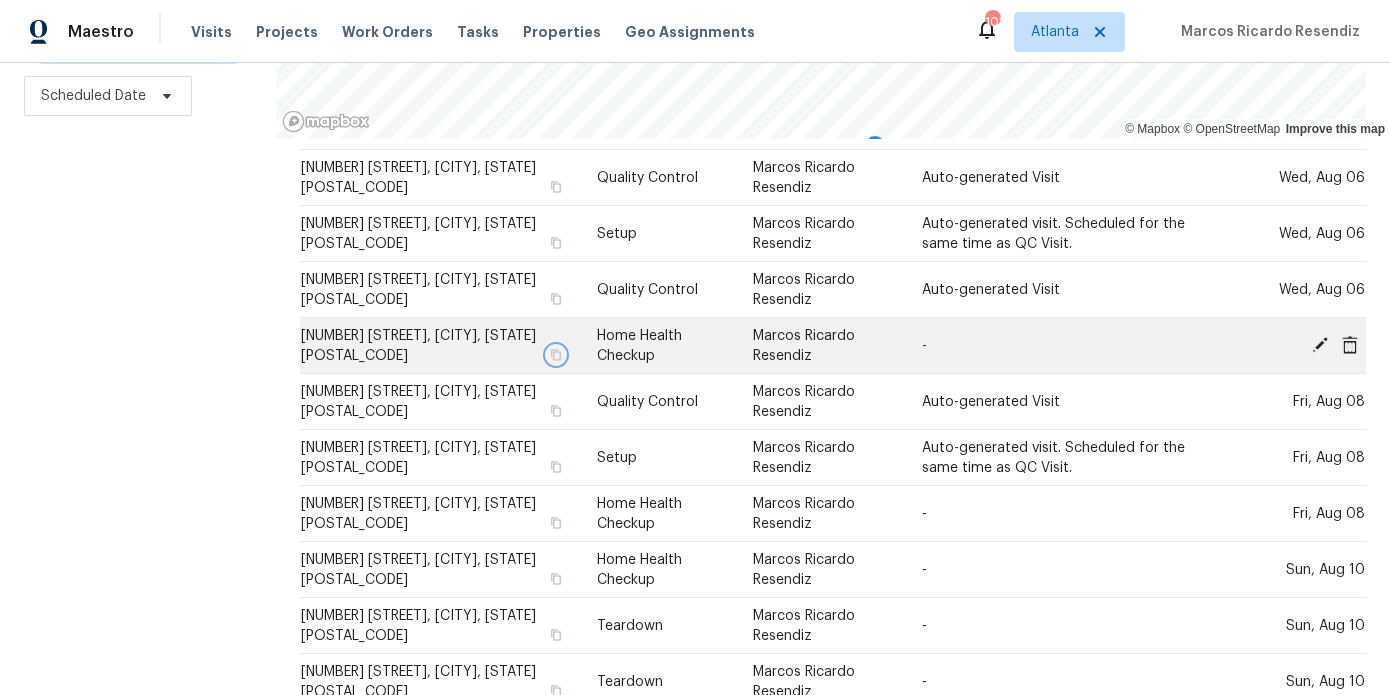 click 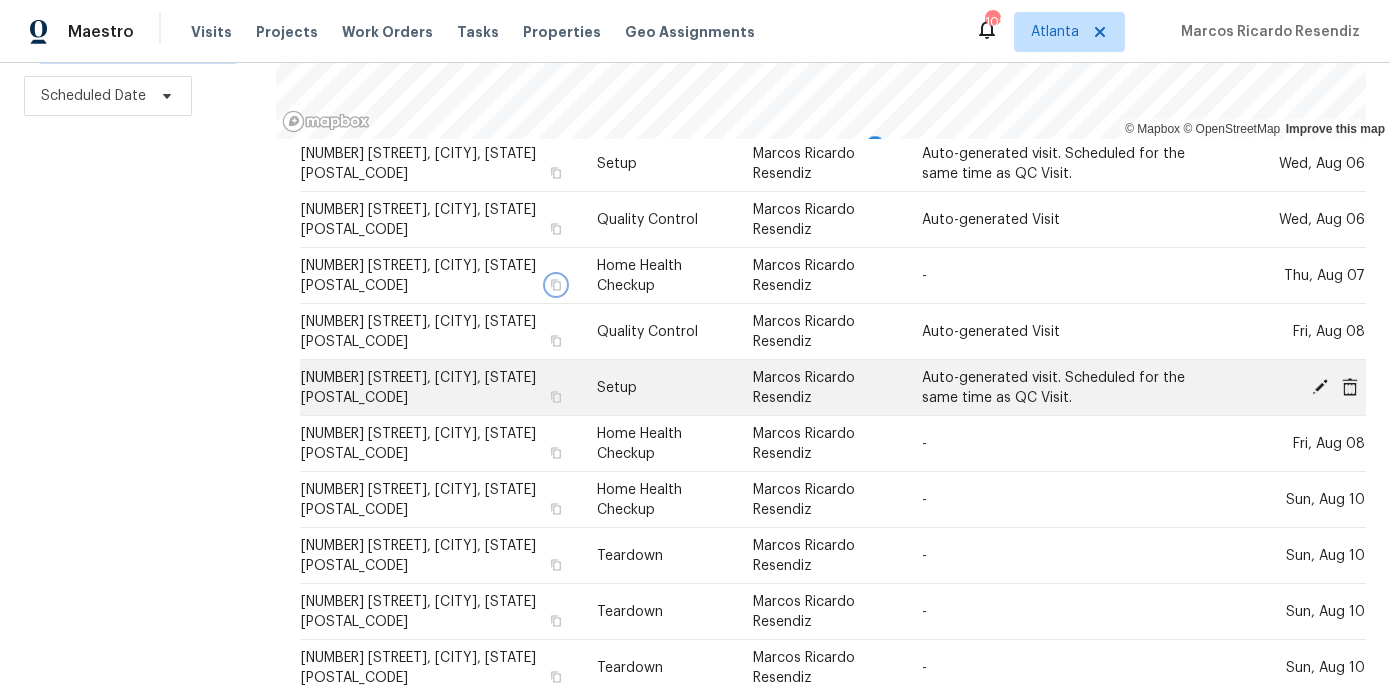 scroll, scrollTop: 261, scrollLeft: 0, axis: vertical 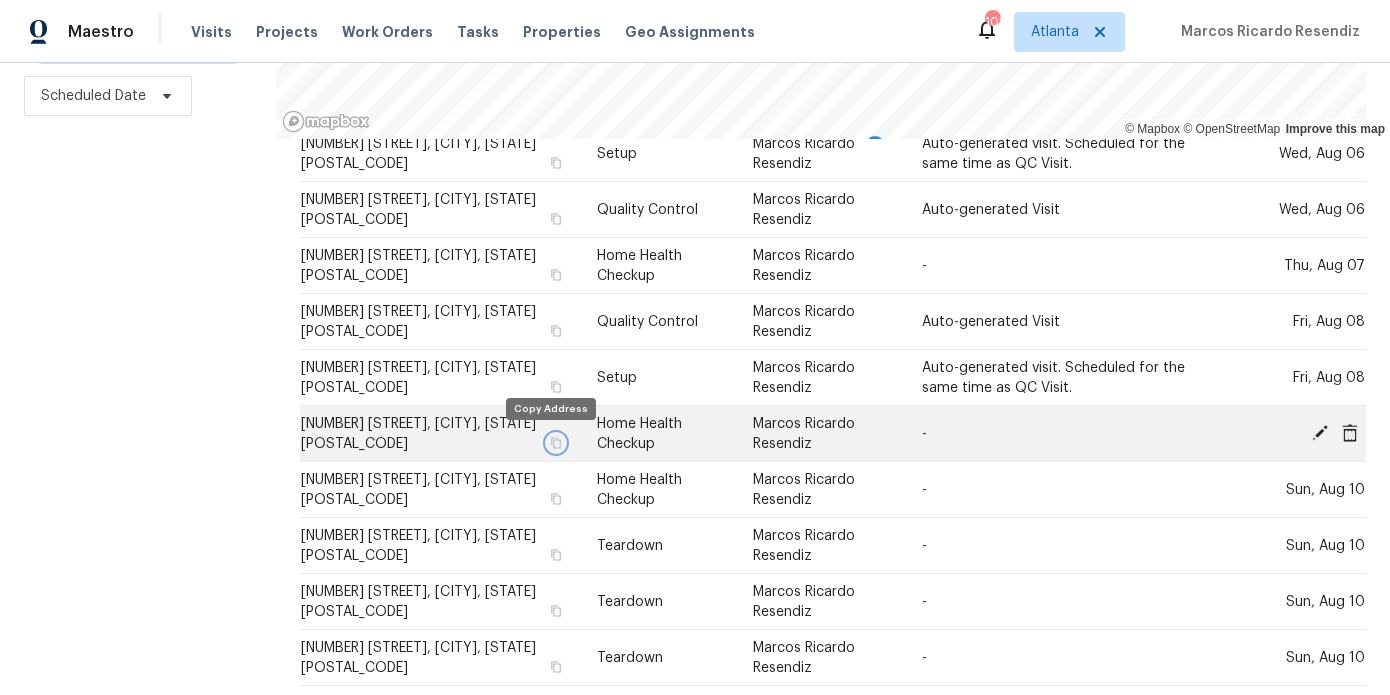click 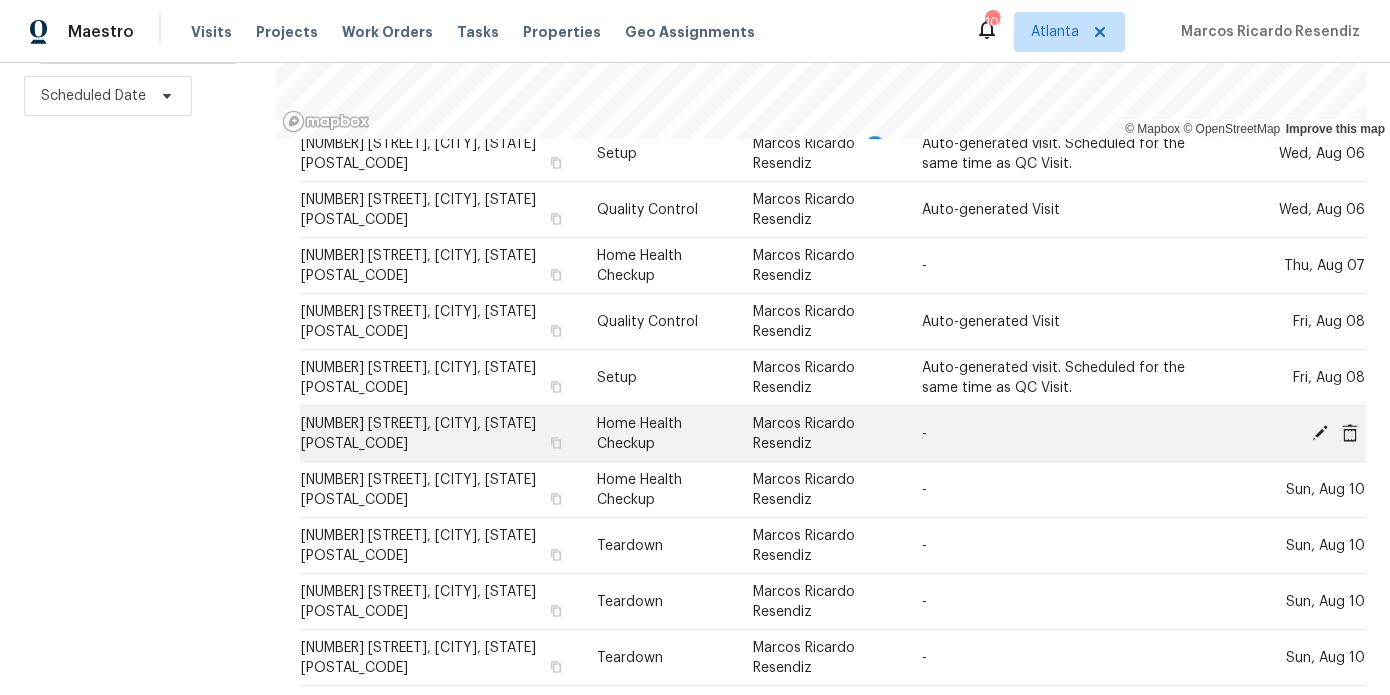 click 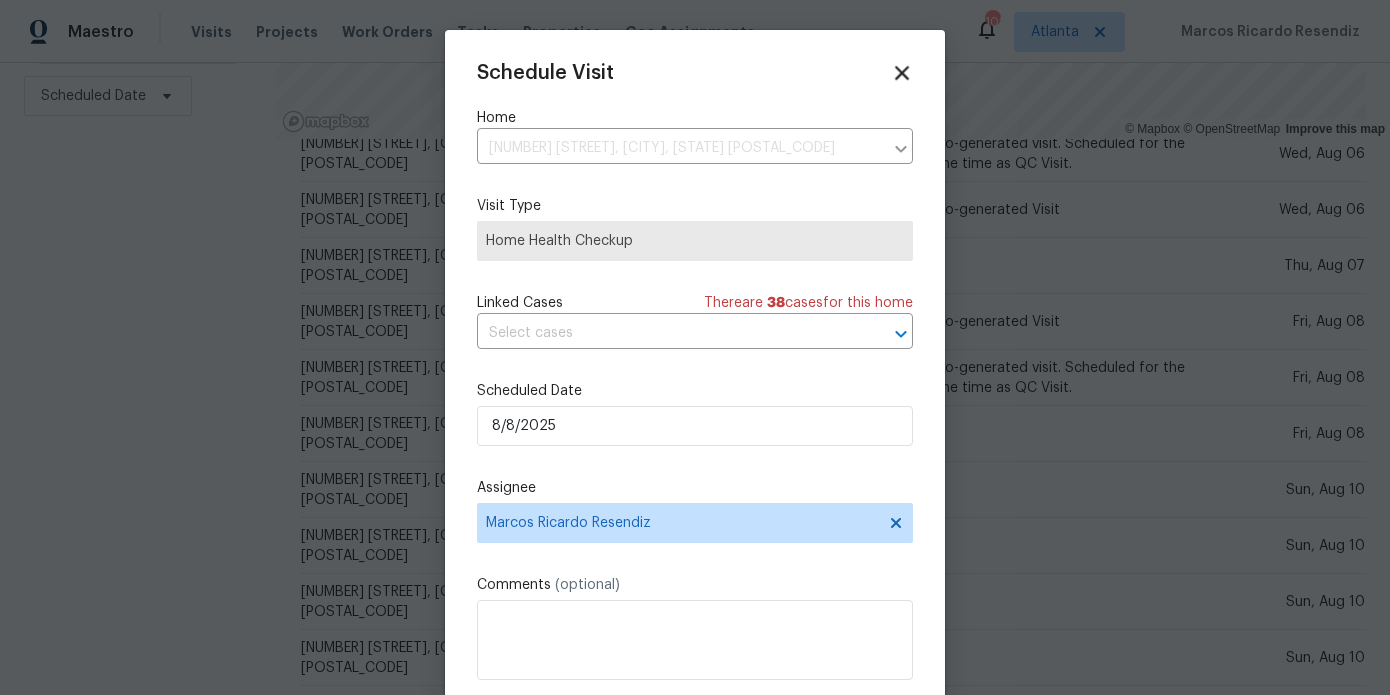 click 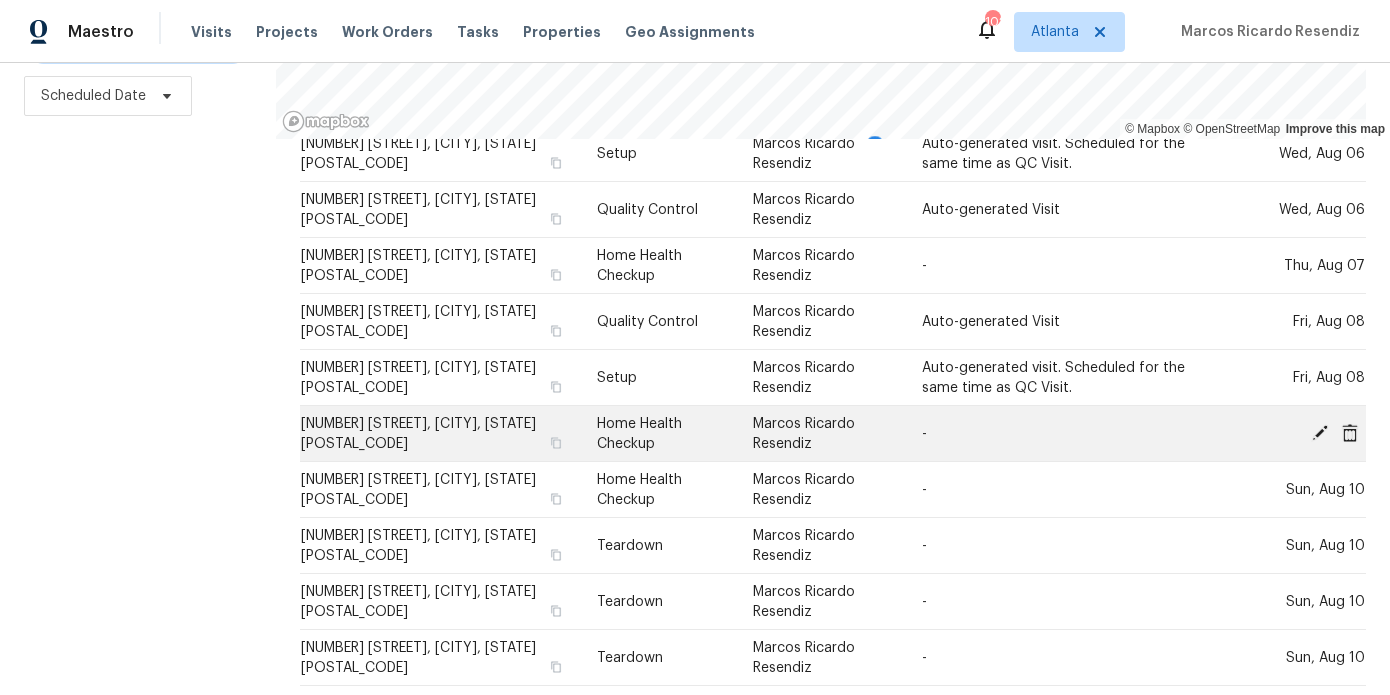 click 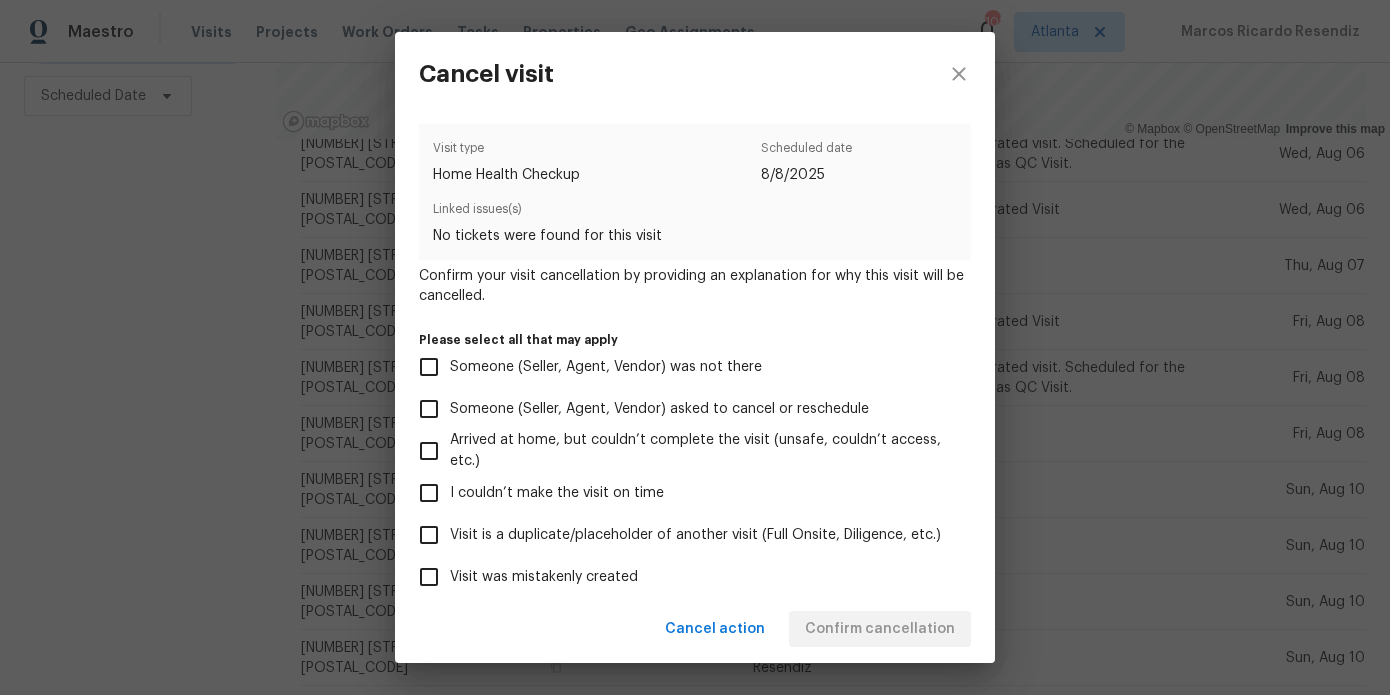 scroll, scrollTop: 190, scrollLeft: 0, axis: vertical 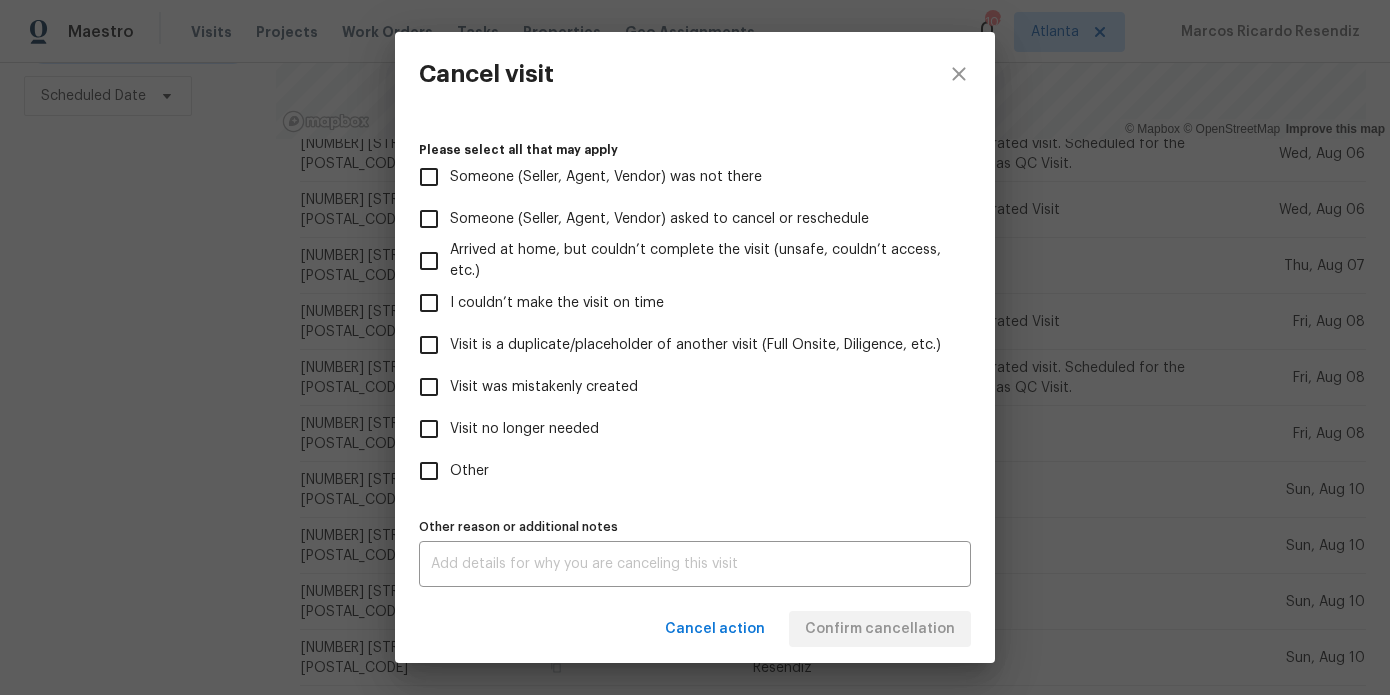 click on "Other" at bounding box center (469, 471) 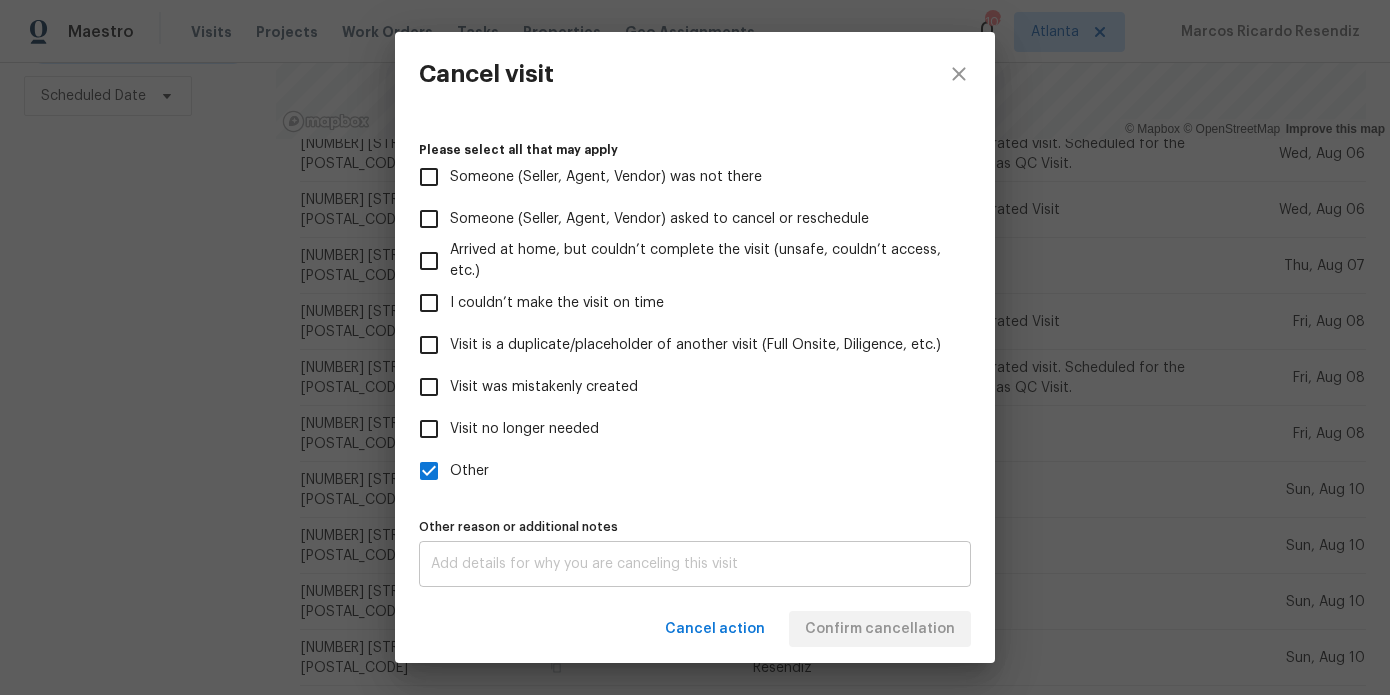 click on "x Other reason or additional notes" at bounding box center (695, 564) 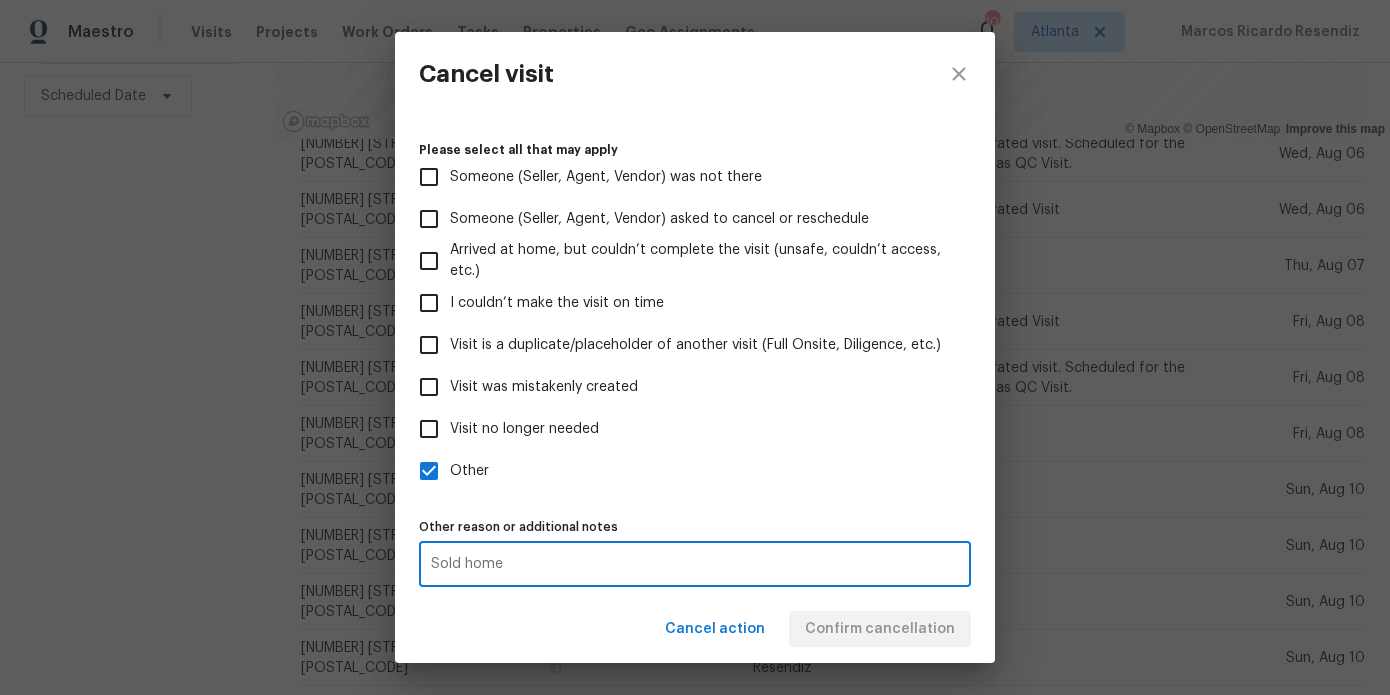 type on "Sold home" 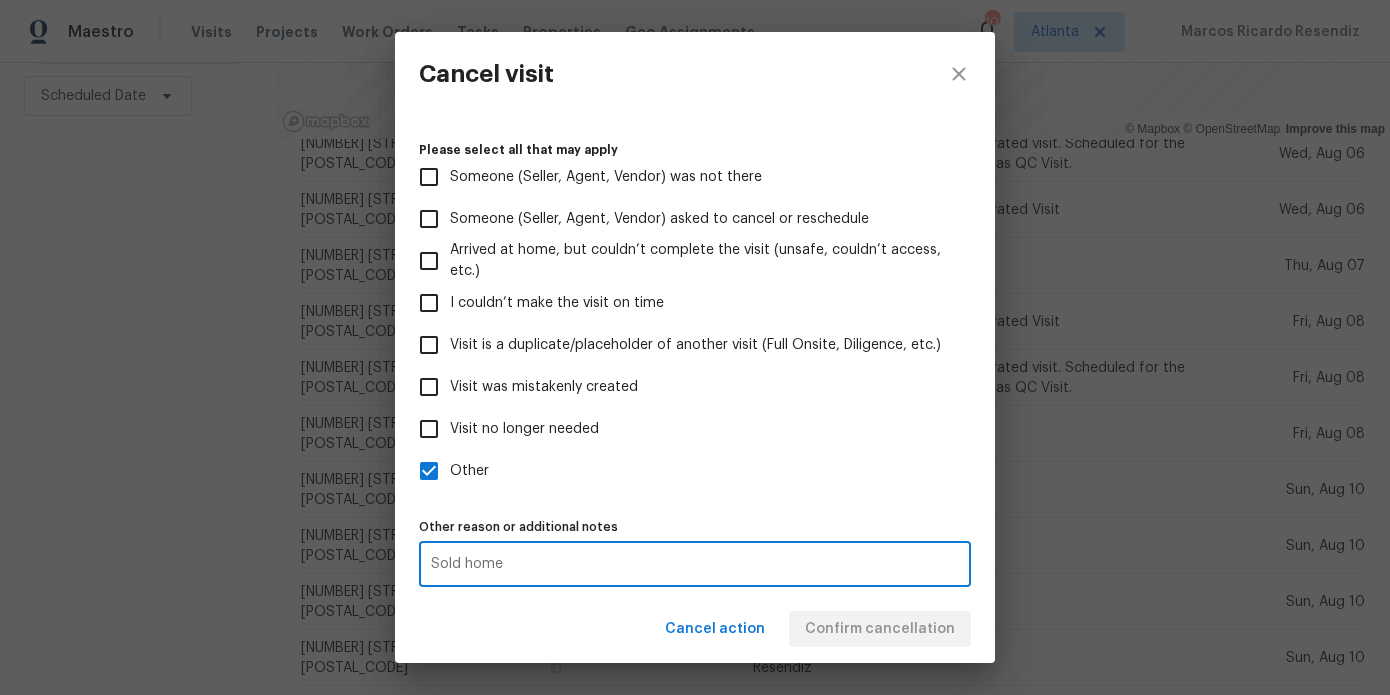 click on "Cancel action Confirm cancellation" at bounding box center [695, 629] 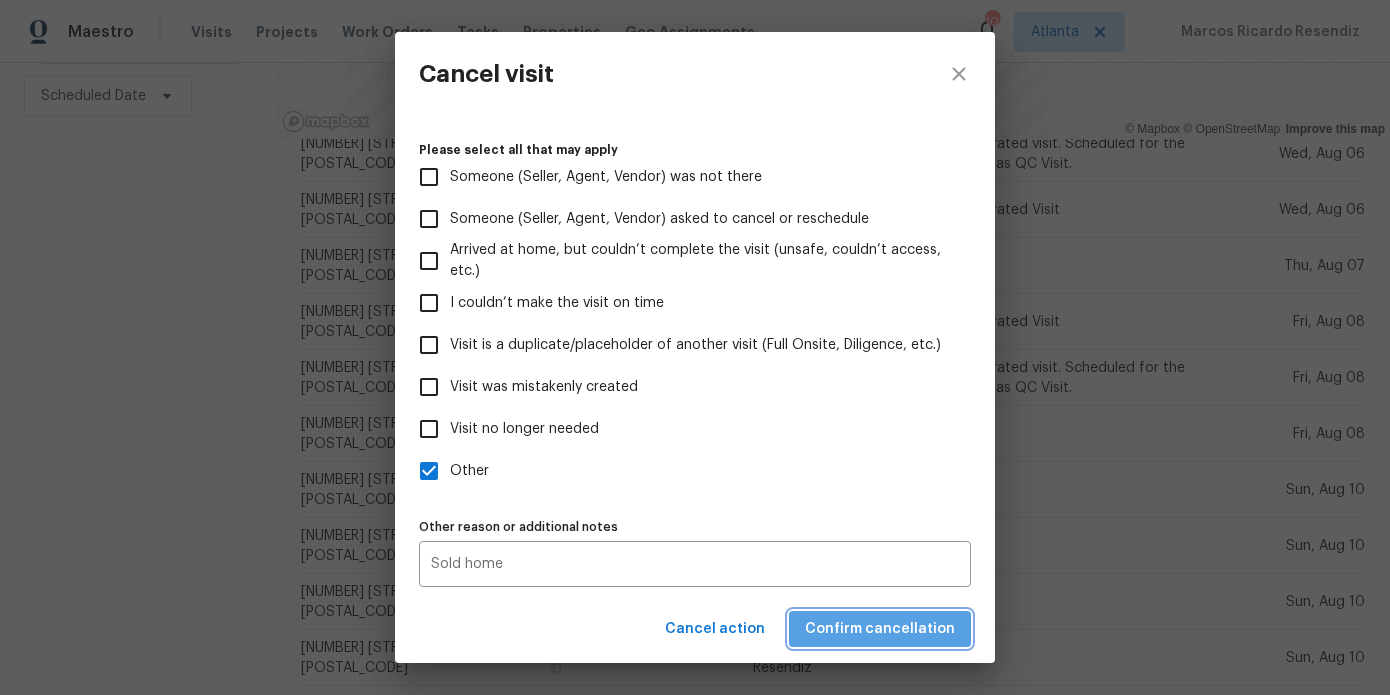 click on "Confirm cancellation" at bounding box center [880, 629] 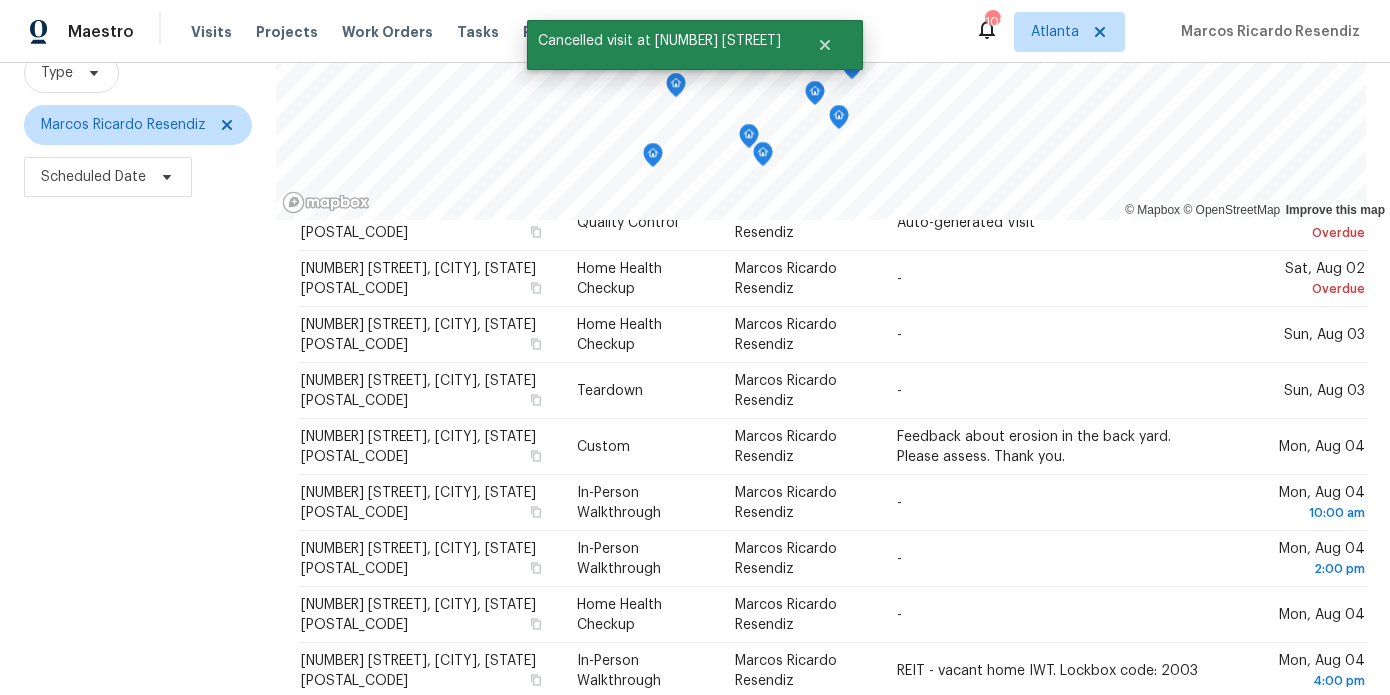 scroll, scrollTop: 284, scrollLeft: 0, axis: vertical 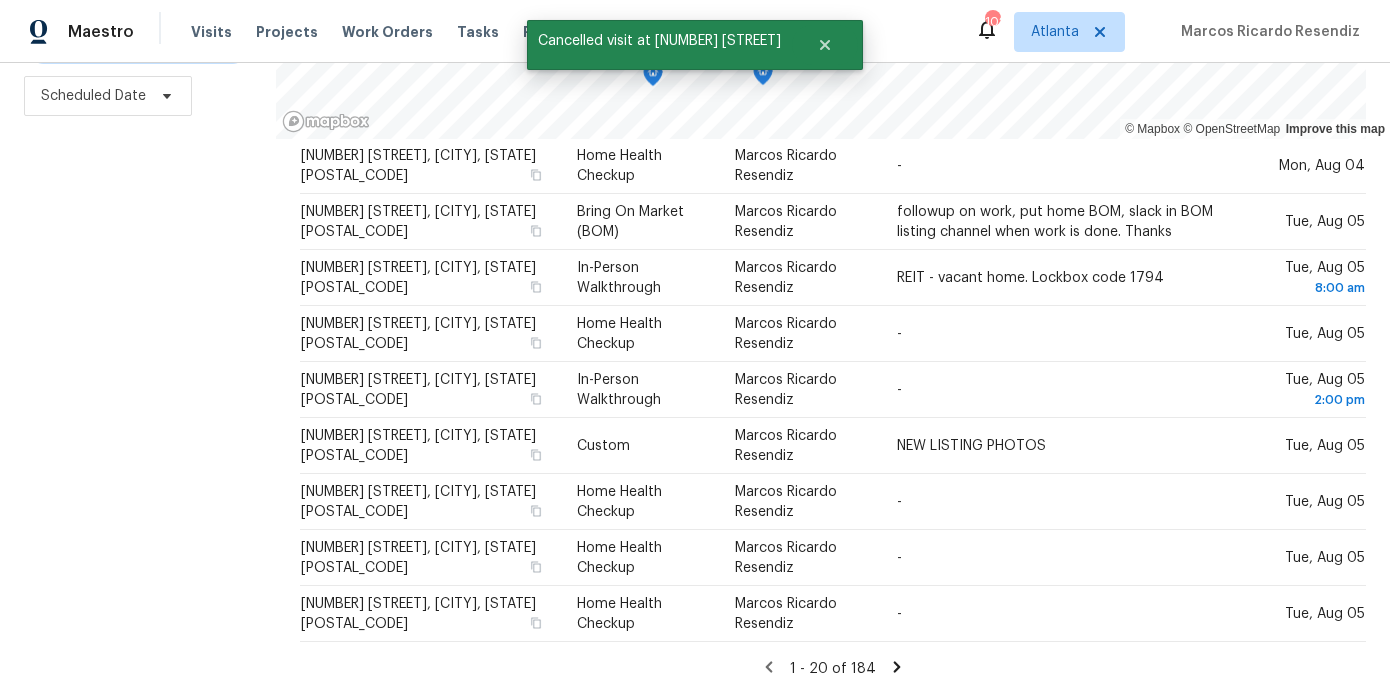 click 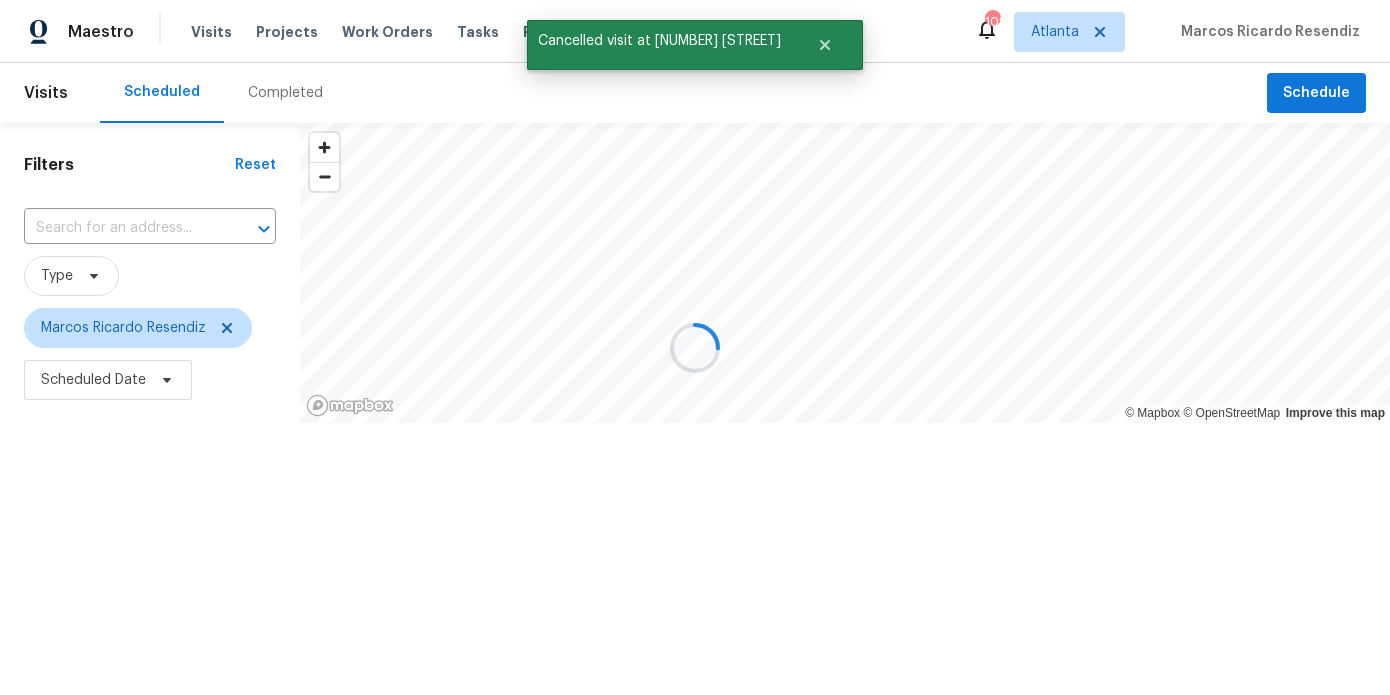 scroll, scrollTop: 697, scrollLeft: 0, axis: vertical 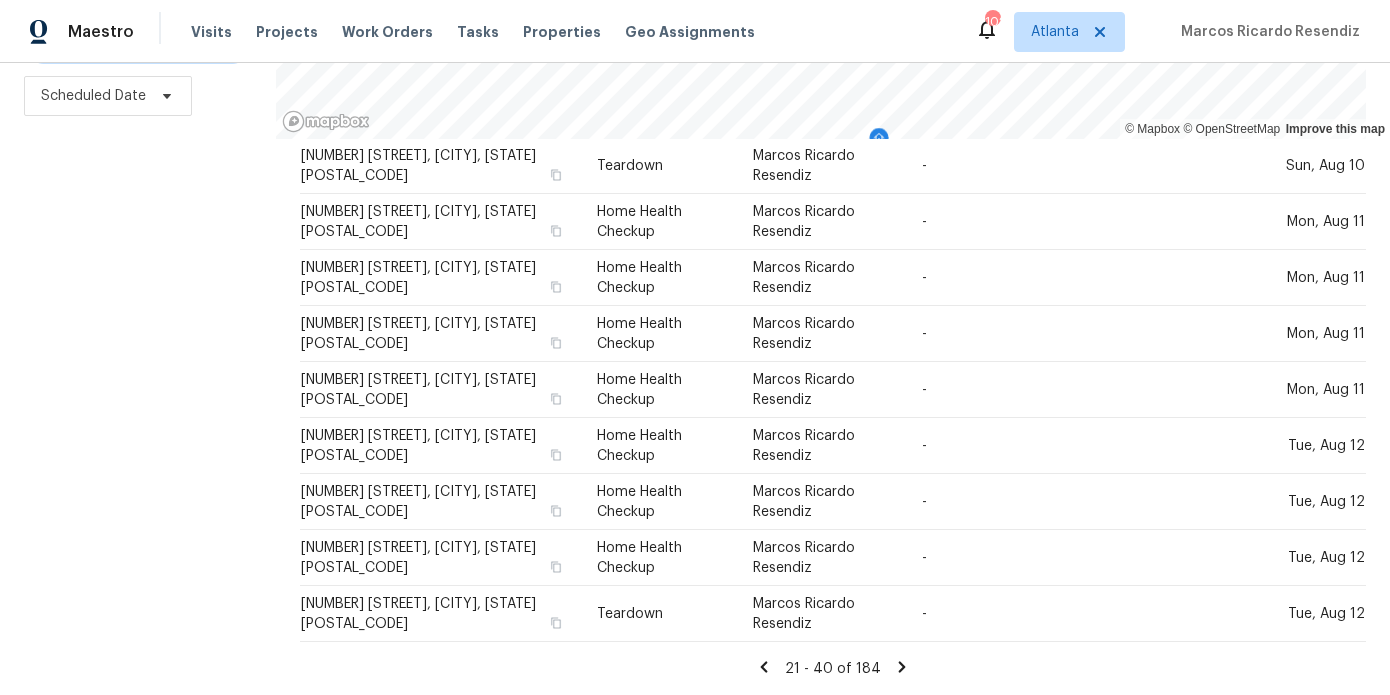 click 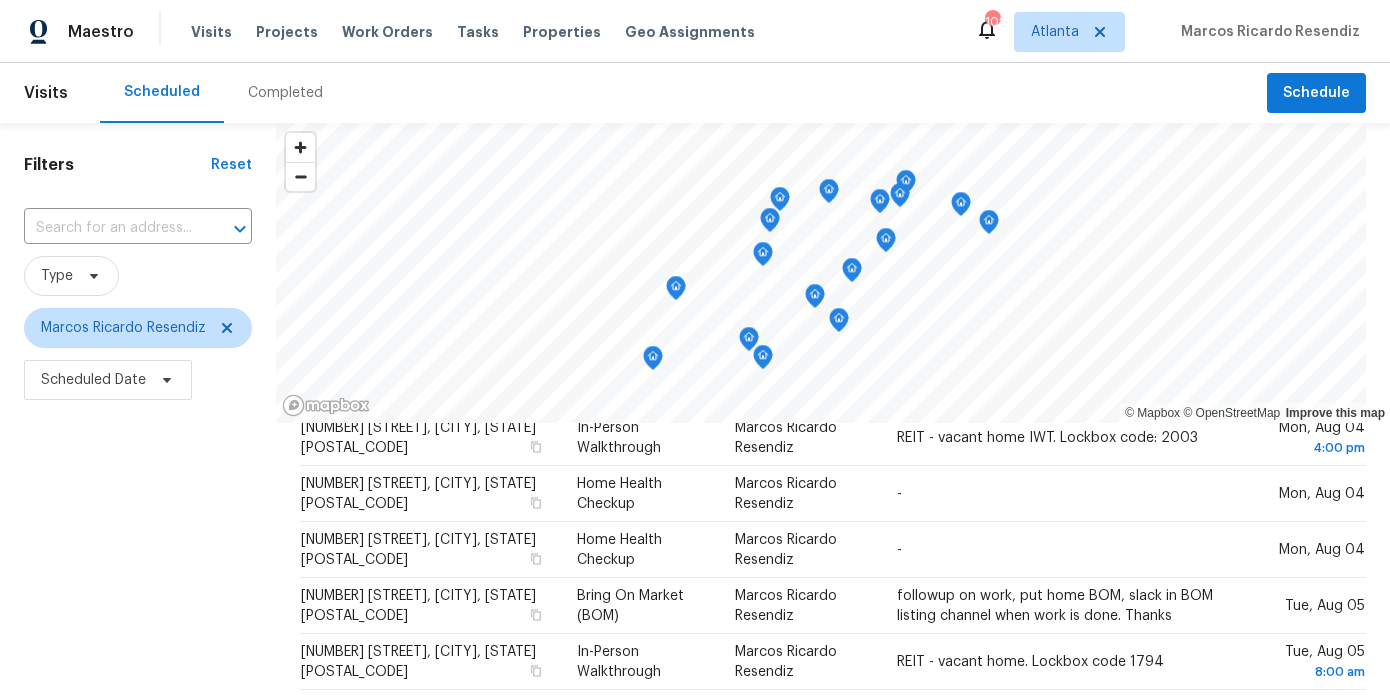 scroll, scrollTop: 284, scrollLeft: 0, axis: vertical 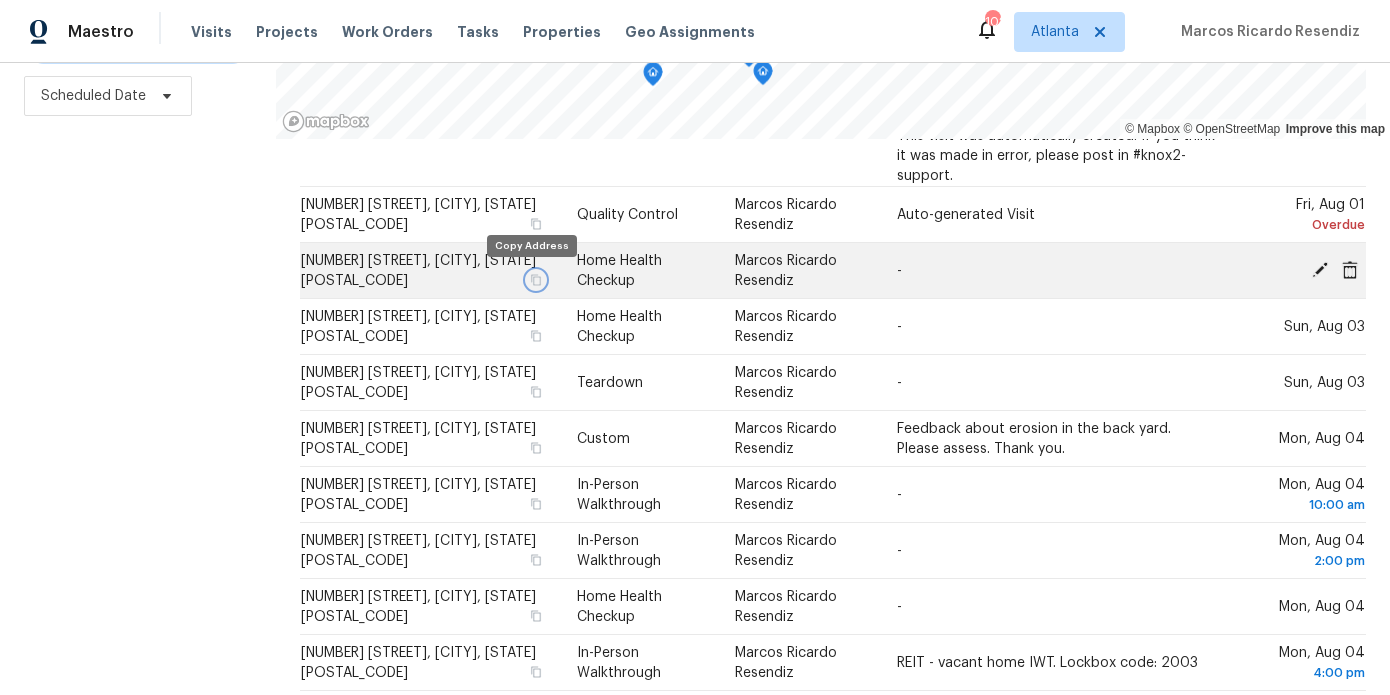 click at bounding box center [536, 280] 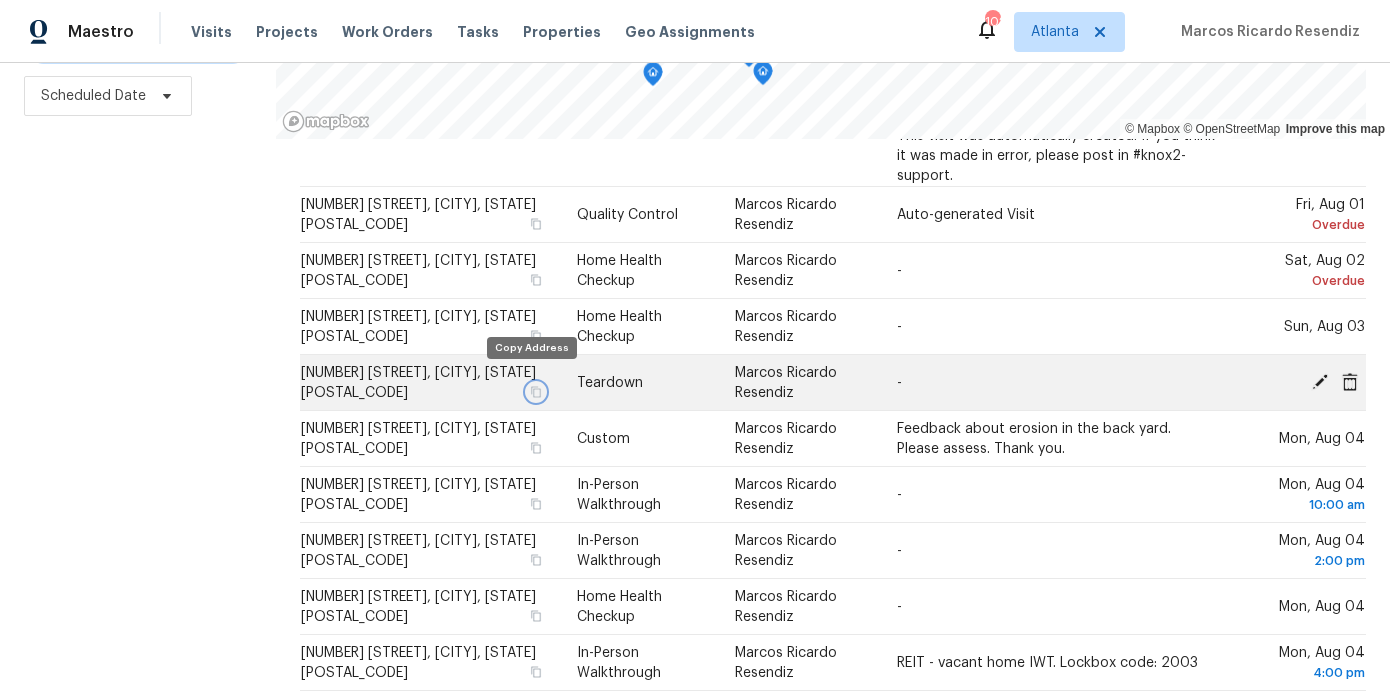 click 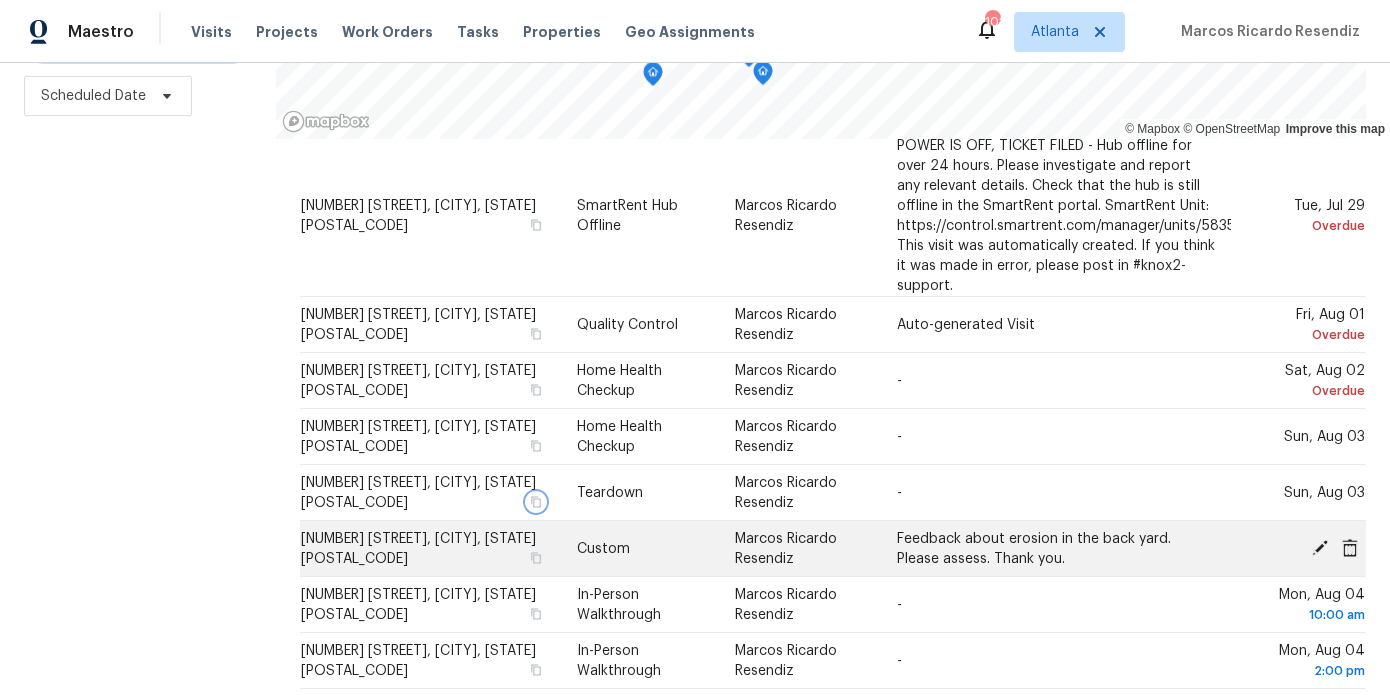 scroll, scrollTop: 76, scrollLeft: 0, axis: vertical 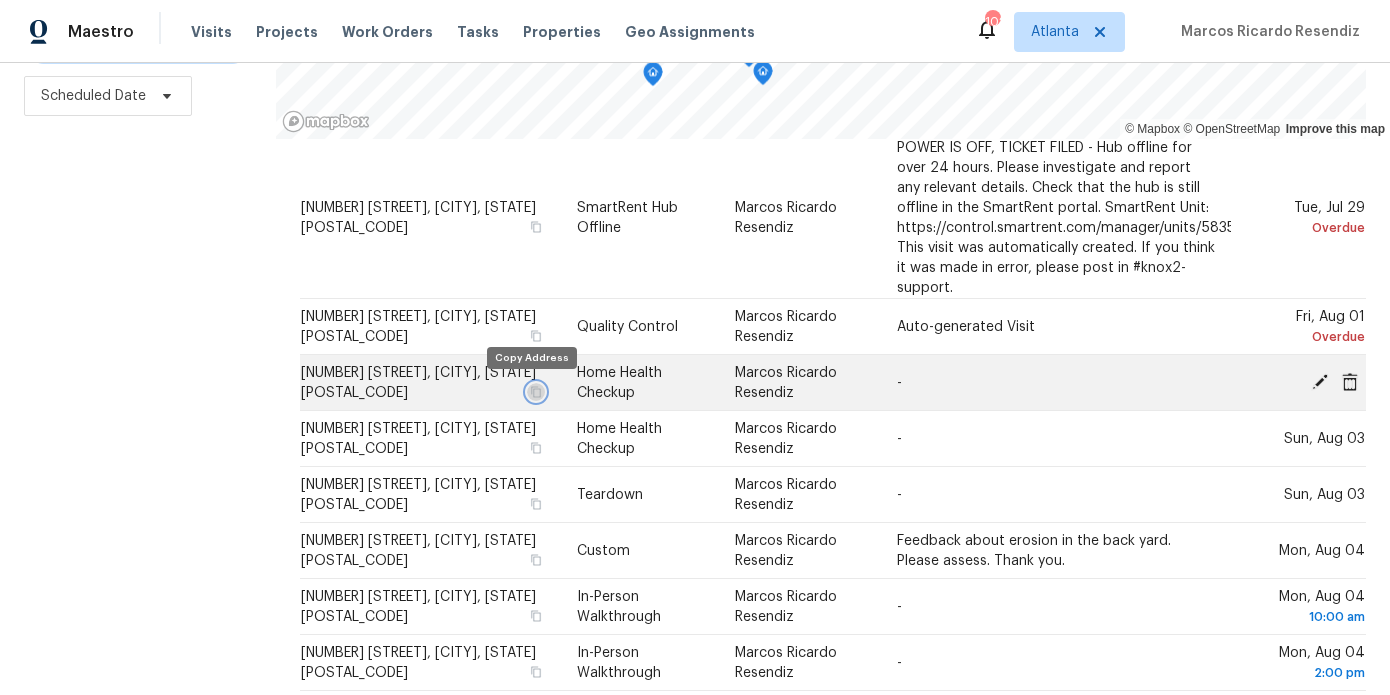 click at bounding box center [536, 392] 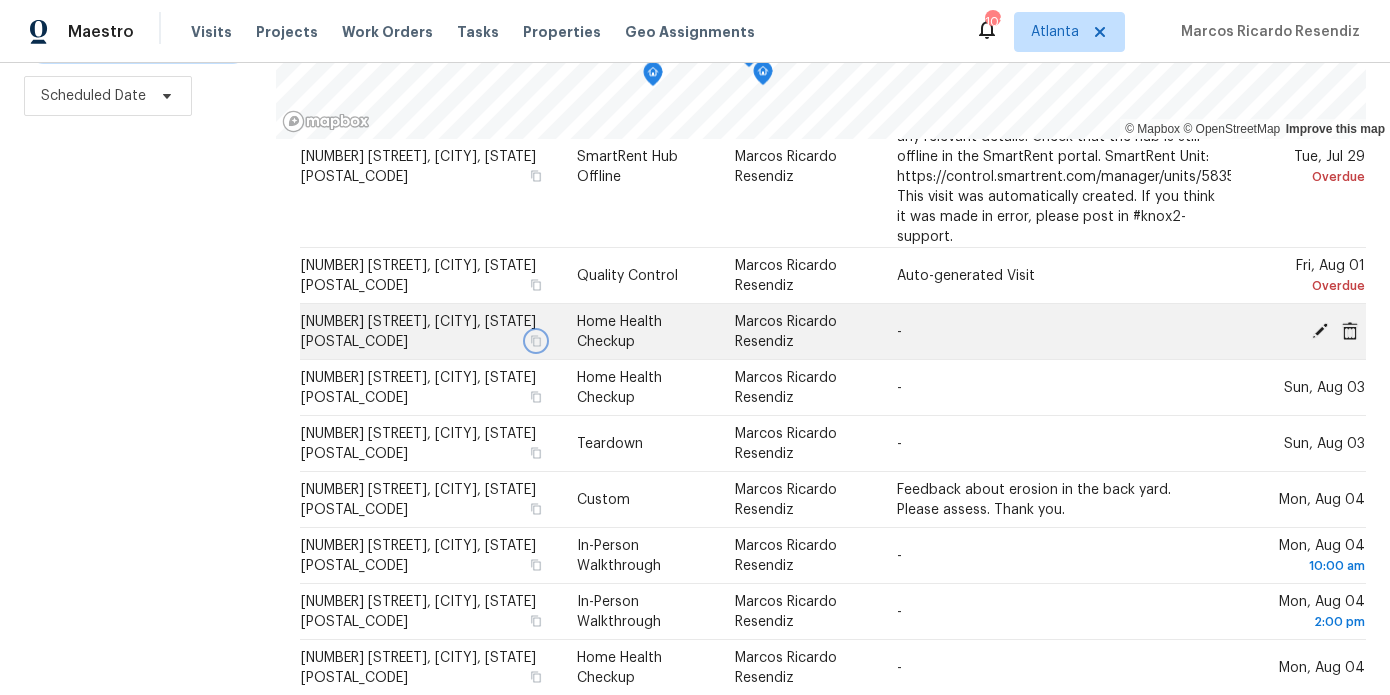 scroll, scrollTop: 134, scrollLeft: 0, axis: vertical 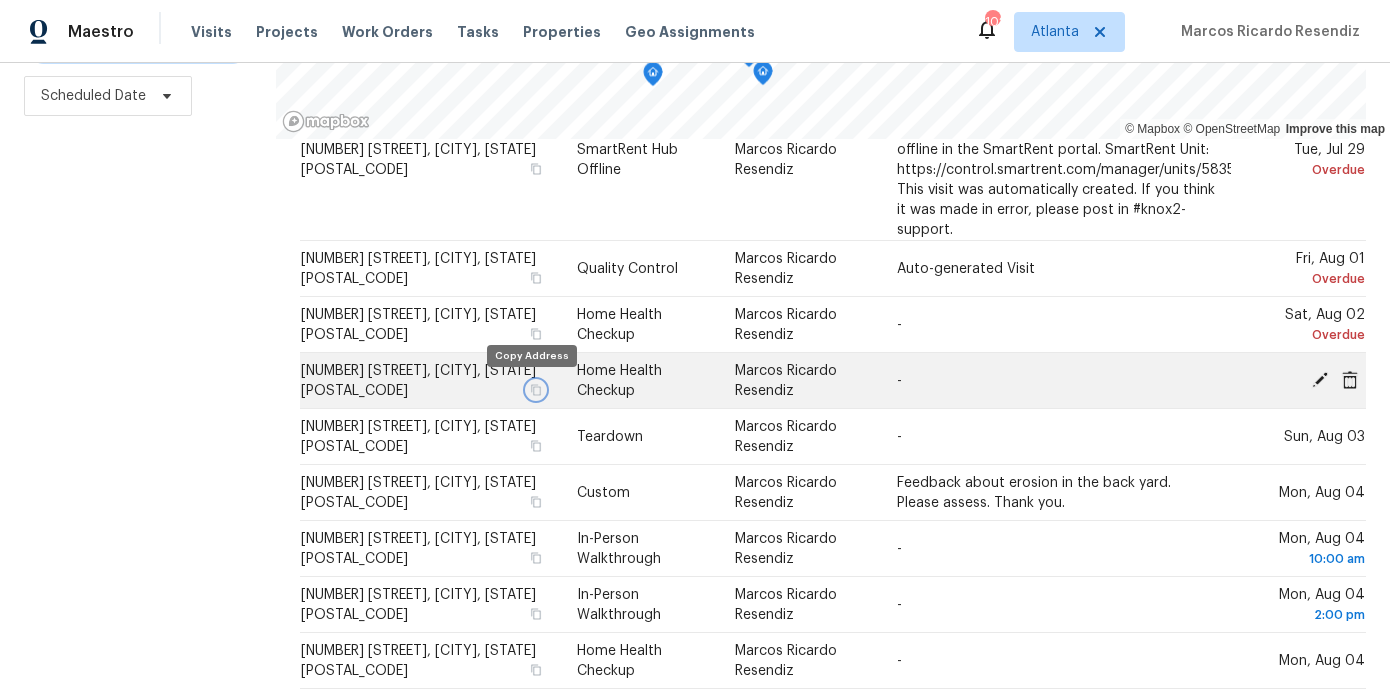 click 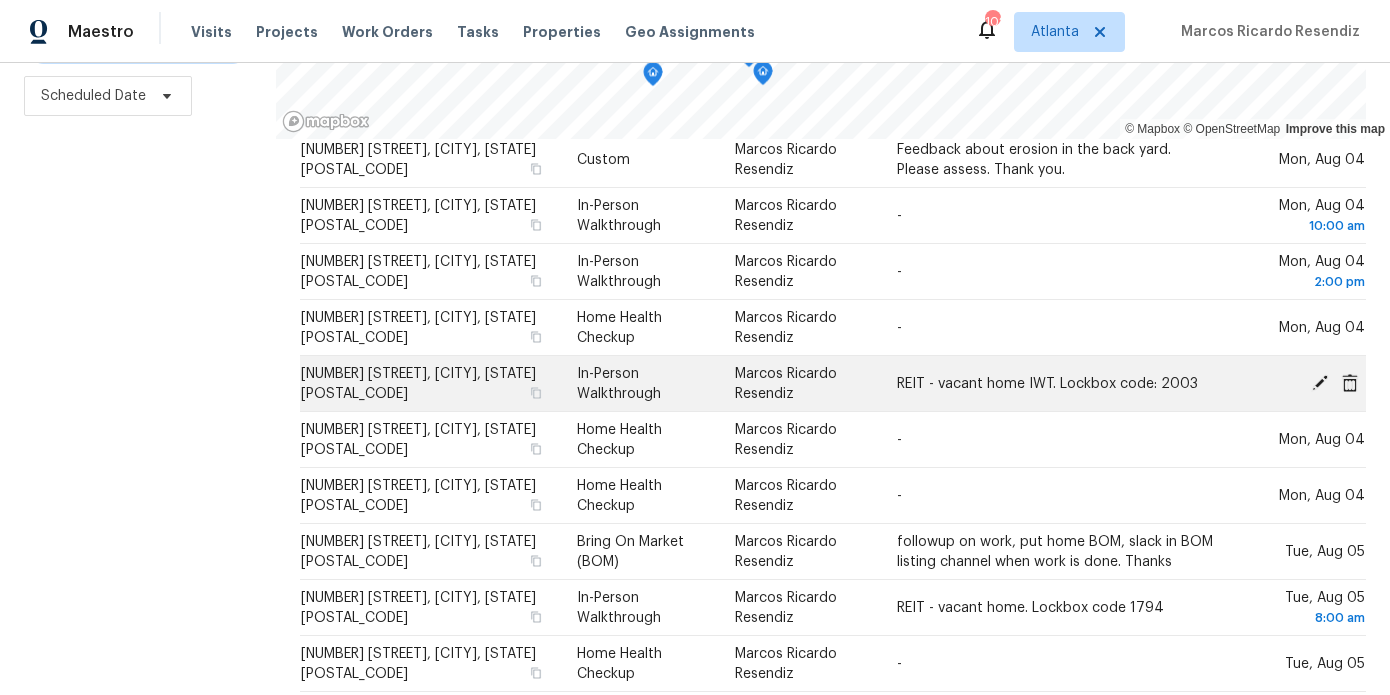scroll, scrollTop: 485, scrollLeft: 0, axis: vertical 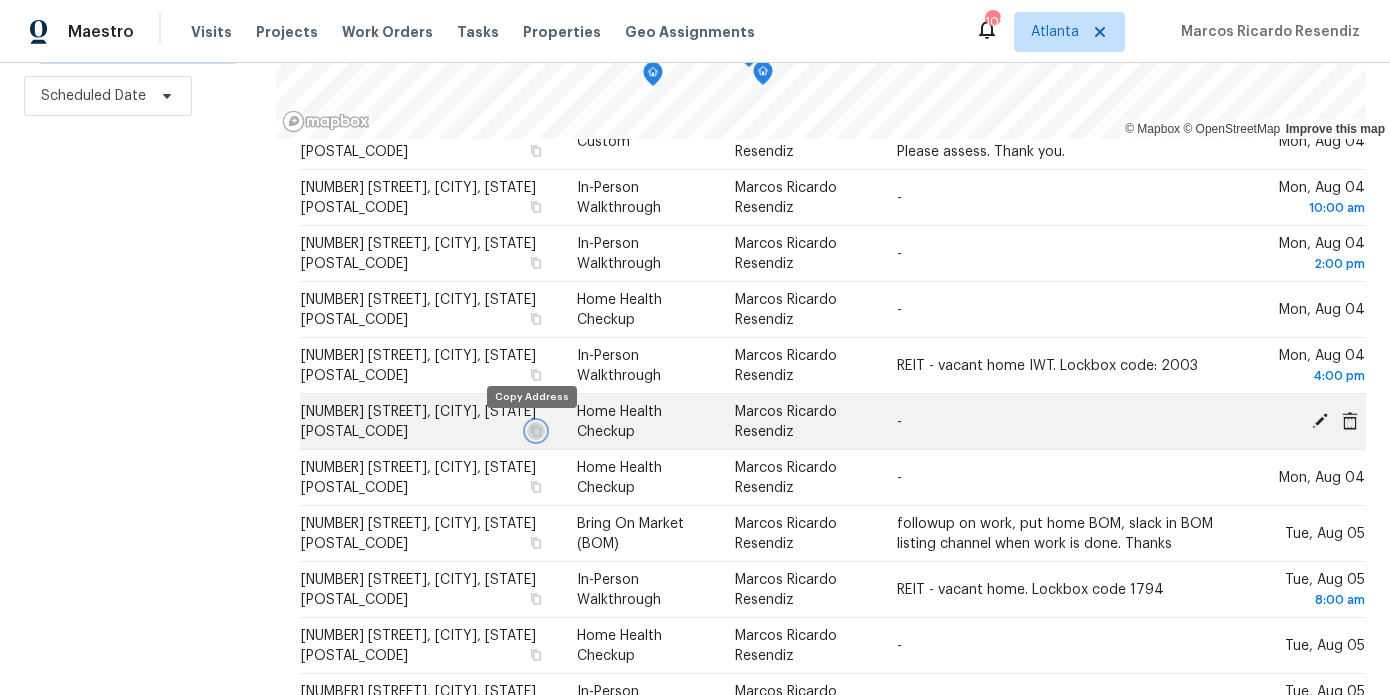 click 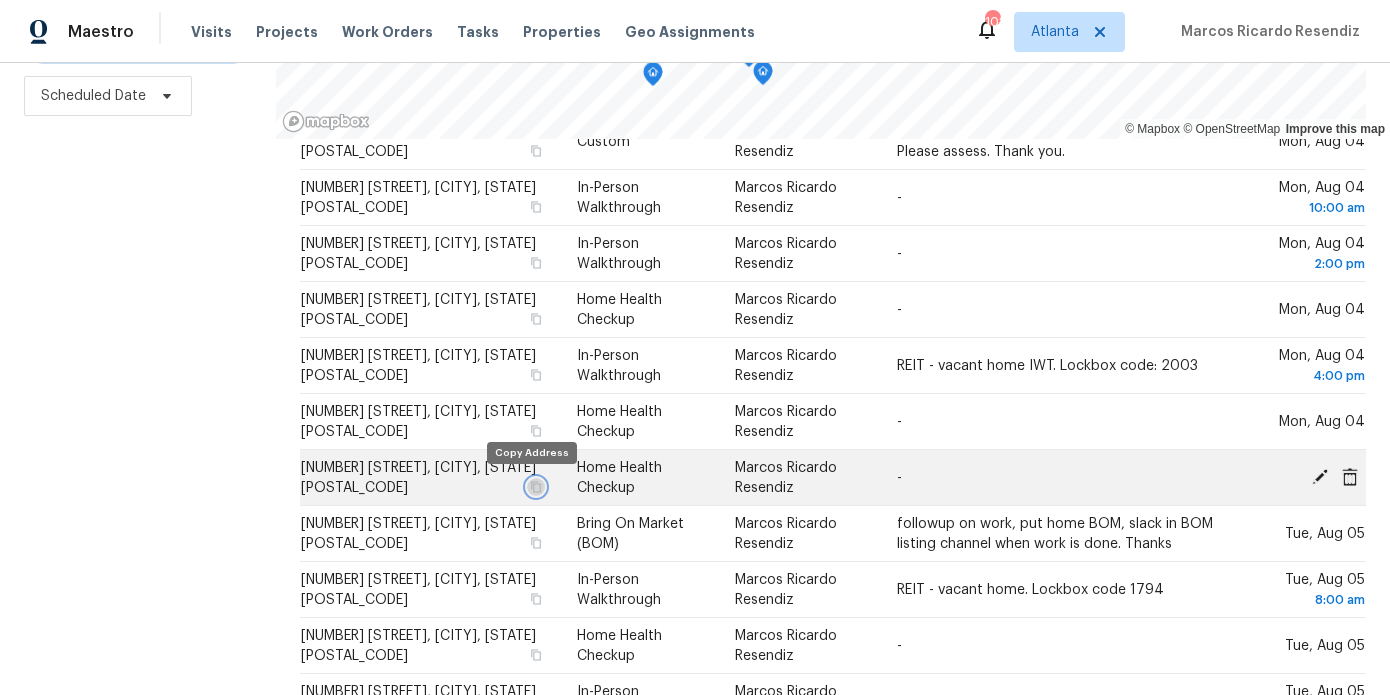click 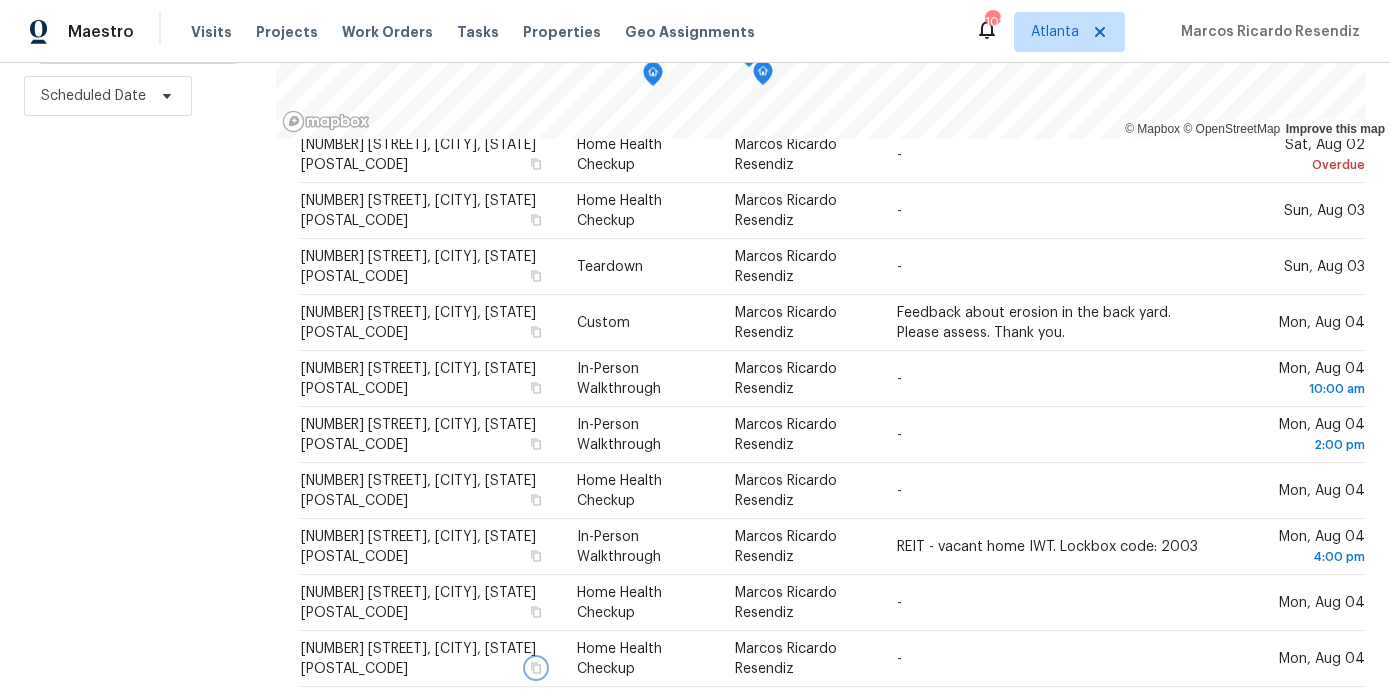 scroll, scrollTop: 306, scrollLeft: 0, axis: vertical 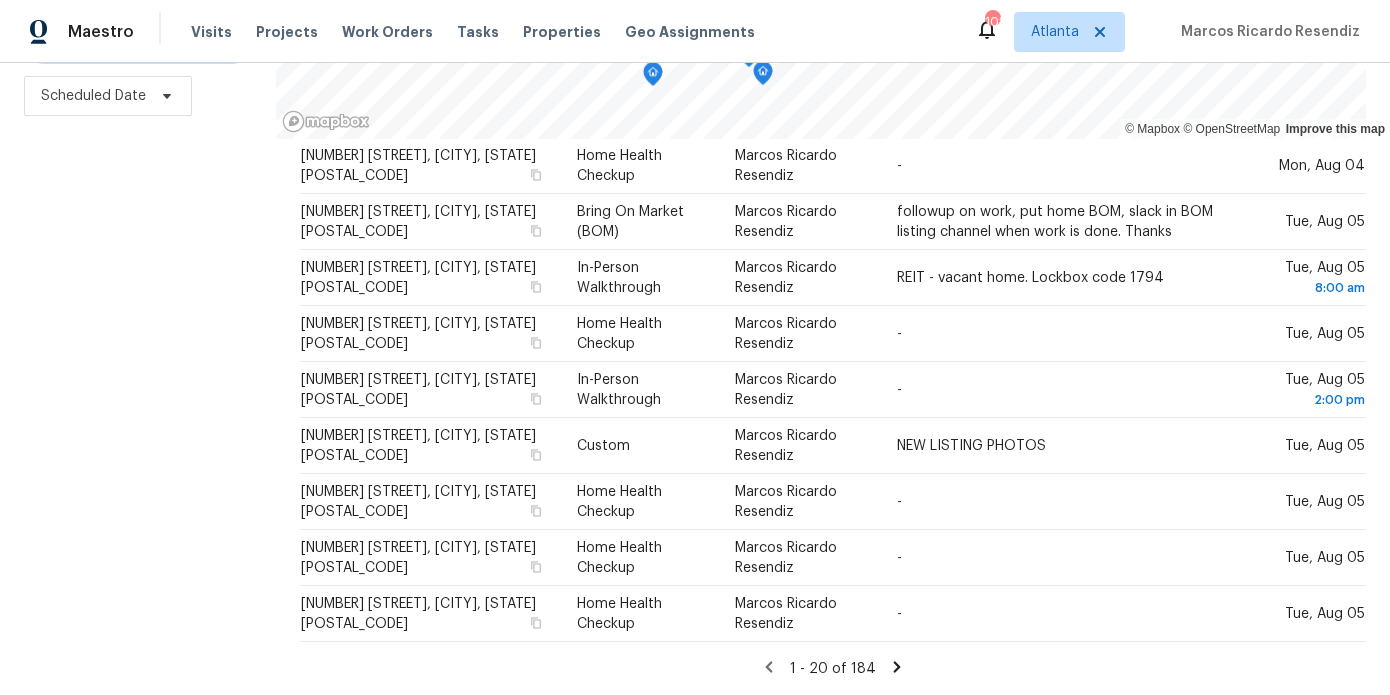 click 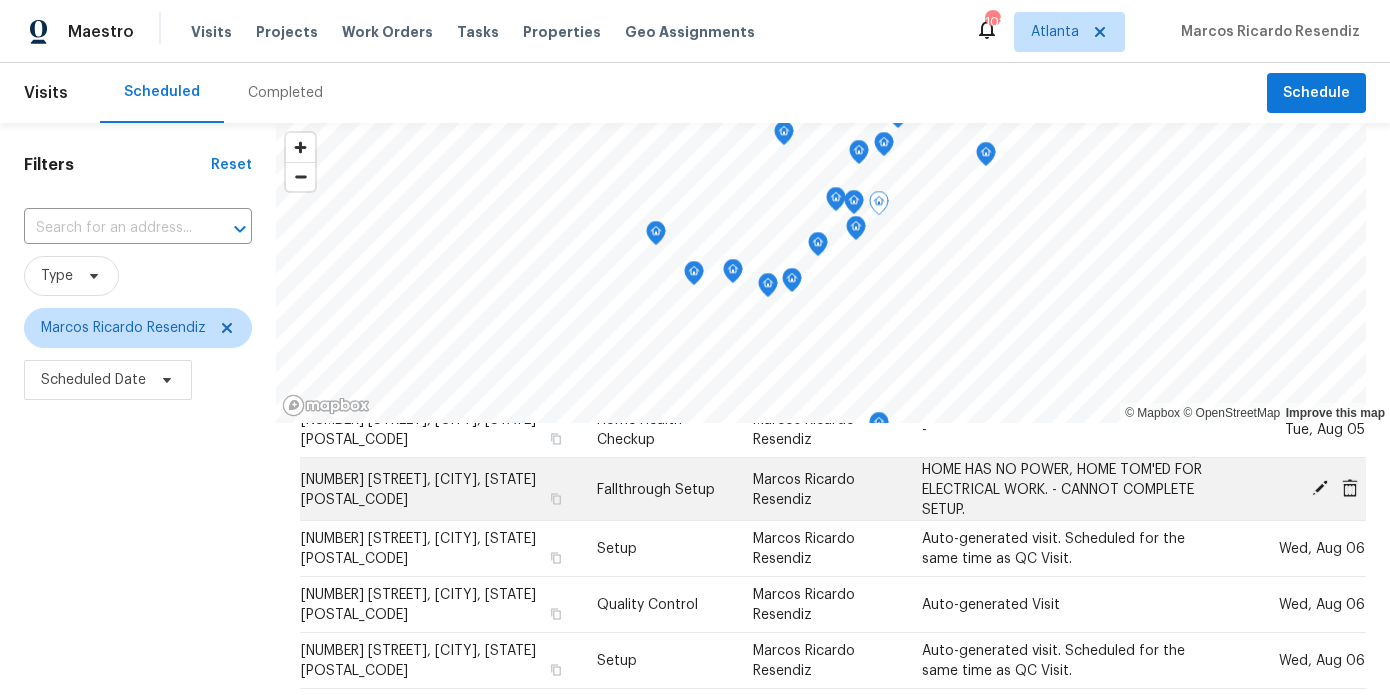 scroll, scrollTop: 697, scrollLeft: 0, axis: vertical 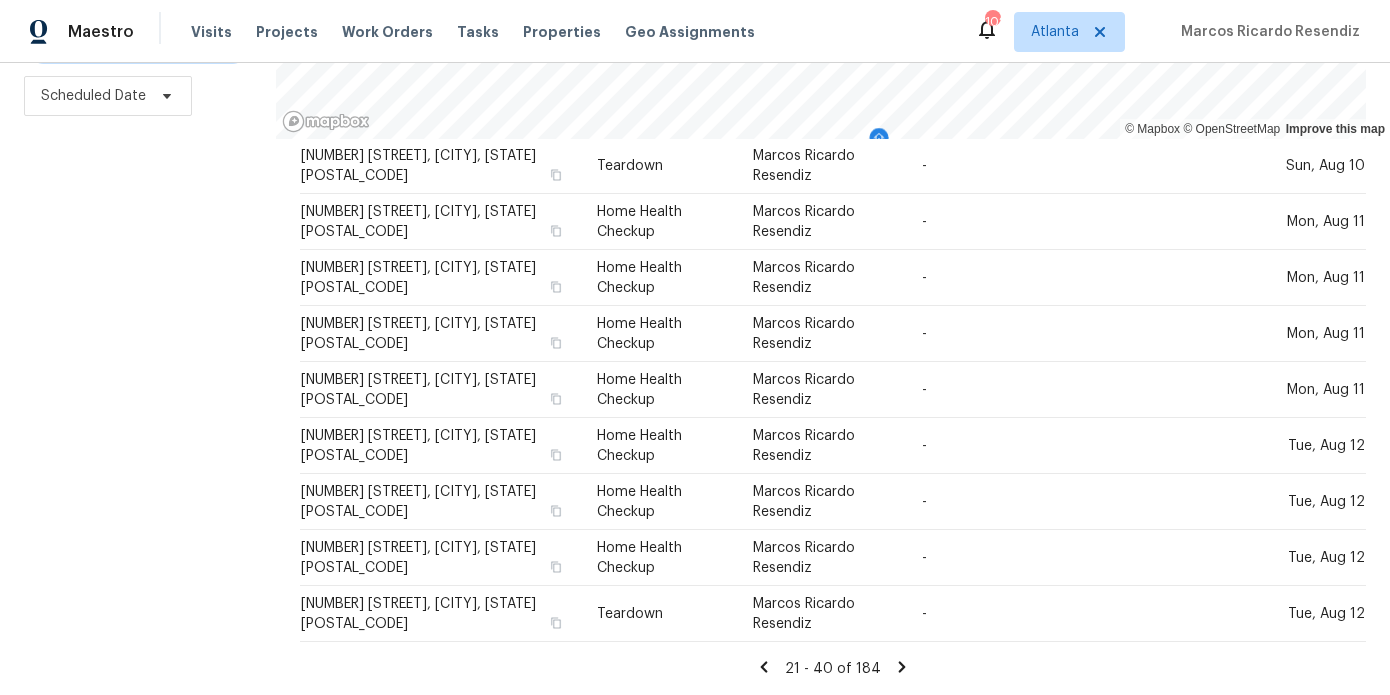 click 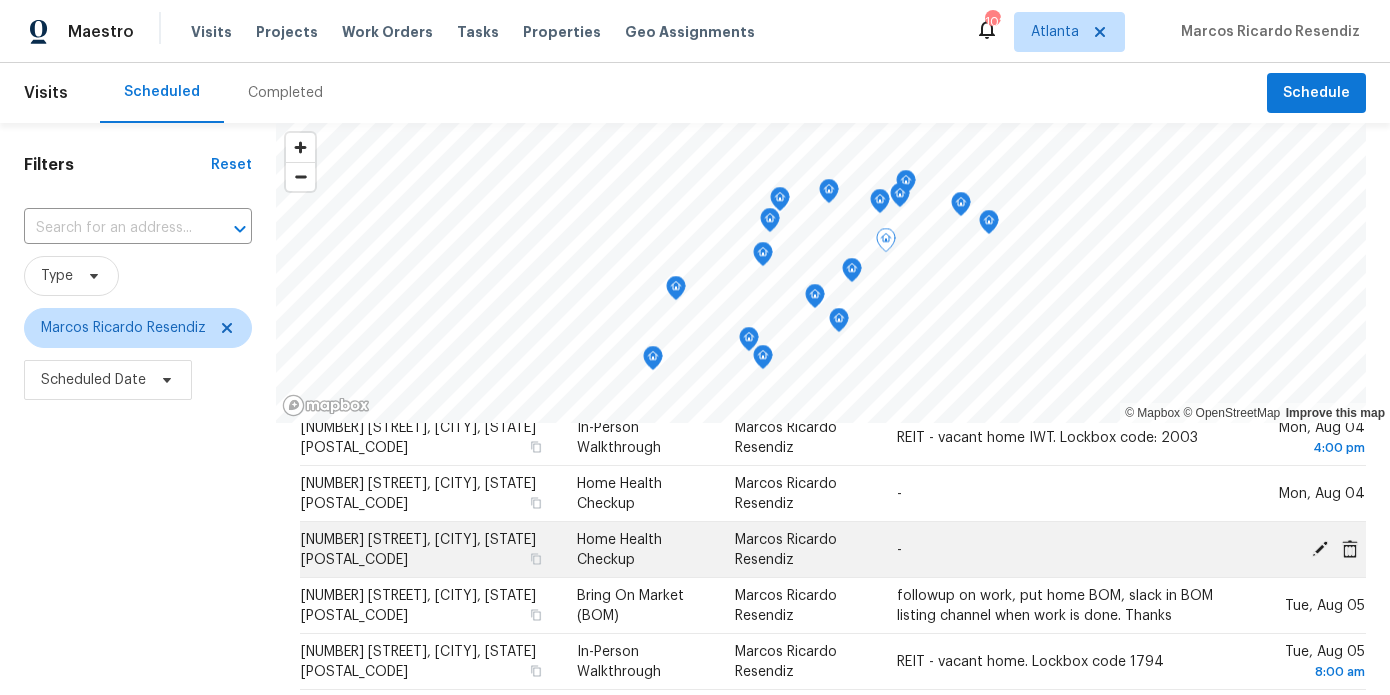 scroll, scrollTop: 797, scrollLeft: 0, axis: vertical 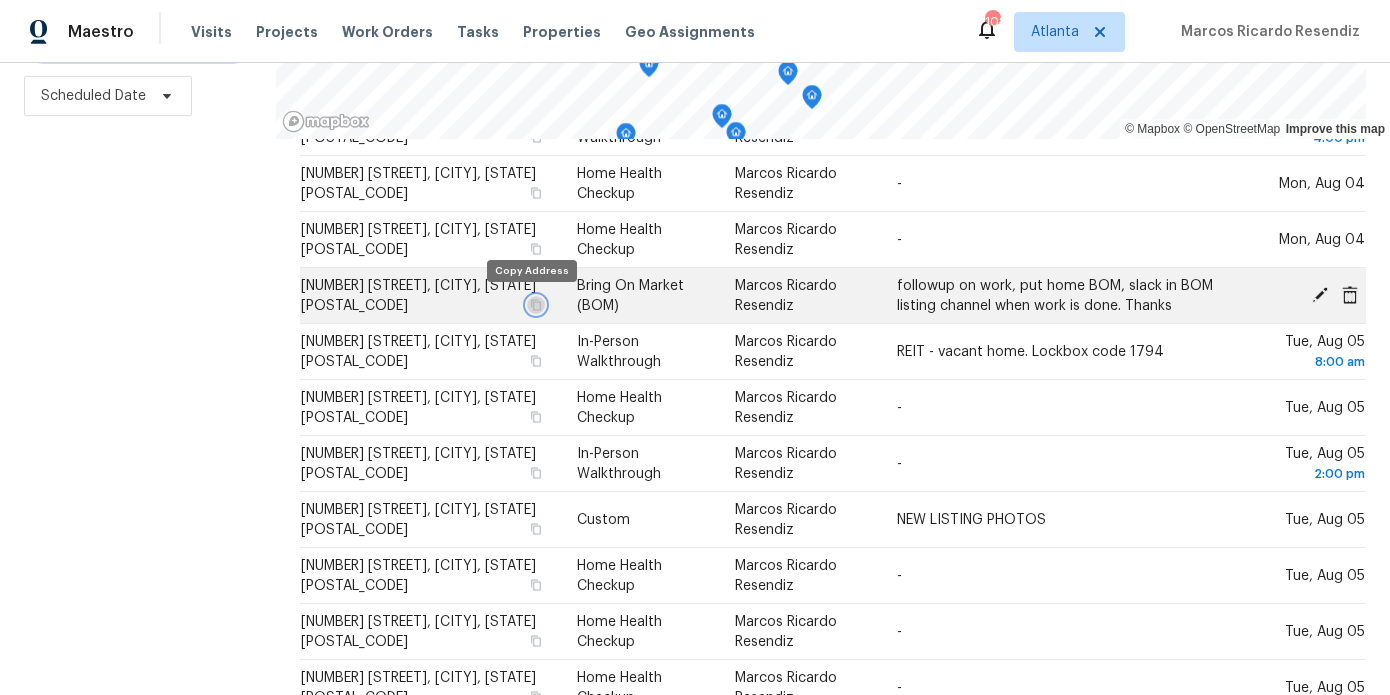 click 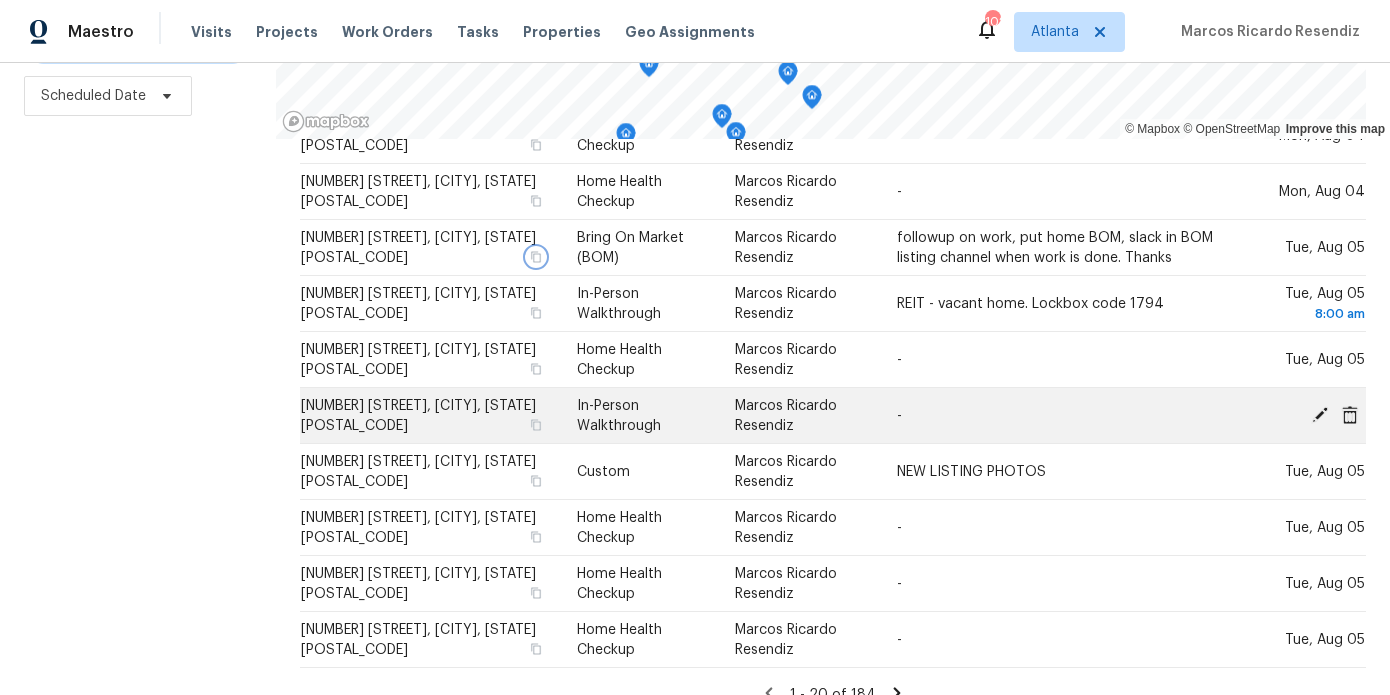 scroll, scrollTop: 797, scrollLeft: 0, axis: vertical 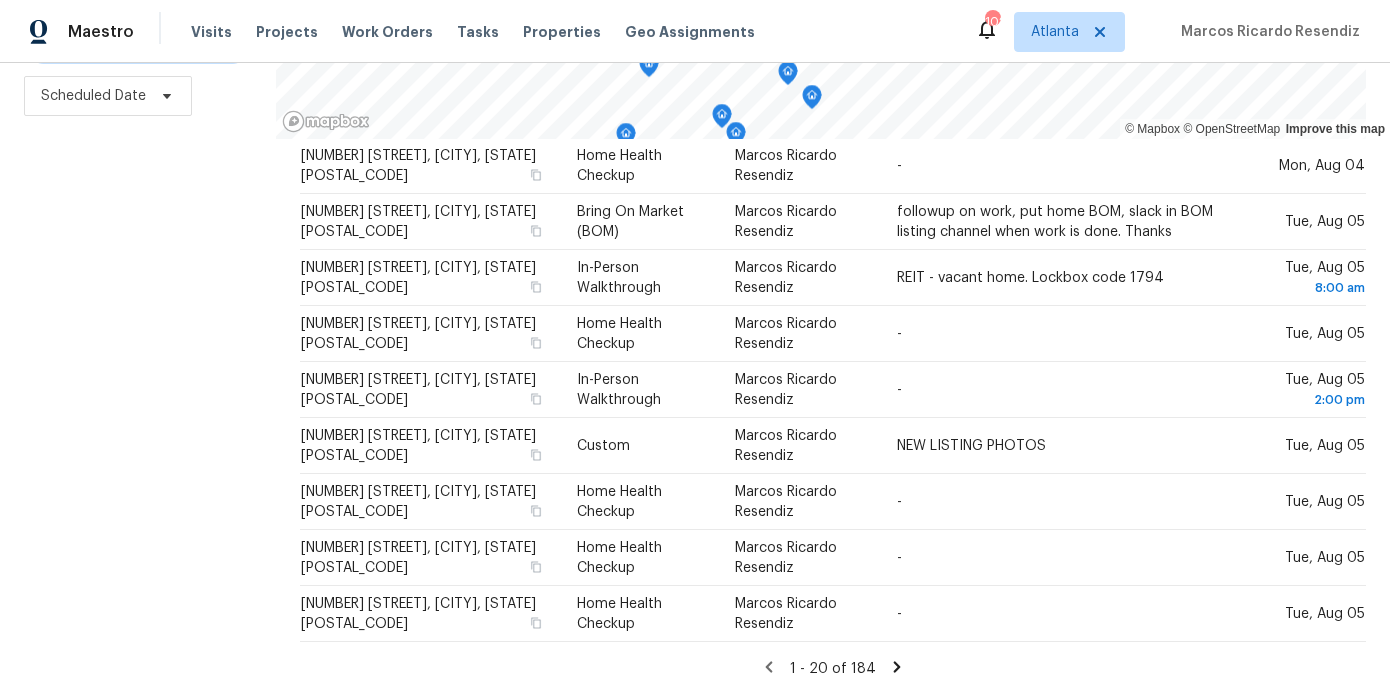 click 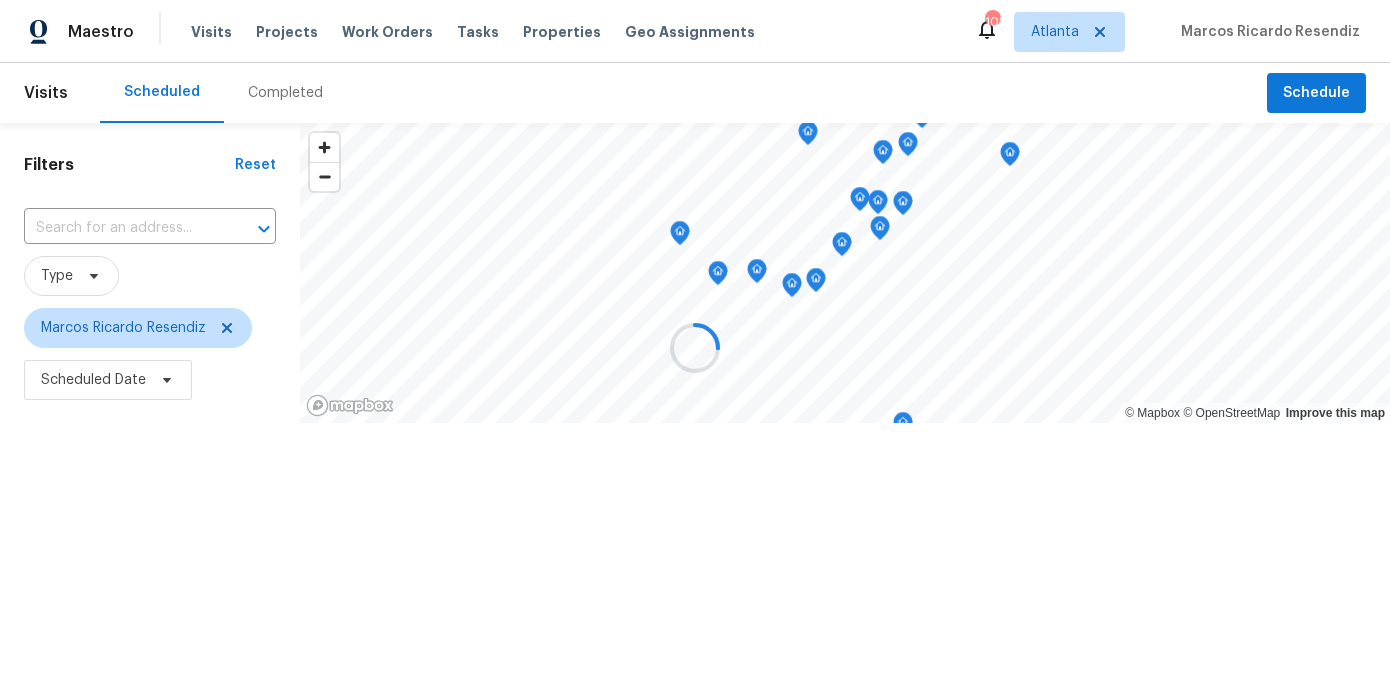 scroll, scrollTop: 0, scrollLeft: 0, axis: both 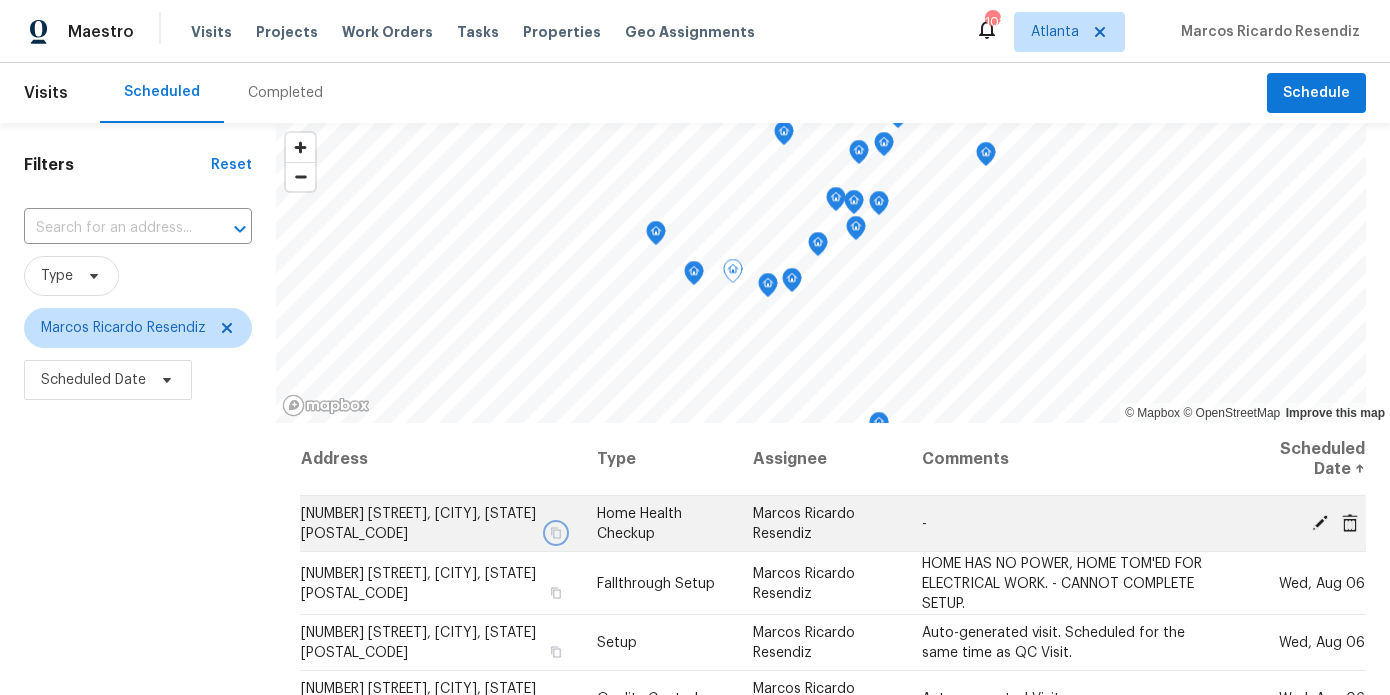 click 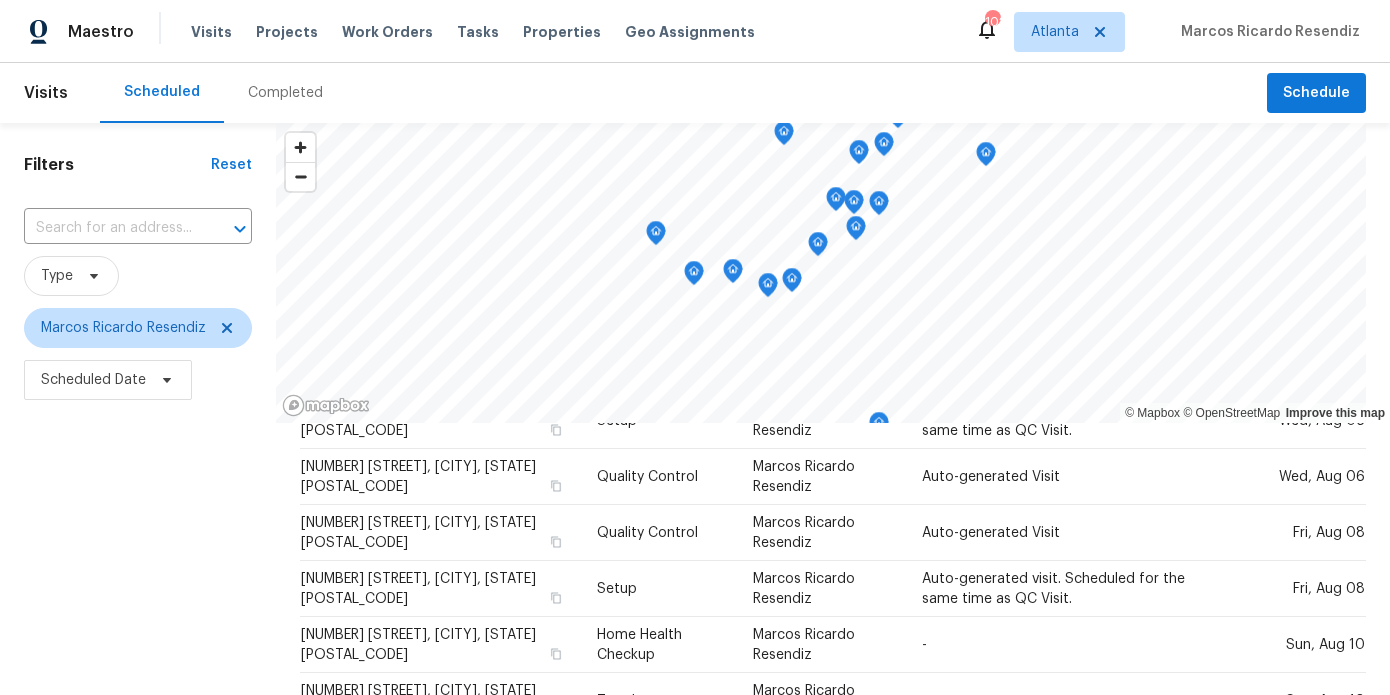 scroll, scrollTop: 697, scrollLeft: 0, axis: vertical 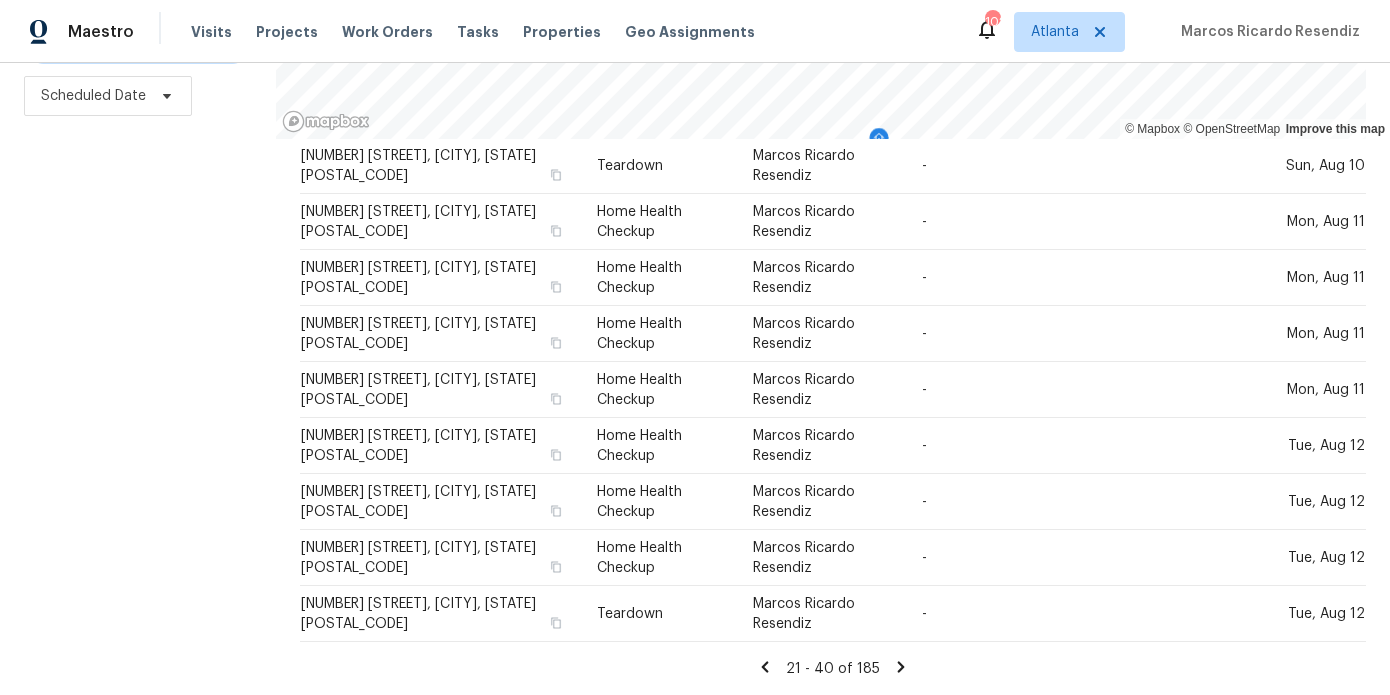 click 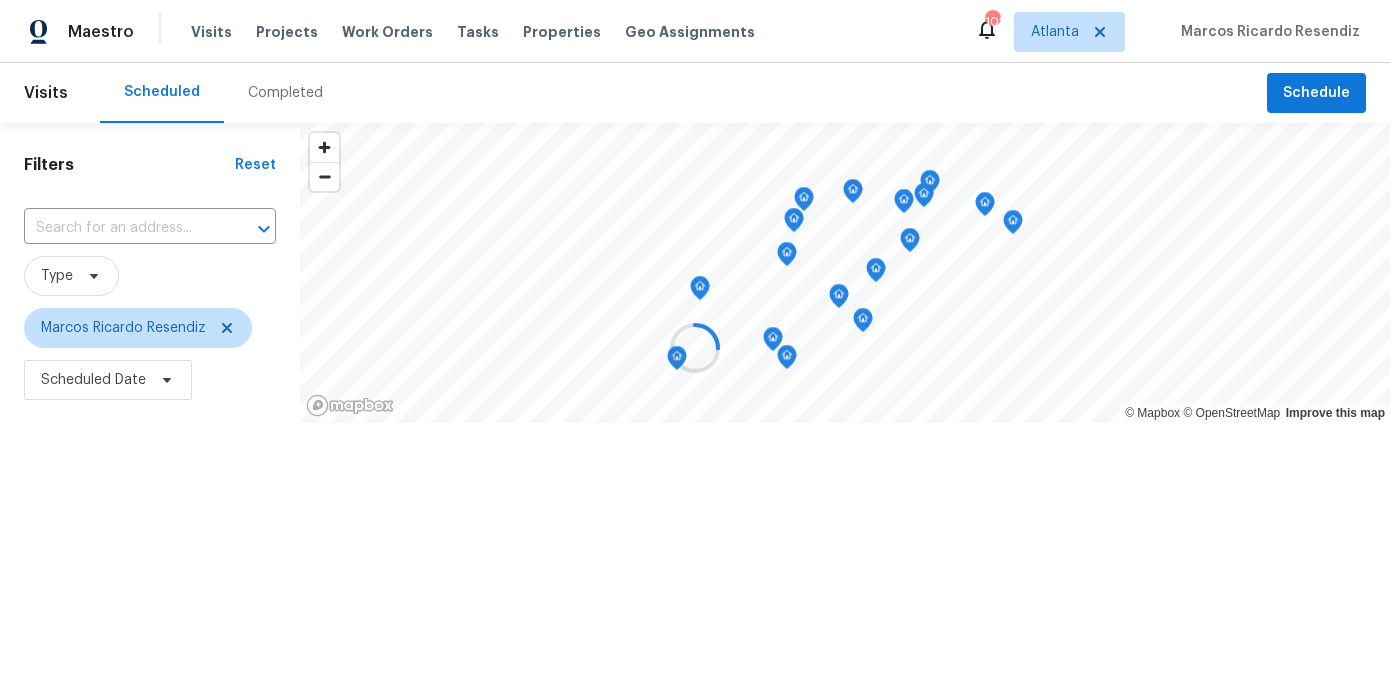 scroll, scrollTop: 0, scrollLeft: 0, axis: both 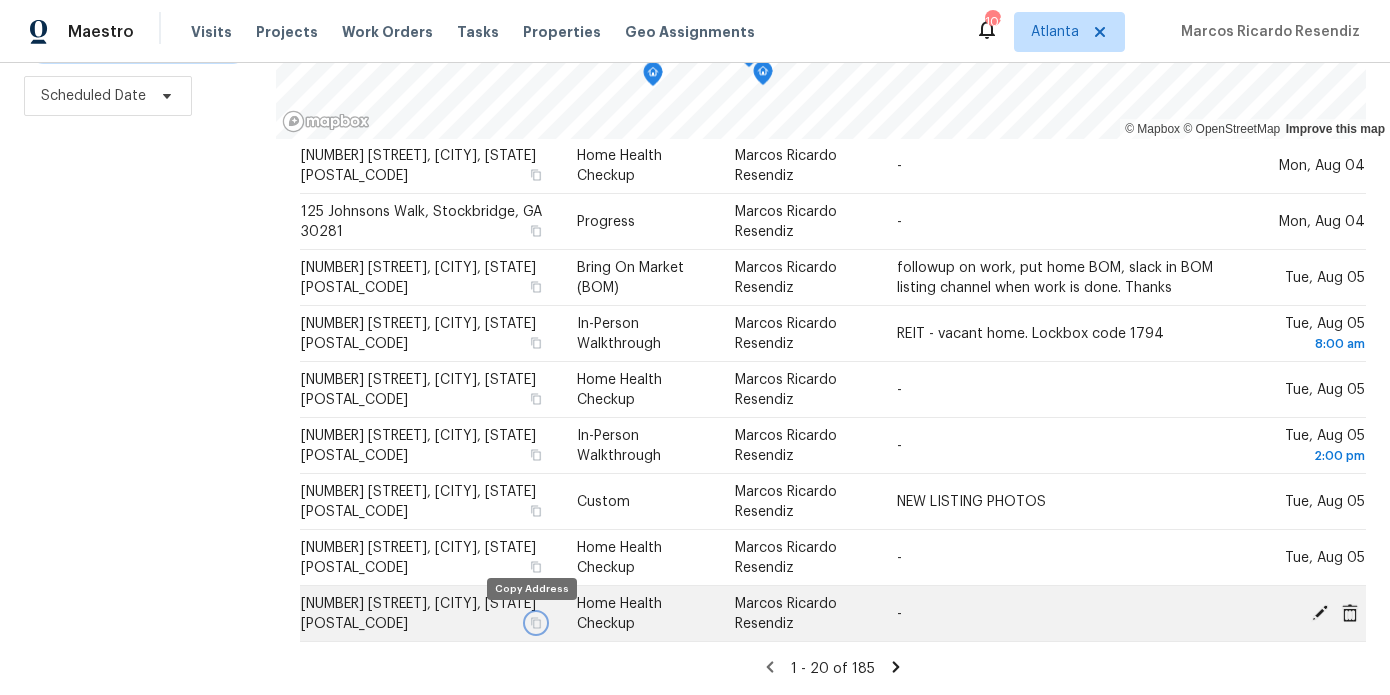 click 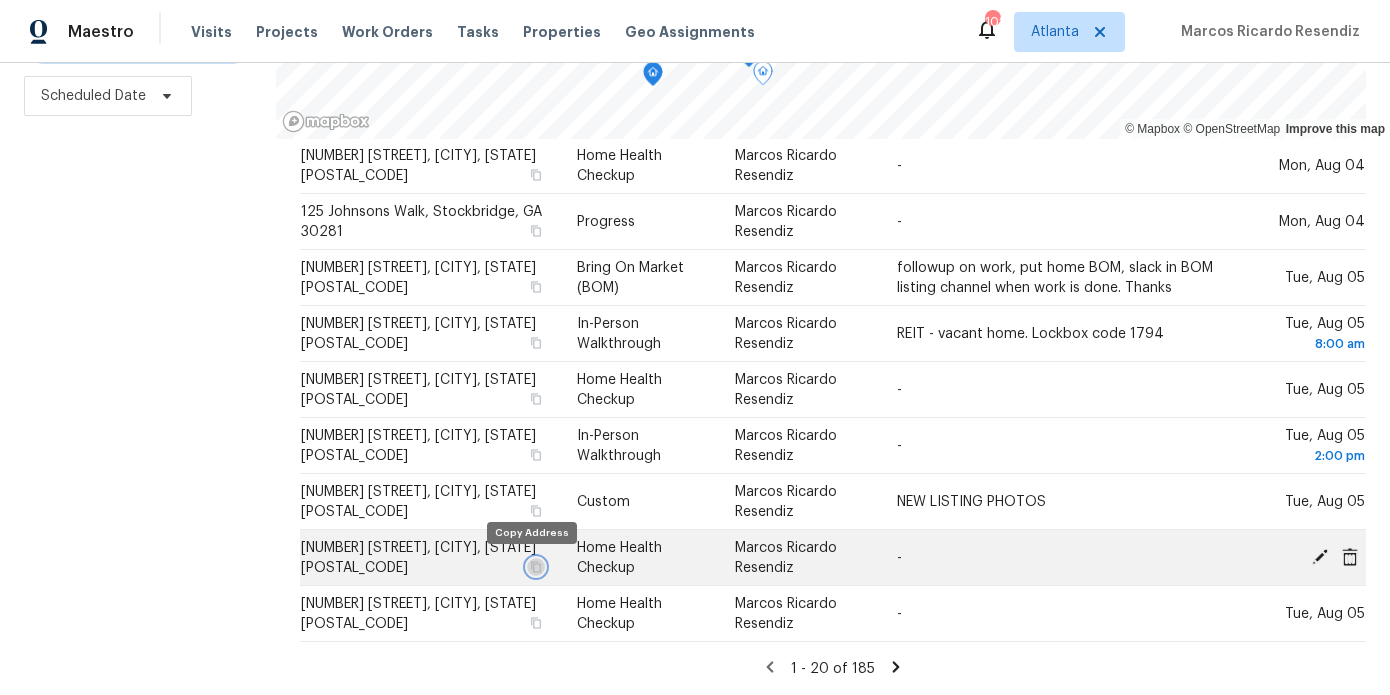 click 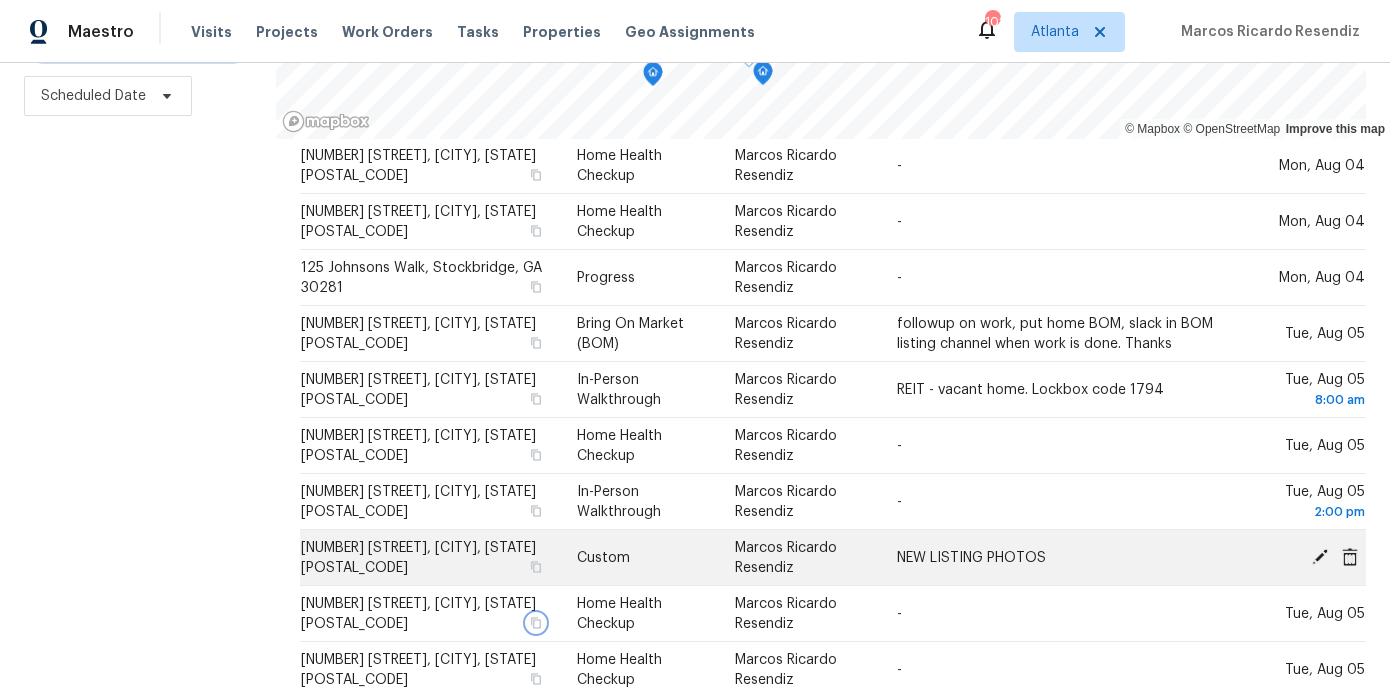 scroll, scrollTop: 727, scrollLeft: 0, axis: vertical 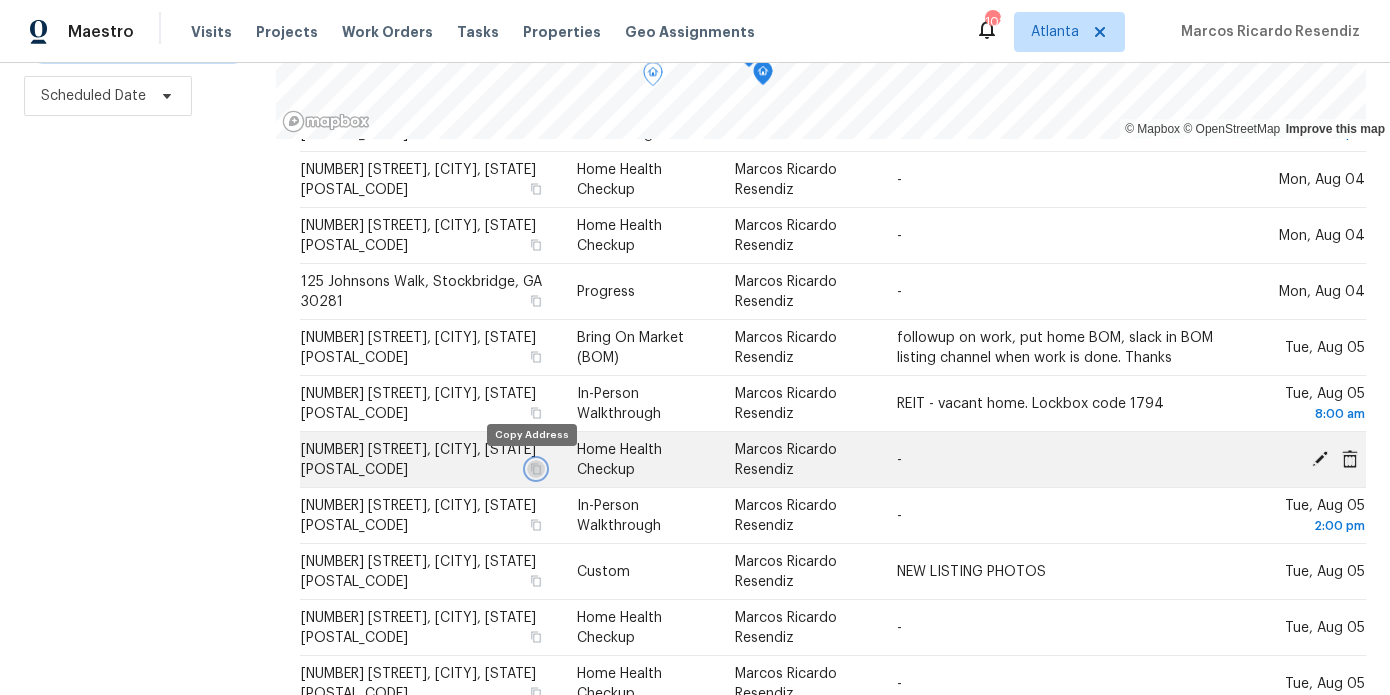 click 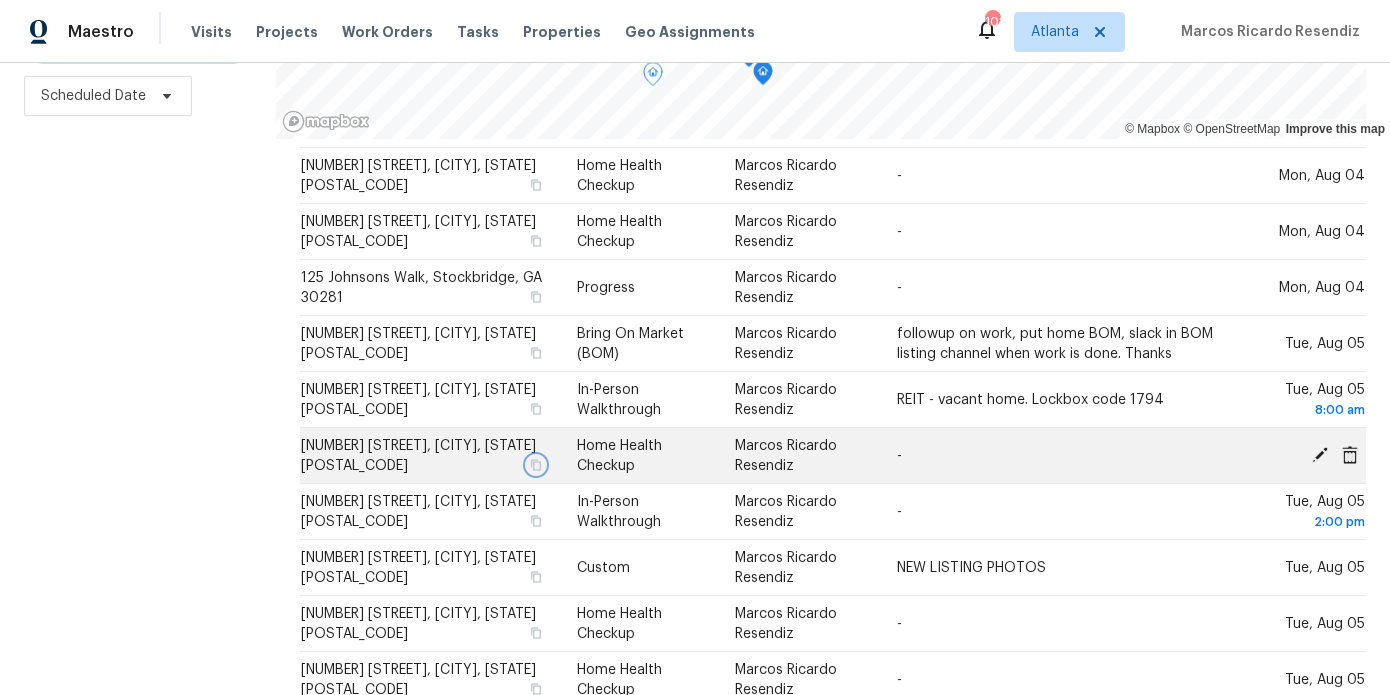 scroll, scrollTop: 797, scrollLeft: 0, axis: vertical 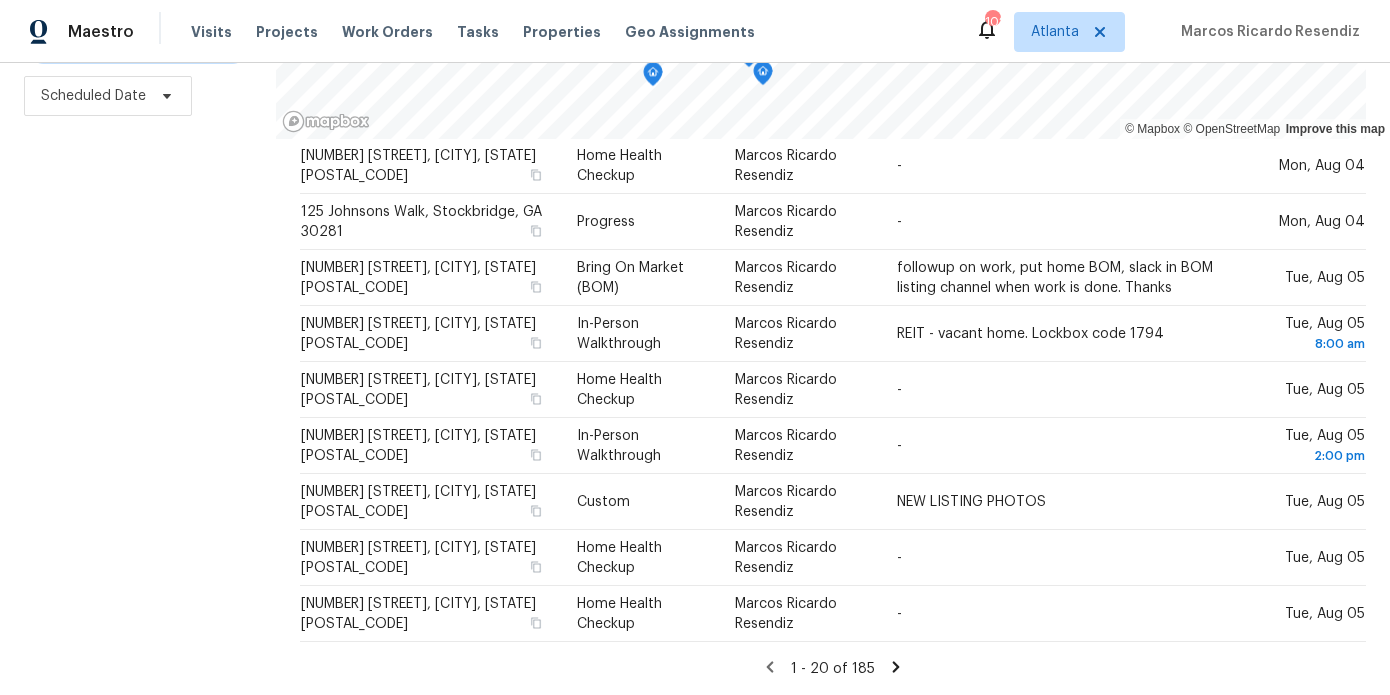 click 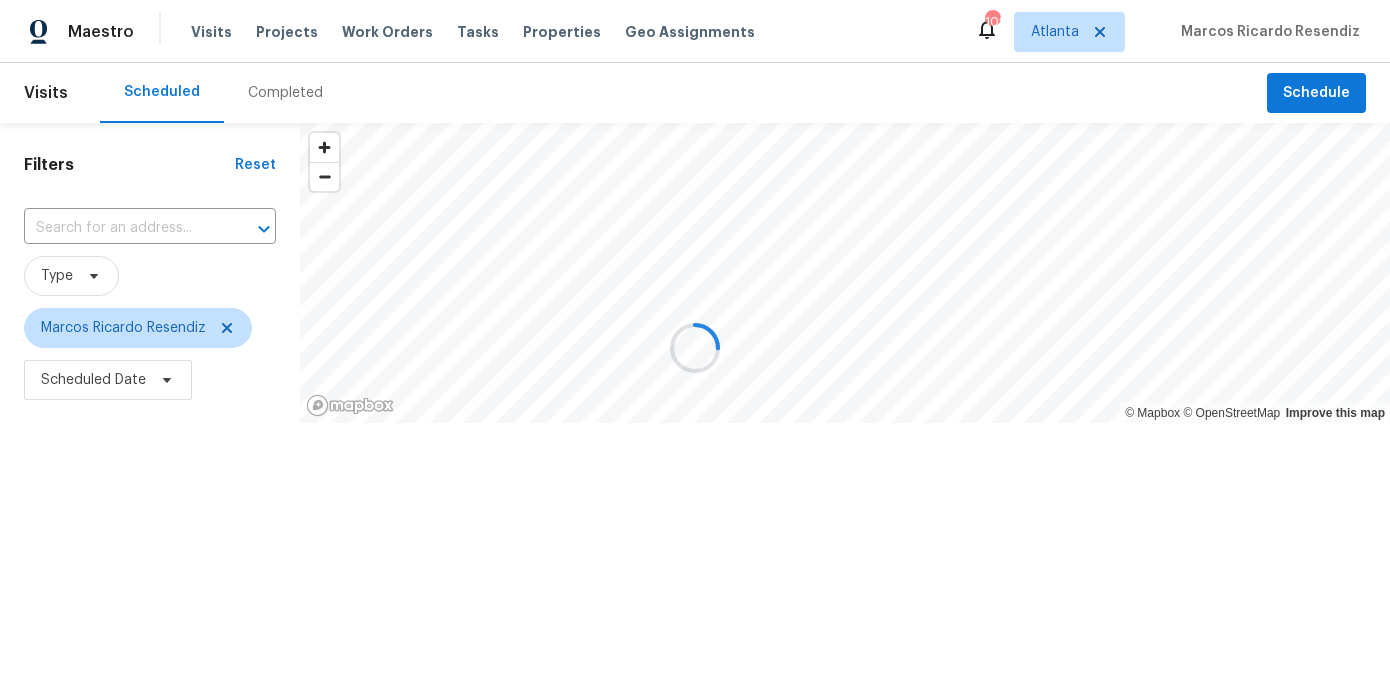 scroll, scrollTop: 0, scrollLeft: 0, axis: both 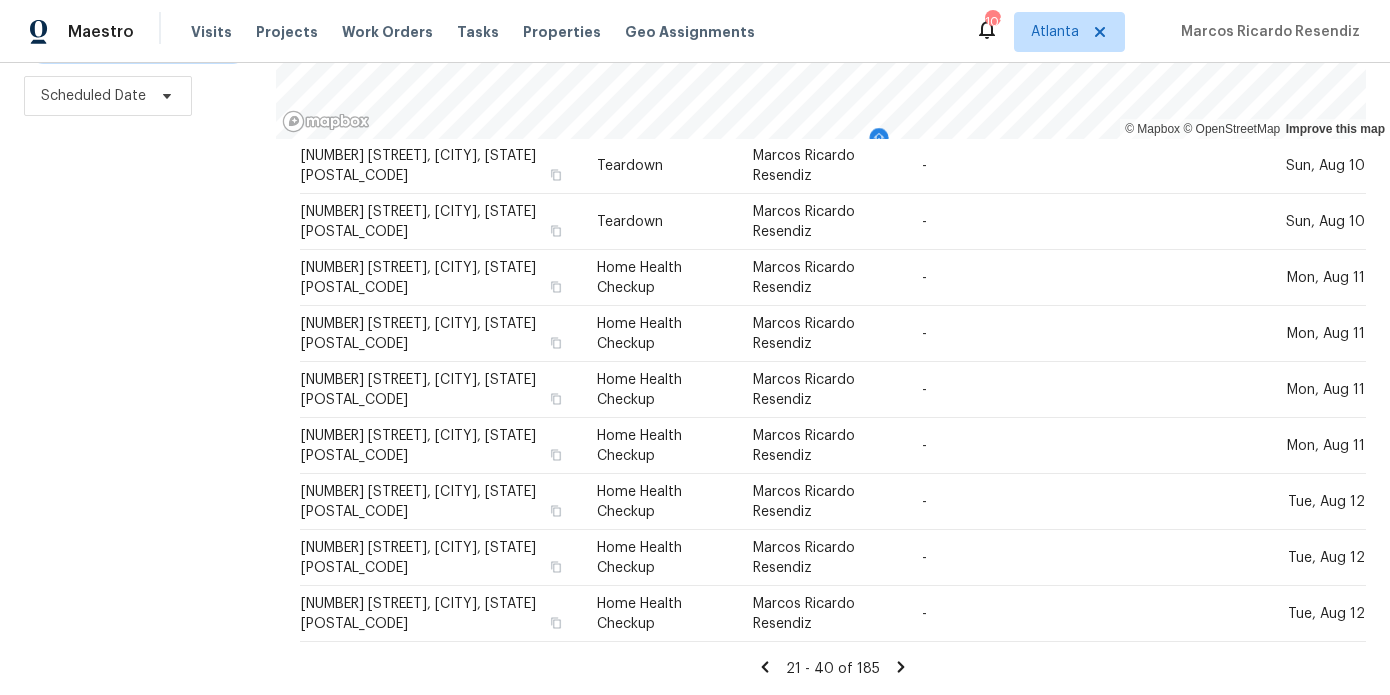 click 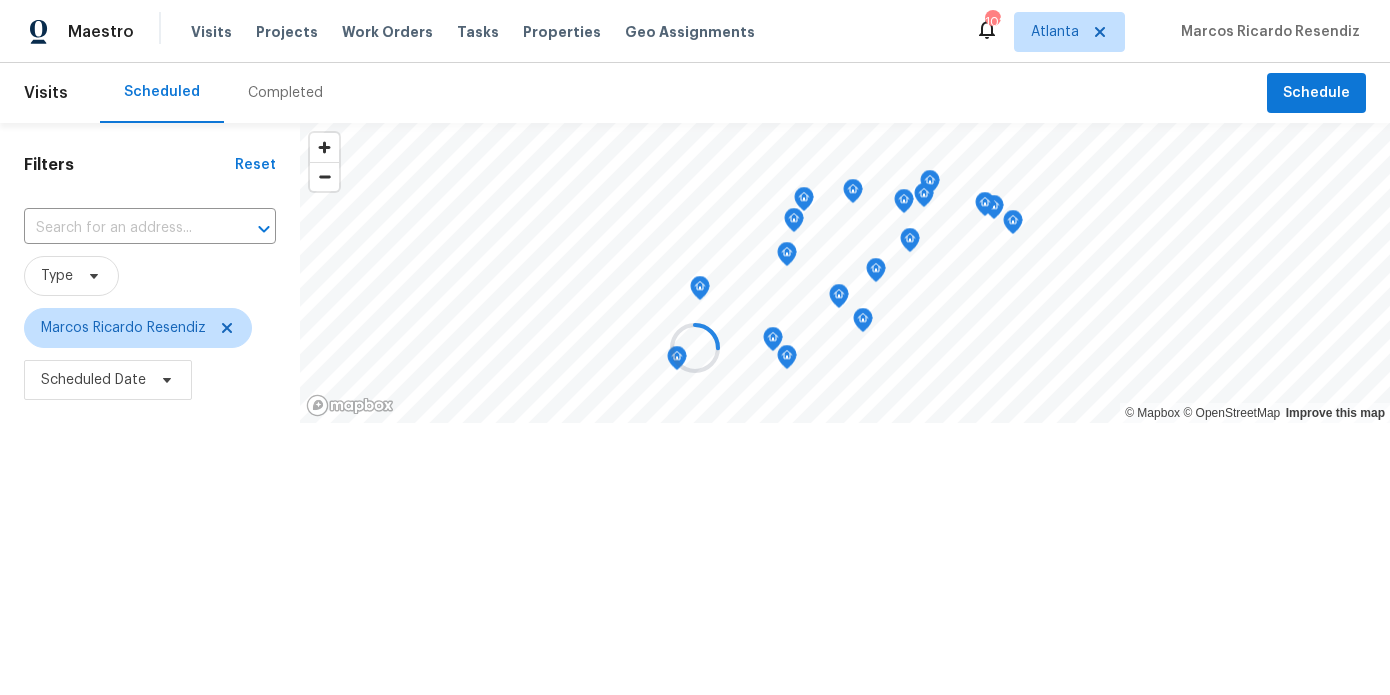 scroll, scrollTop: 0, scrollLeft: 0, axis: both 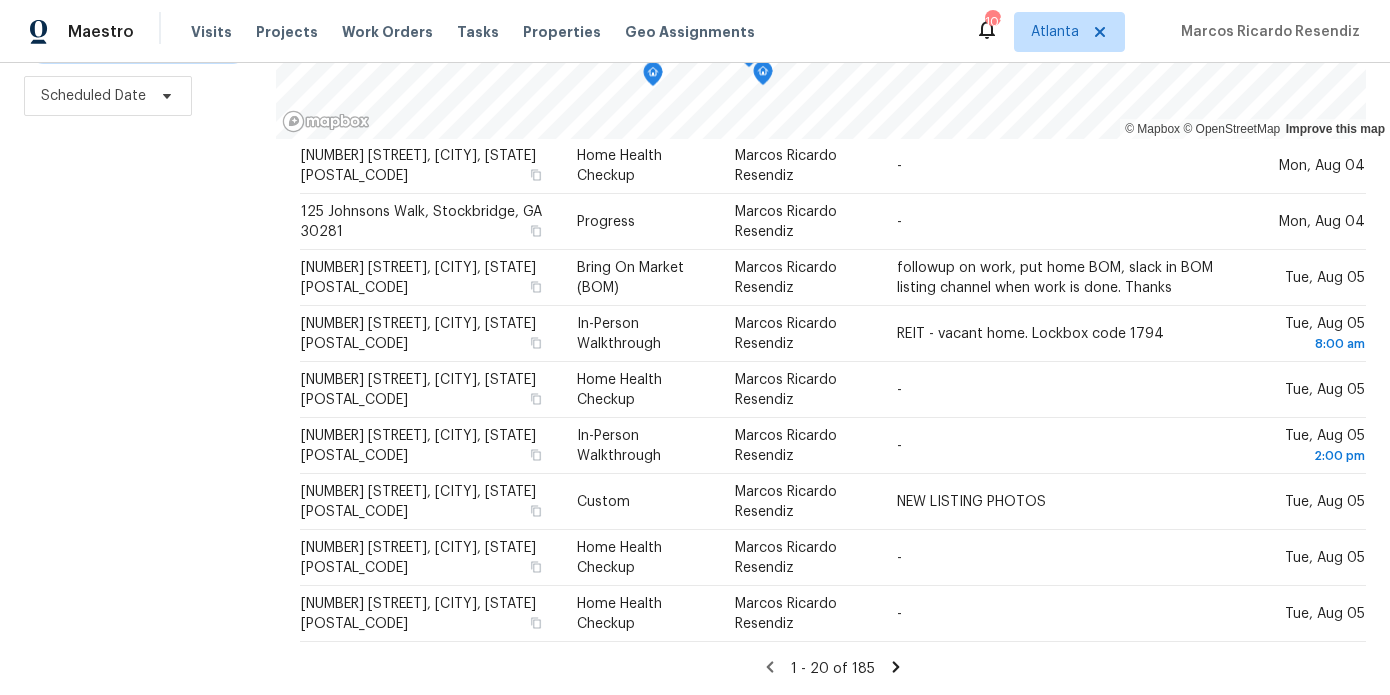 click 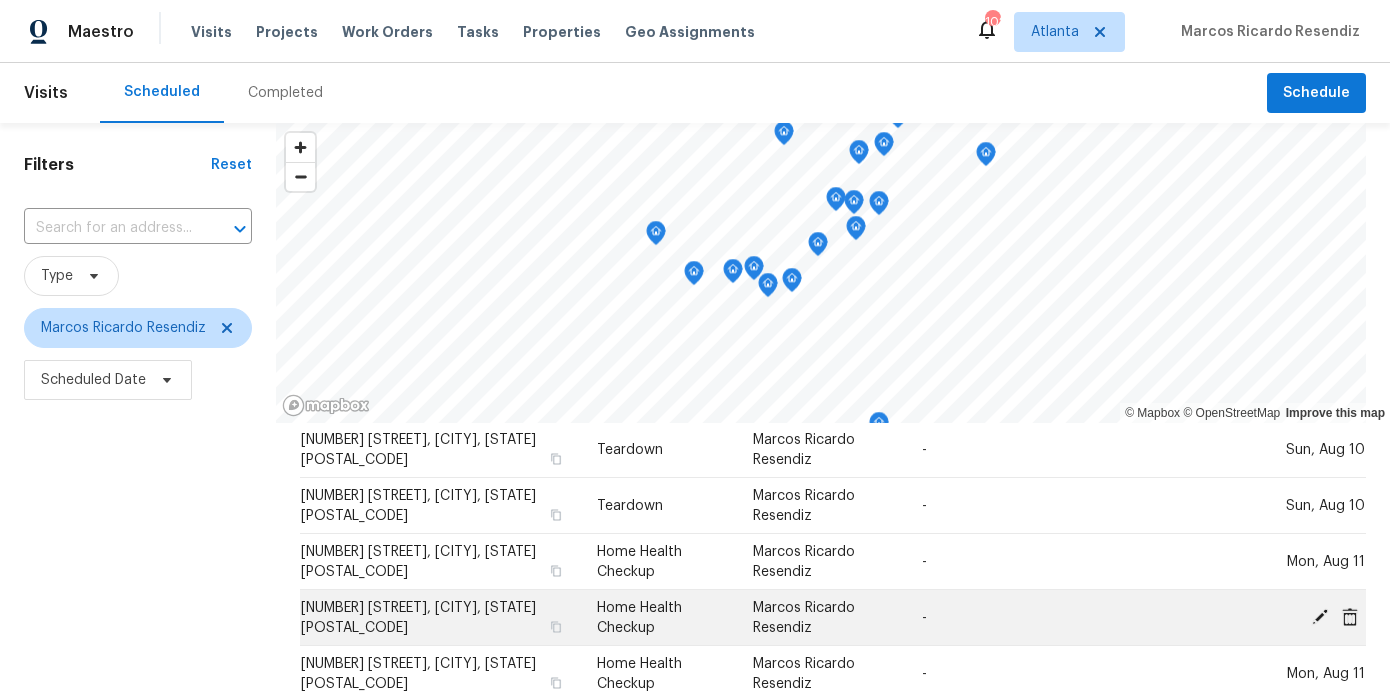 scroll, scrollTop: 697, scrollLeft: 0, axis: vertical 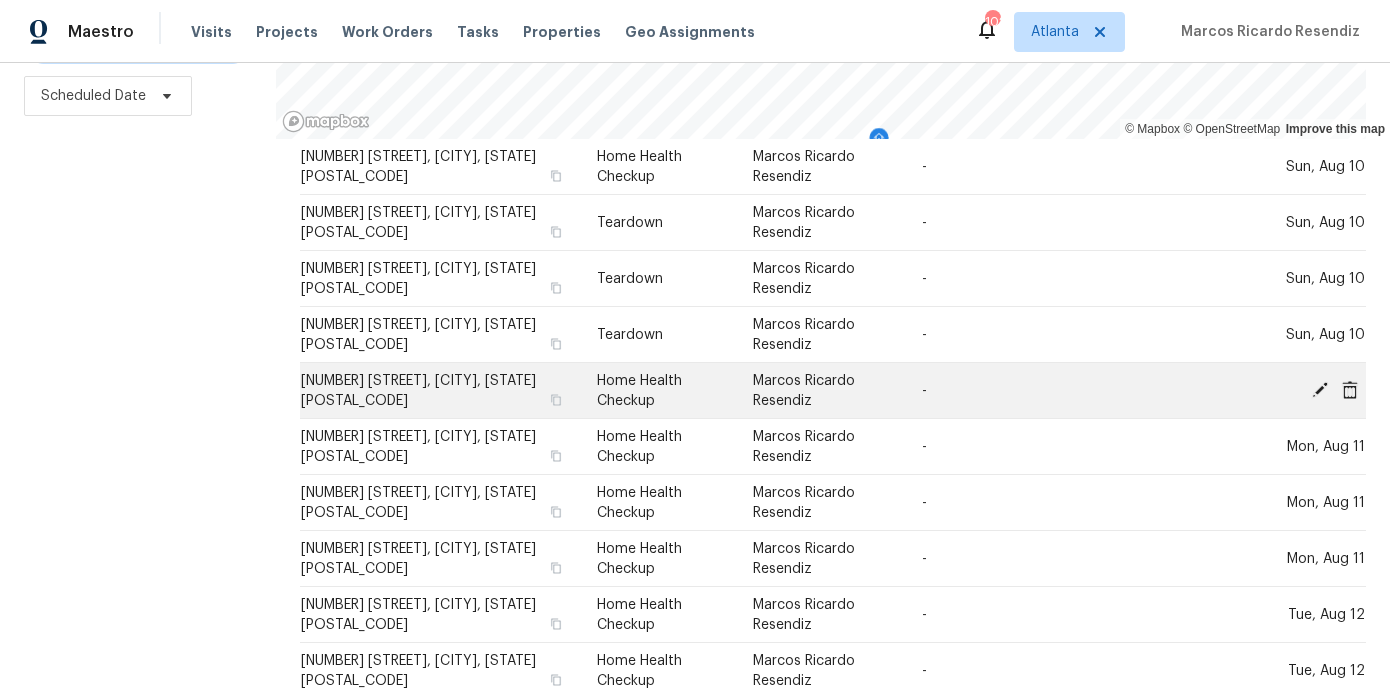 click 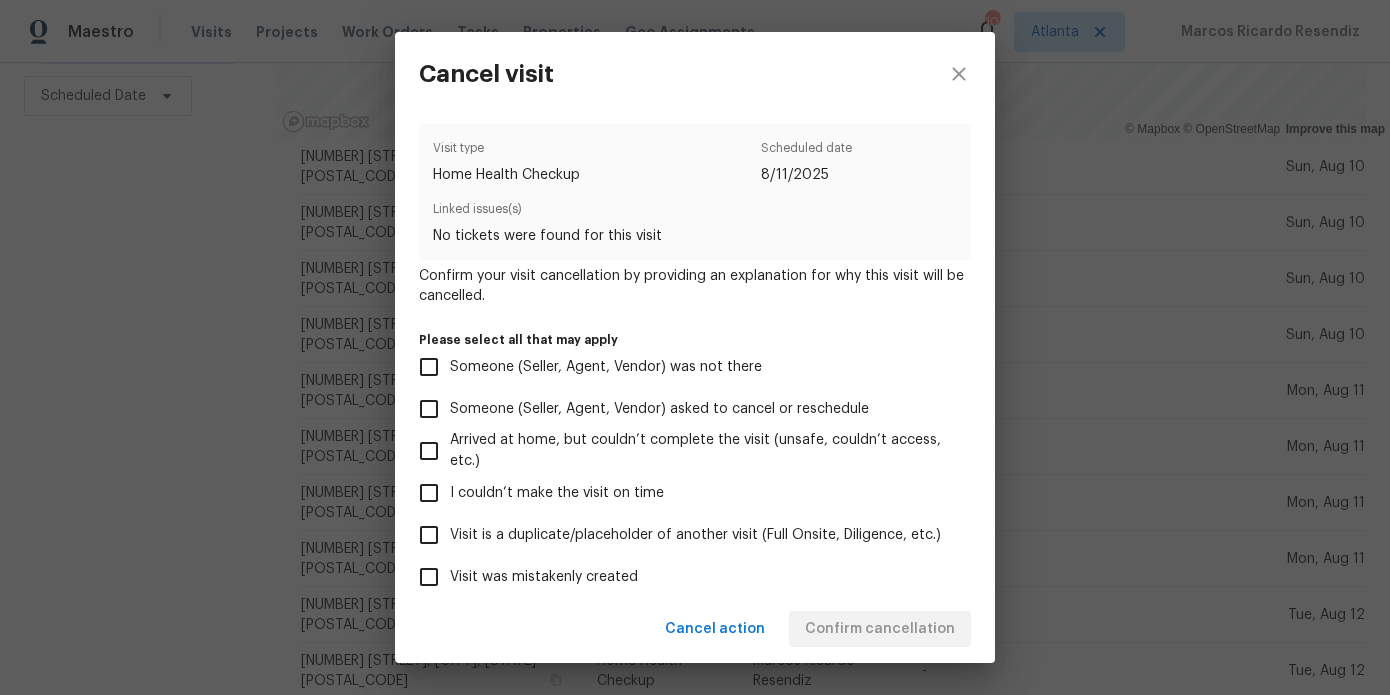 click on "Visit was mistakenly created" at bounding box center (544, 577) 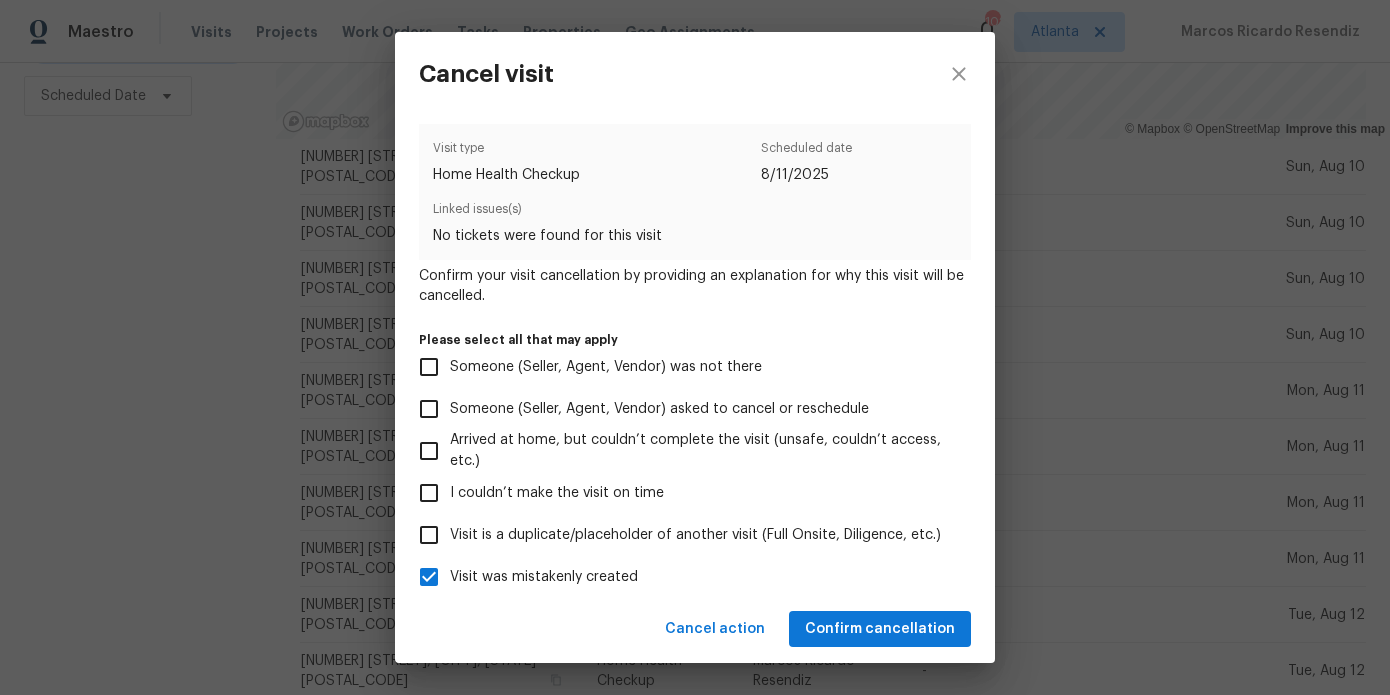 scroll, scrollTop: 4, scrollLeft: 0, axis: vertical 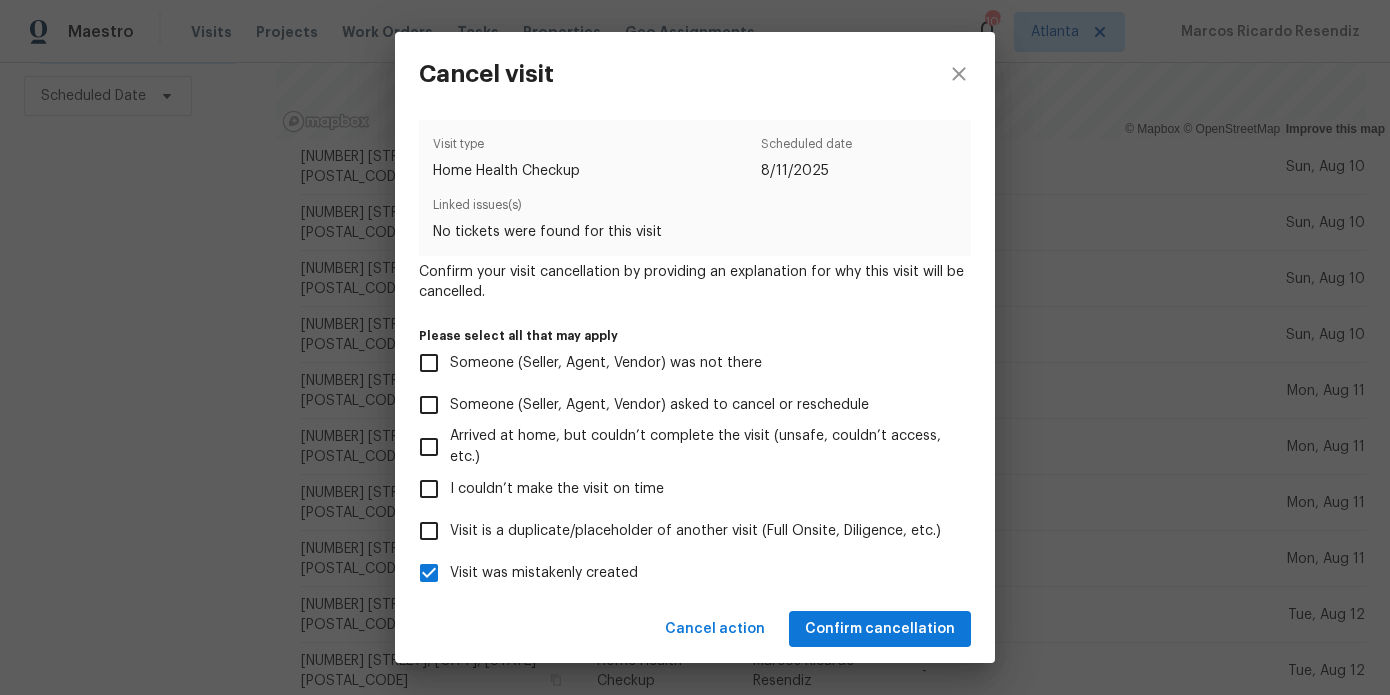 click on "Cancel action Confirm cancellation" at bounding box center (695, 629) 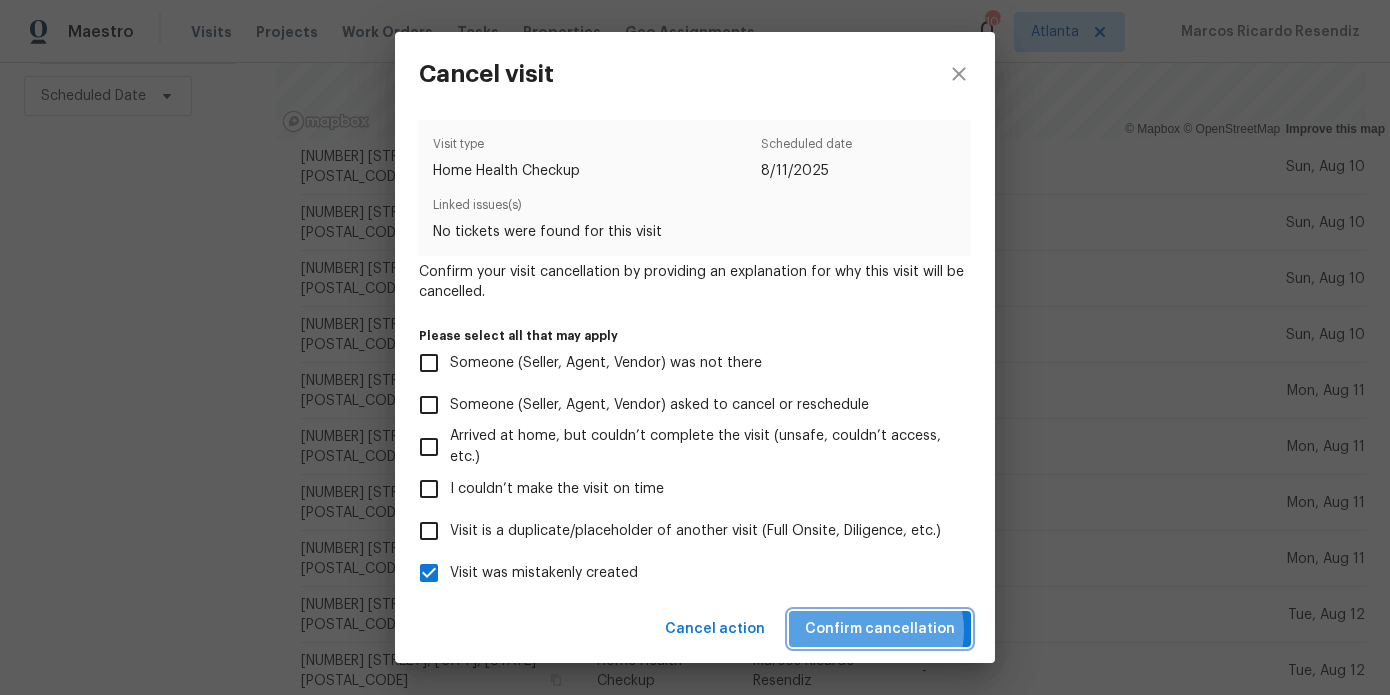 click on "Confirm cancellation" at bounding box center (880, 629) 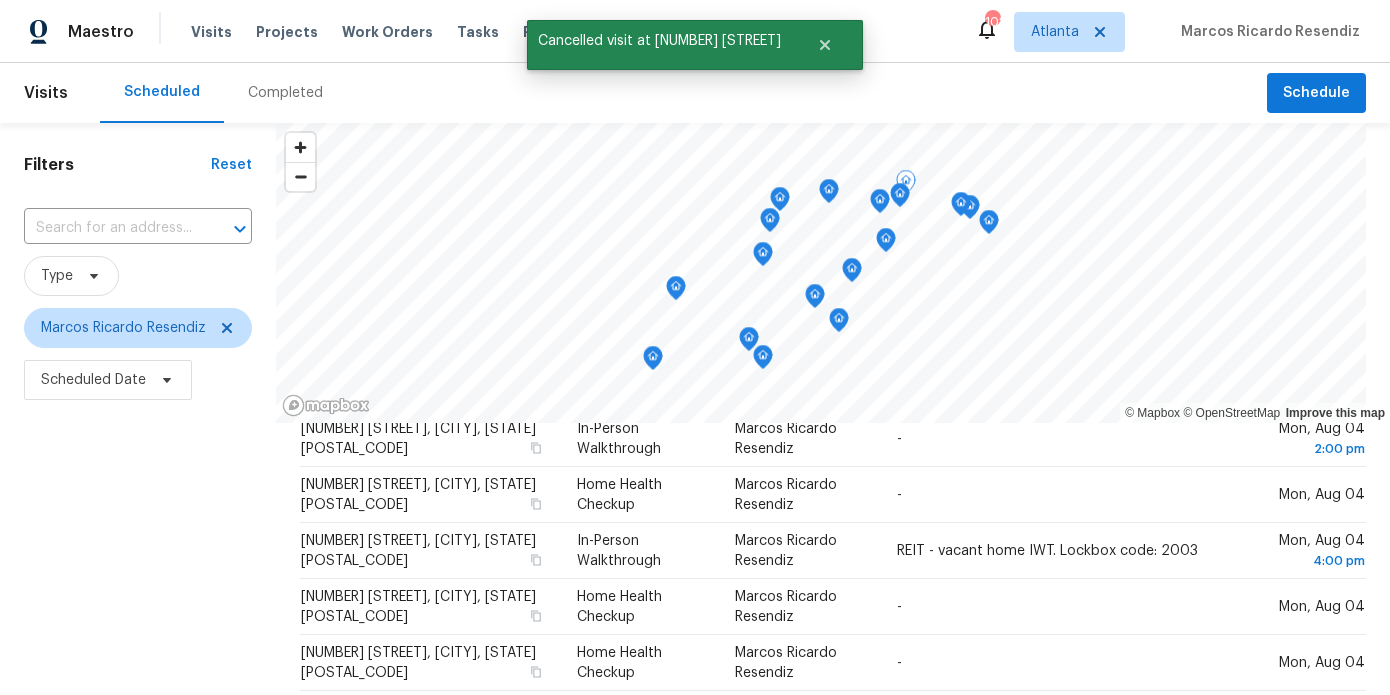 scroll, scrollTop: 284, scrollLeft: 0, axis: vertical 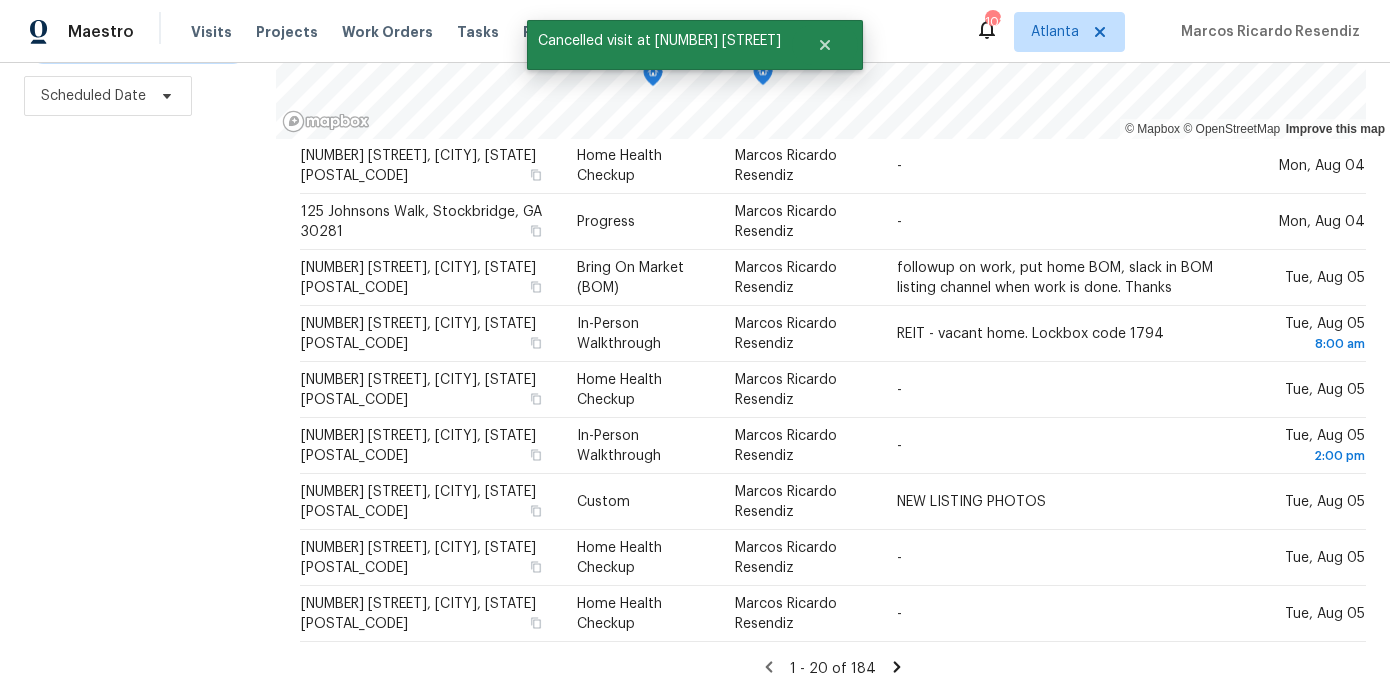 click 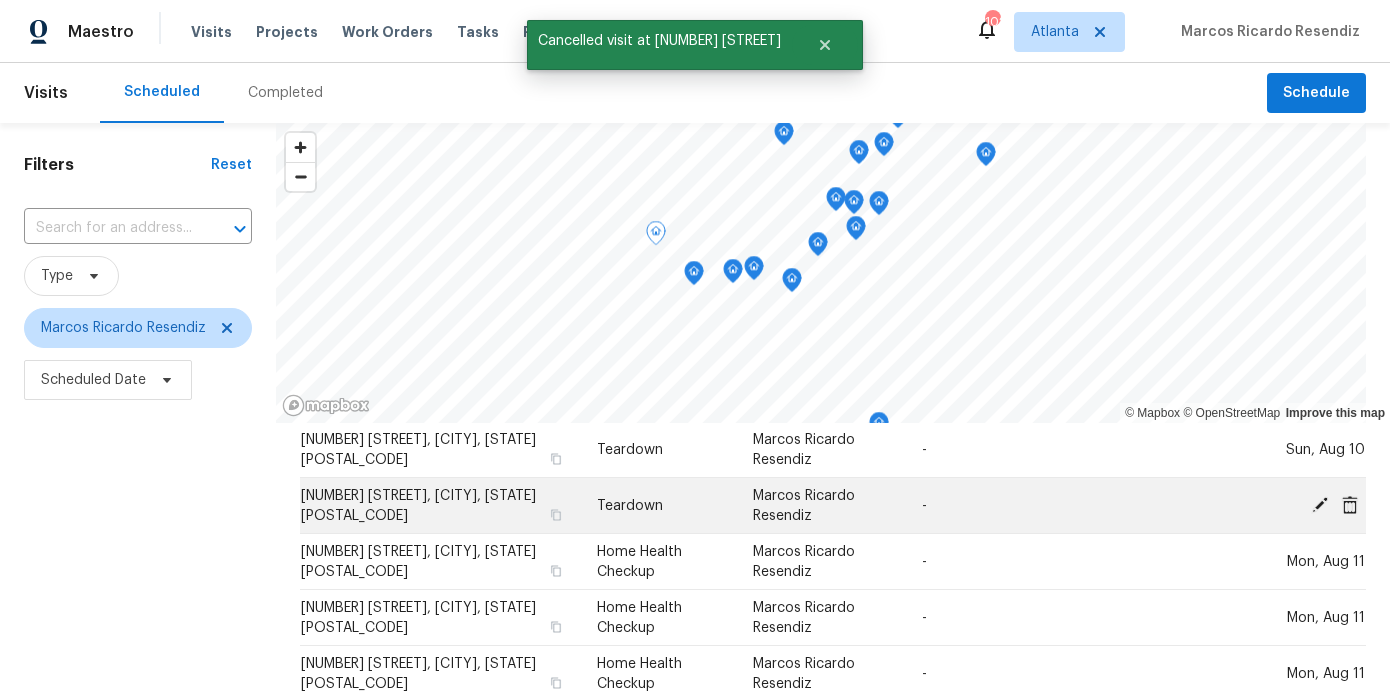 scroll, scrollTop: 0, scrollLeft: 0, axis: both 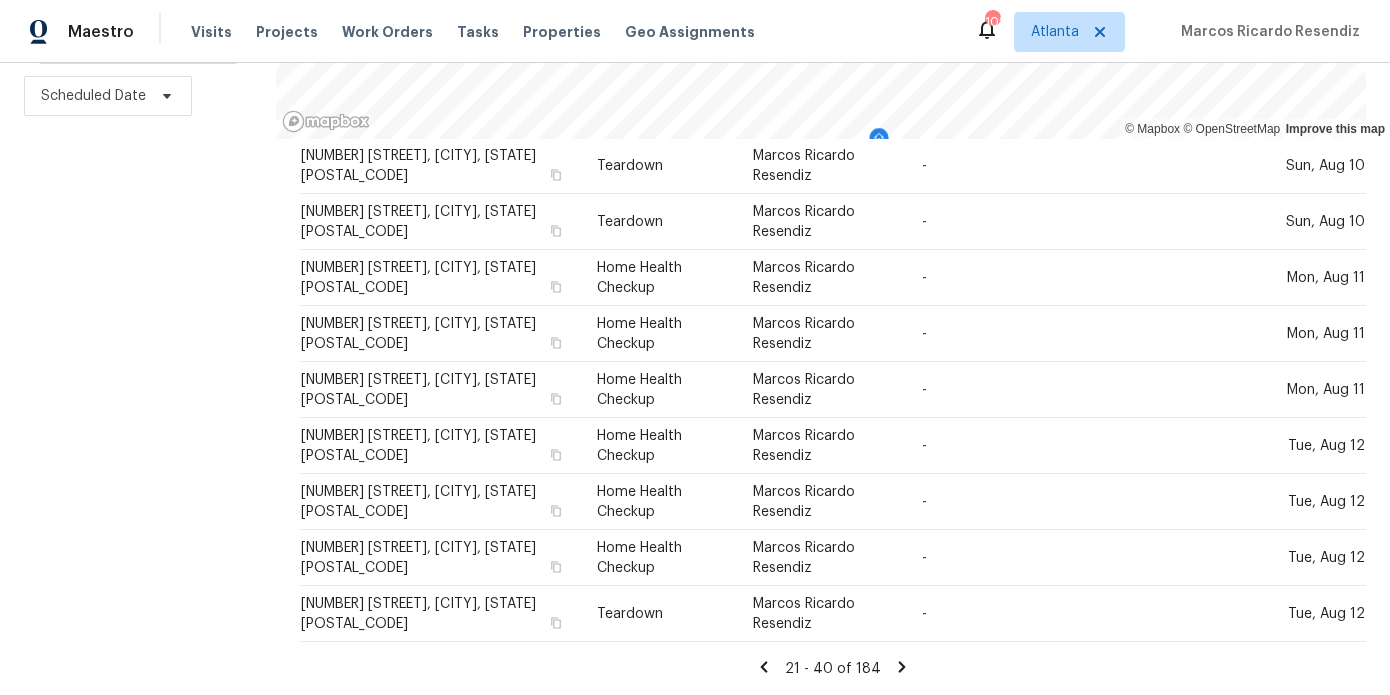 click 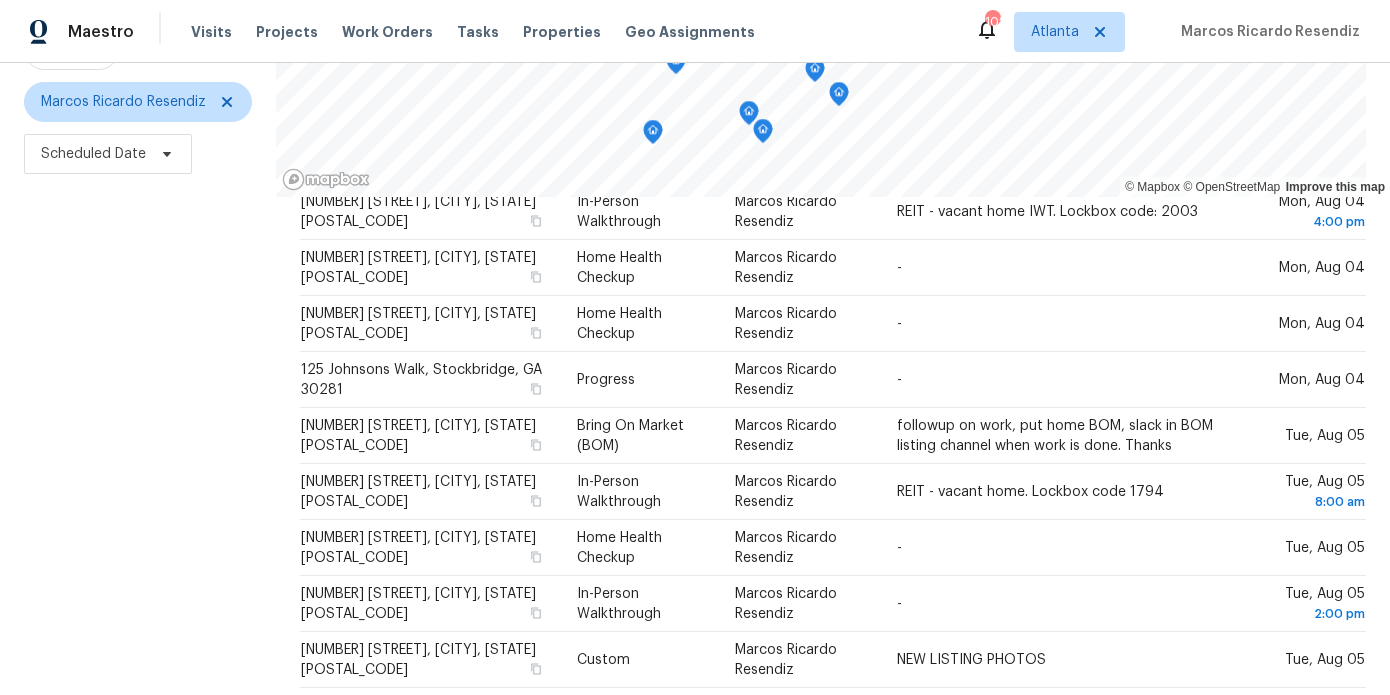 scroll, scrollTop: 284, scrollLeft: 0, axis: vertical 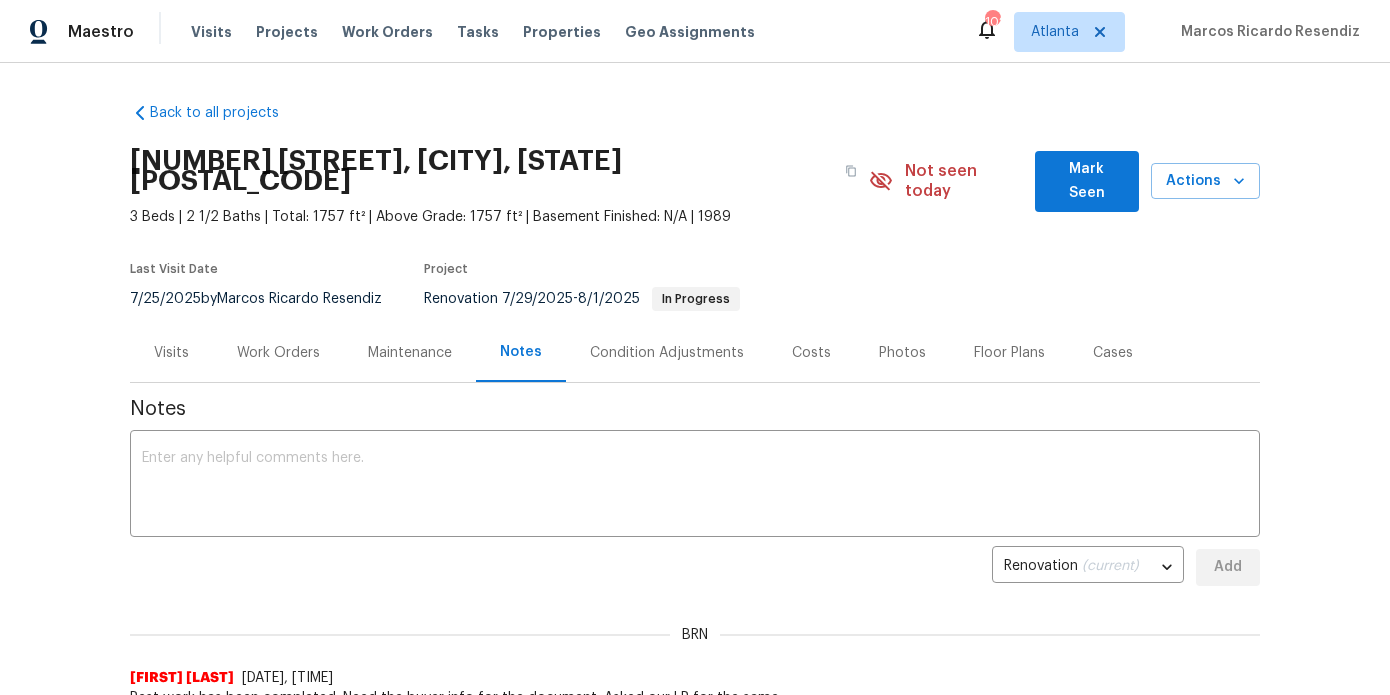 click on "Work Orders" at bounding box center [278, 353] 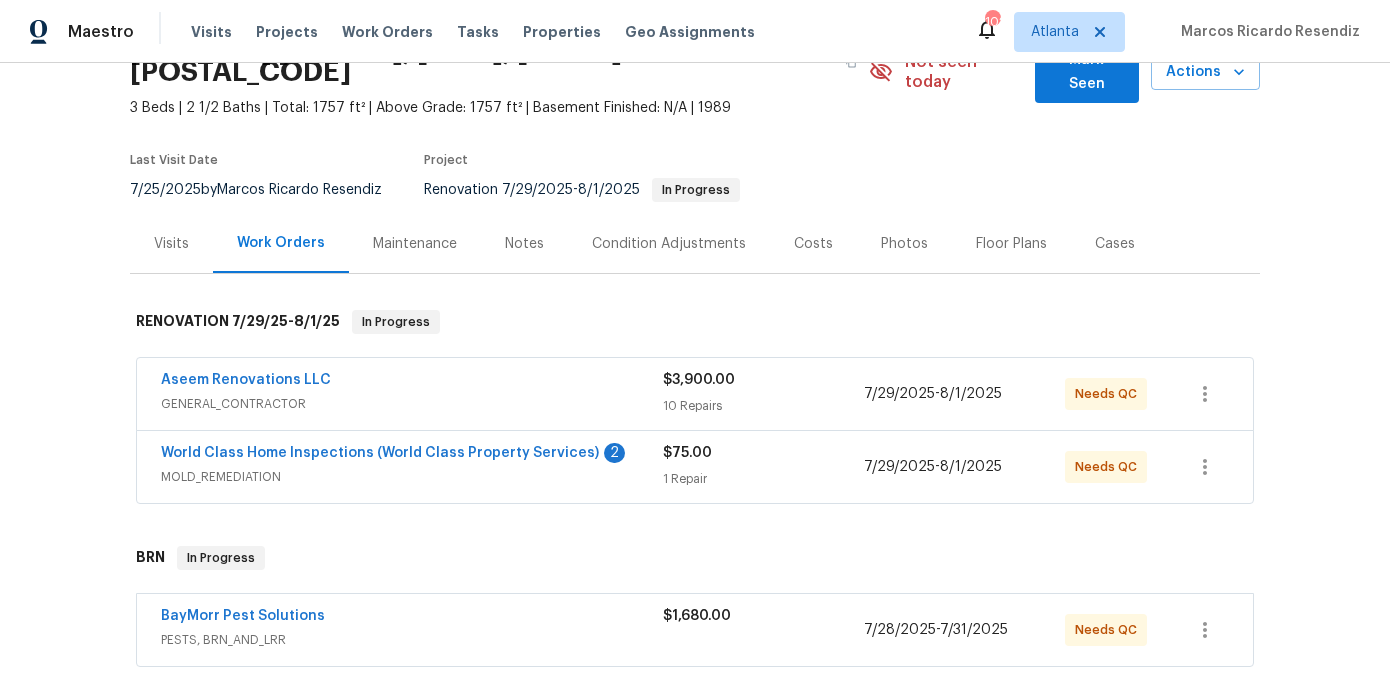 scroll, scrollTop: 111, scrollLeft: 0, axis: vertical 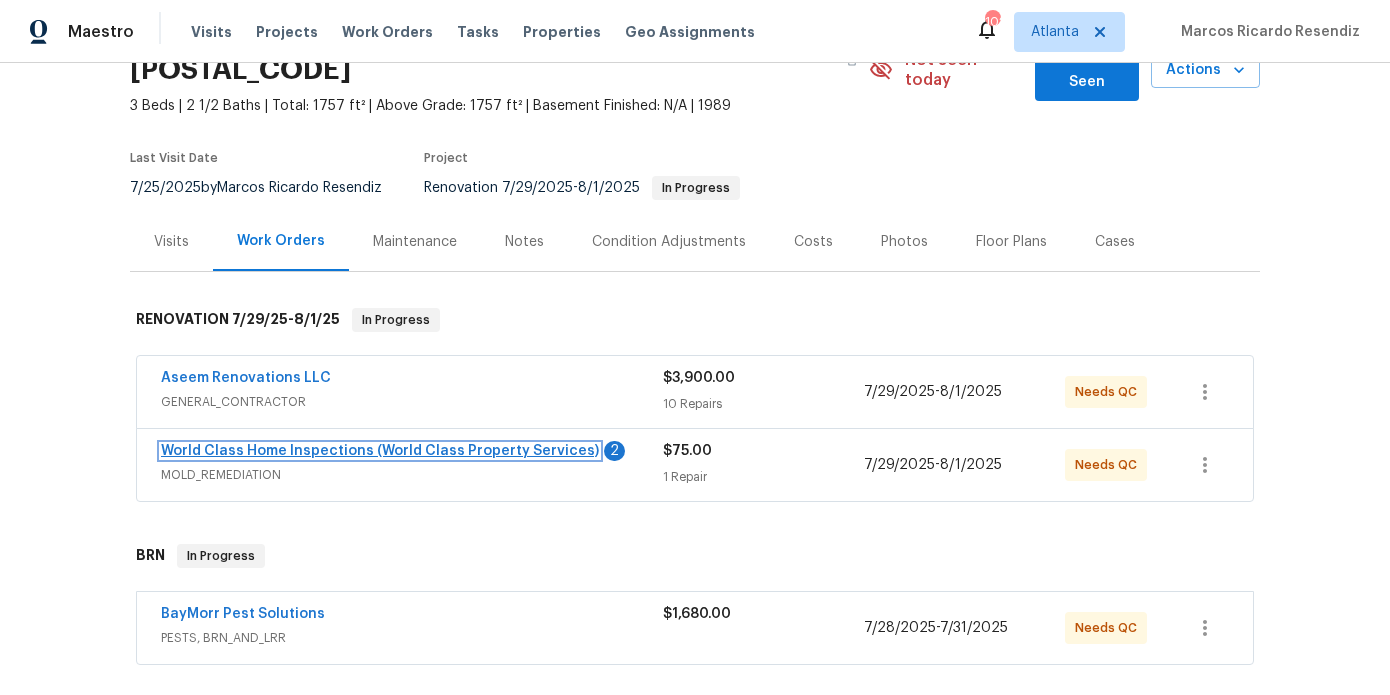 click on "World Class Home Inspections  (World Class Property Services)" at bounding box center [380, 451] 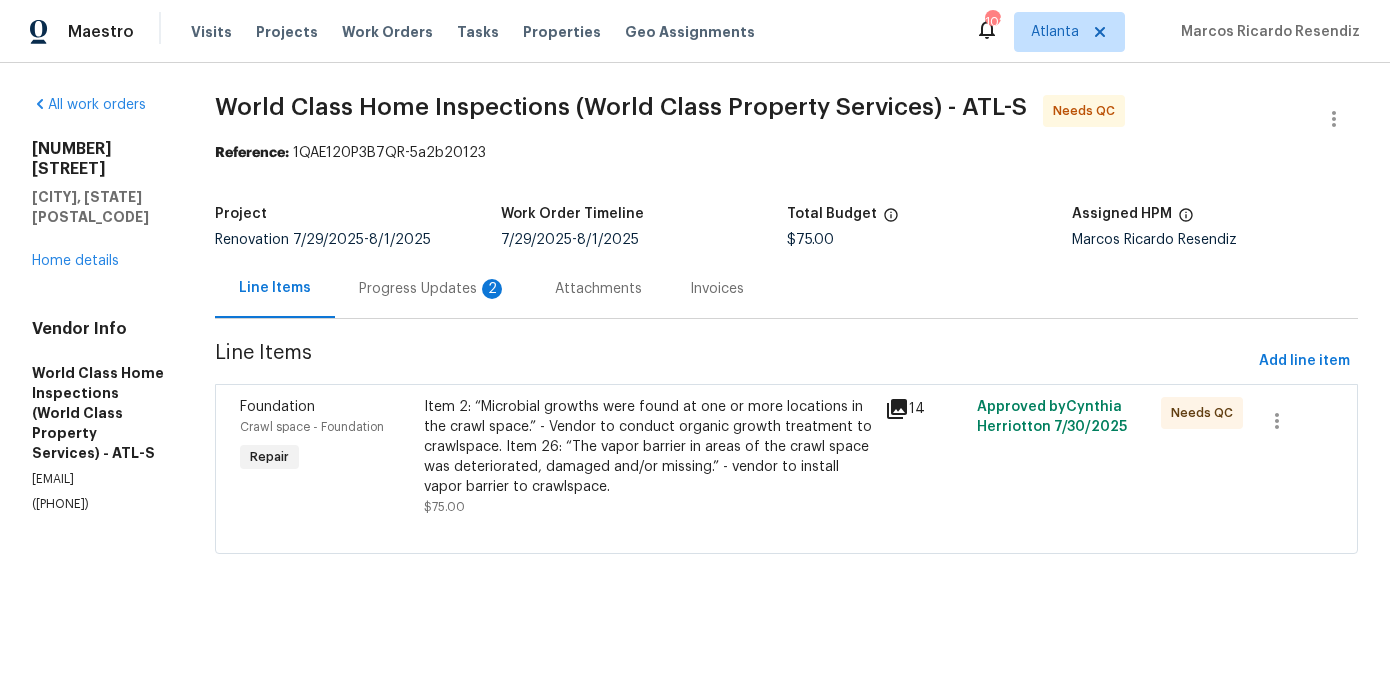 click on "Progress Updates 2" at bounding box center [433, 289] 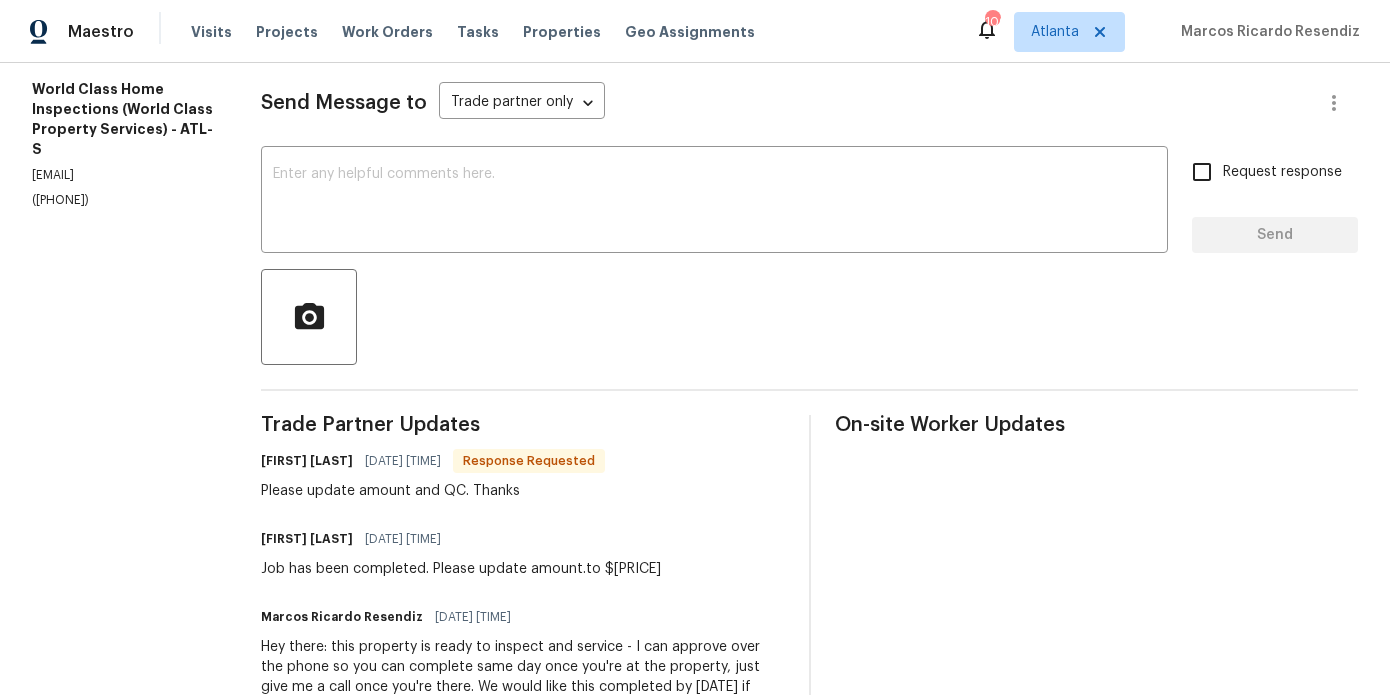 scroll, scrollTop: 342, scrollLeft: 0, axis: vertical 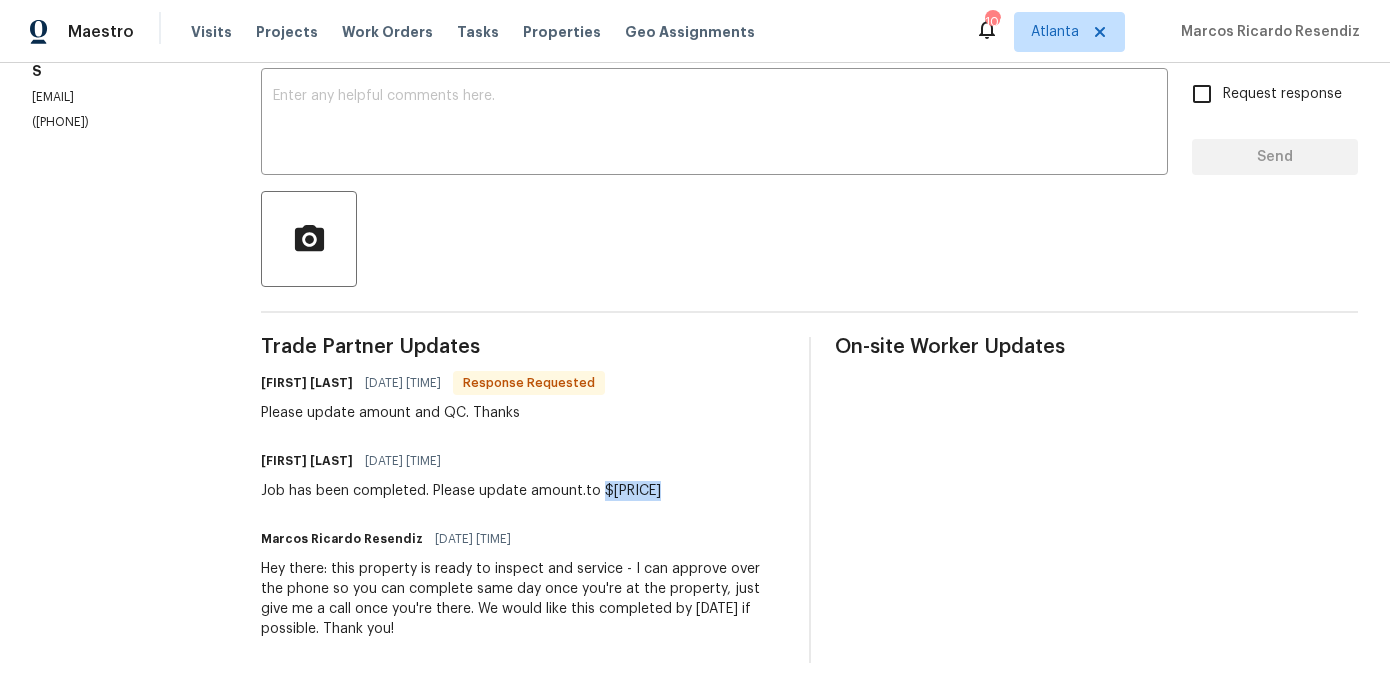 drag, startPoint x: 679, startPoint y: 492, endPoint x: 600, endPoint y: 486, distance: 79.22752 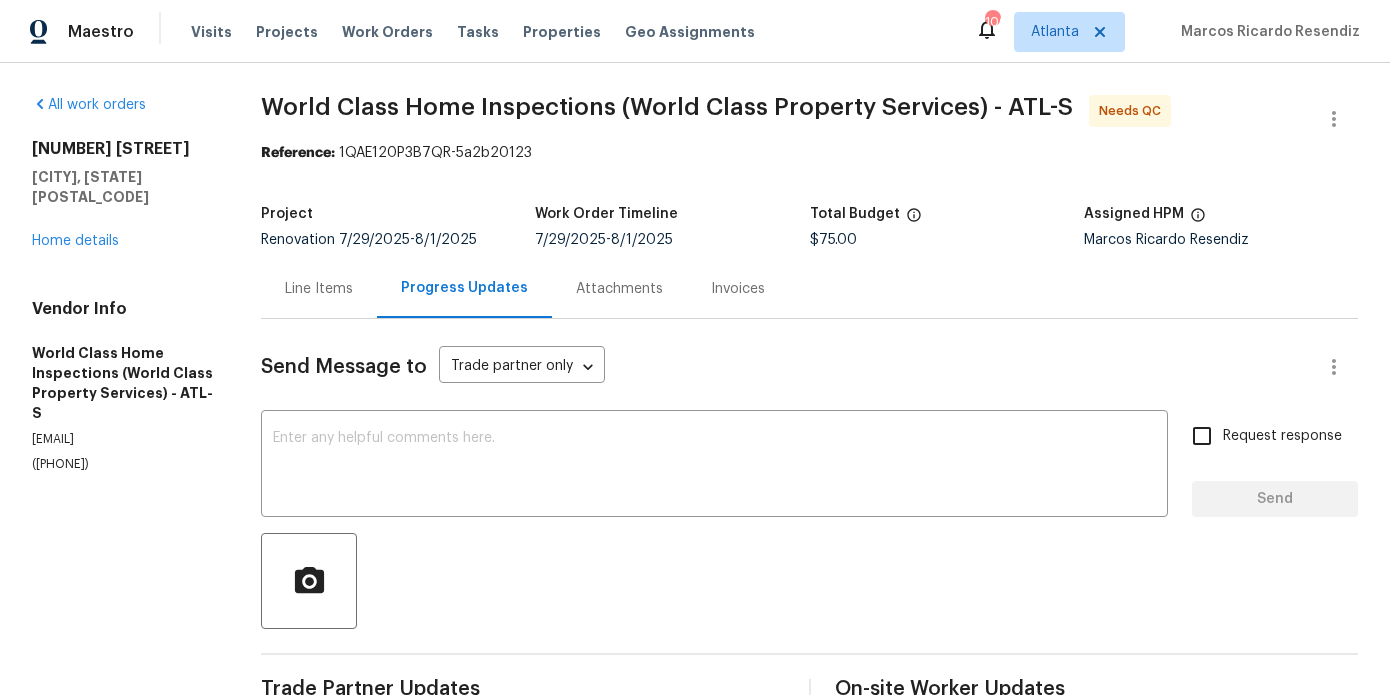 click on "Line Items" at bounding box center (319, 289) 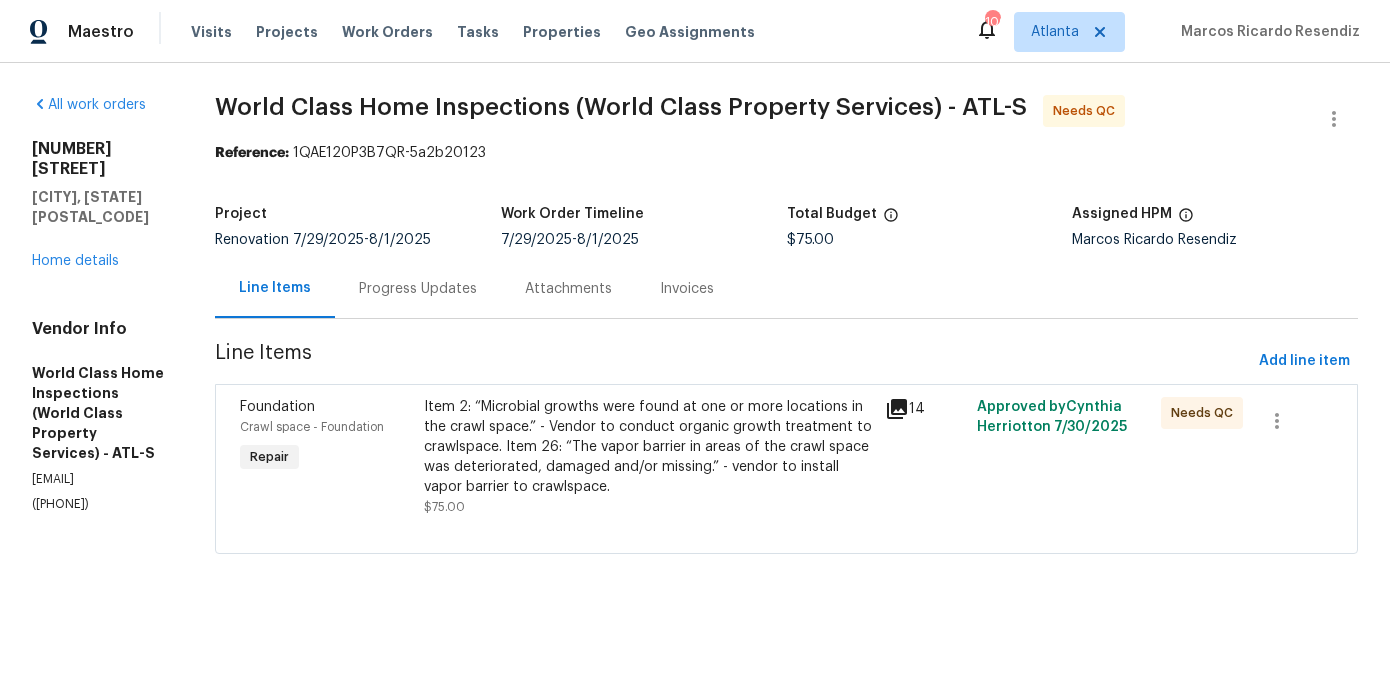 click on "Item 2: “Microbial growths were found at one or more locations in the crawl space.” - Vendor to conduct organic growth treatment to crawlspace.
Item 26: “The vapor barrier in areas of the crawl space was deteriorated, damaged and/or missing.” - vendor to install vapor barrier to crawlspace." at bounding box center (648, 447) 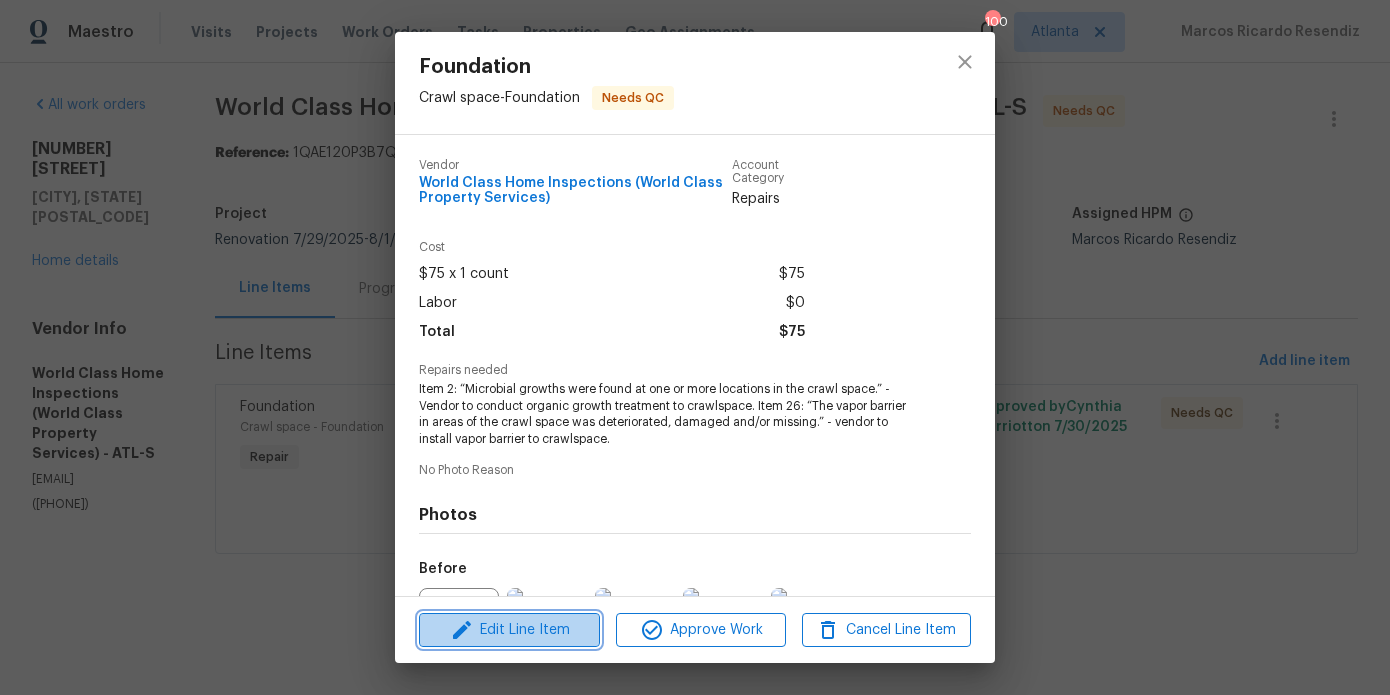 click on "Edit Line Item" at bounding box center (509, 630) 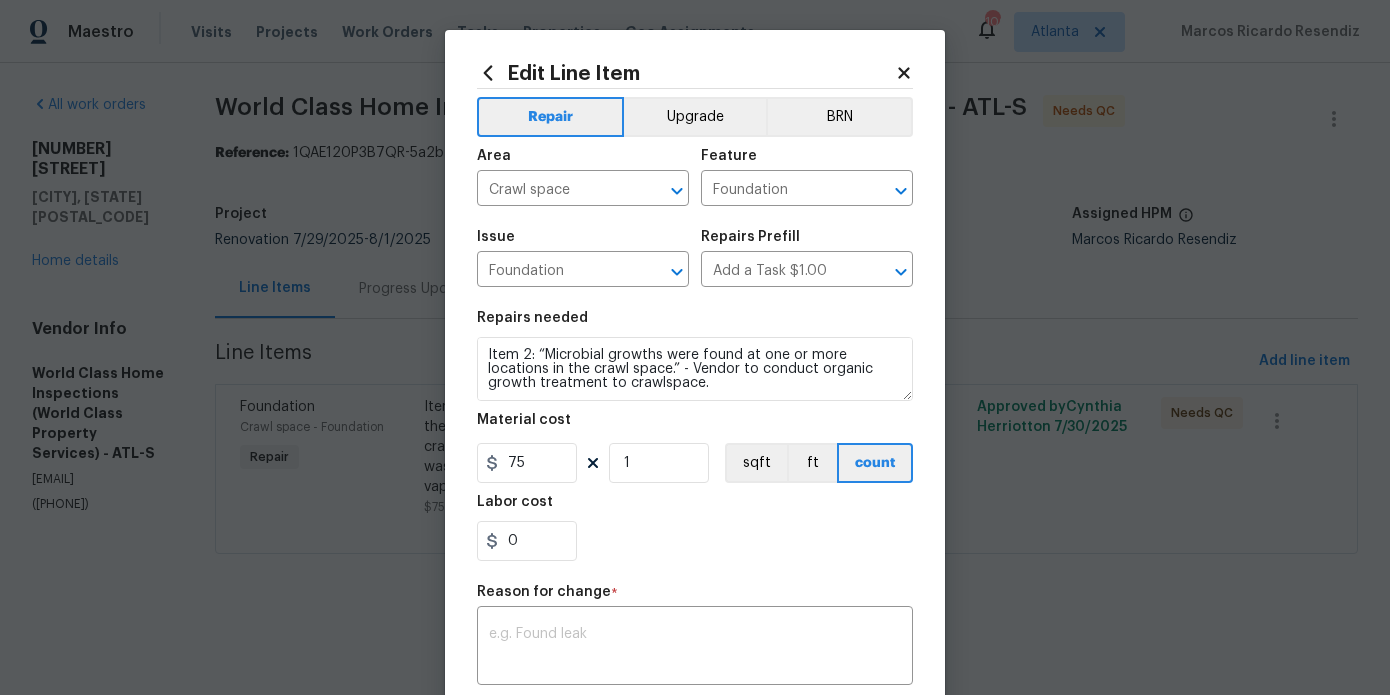 scroll, scrollTop: 163, scrollLeft: 0, axis: vertical 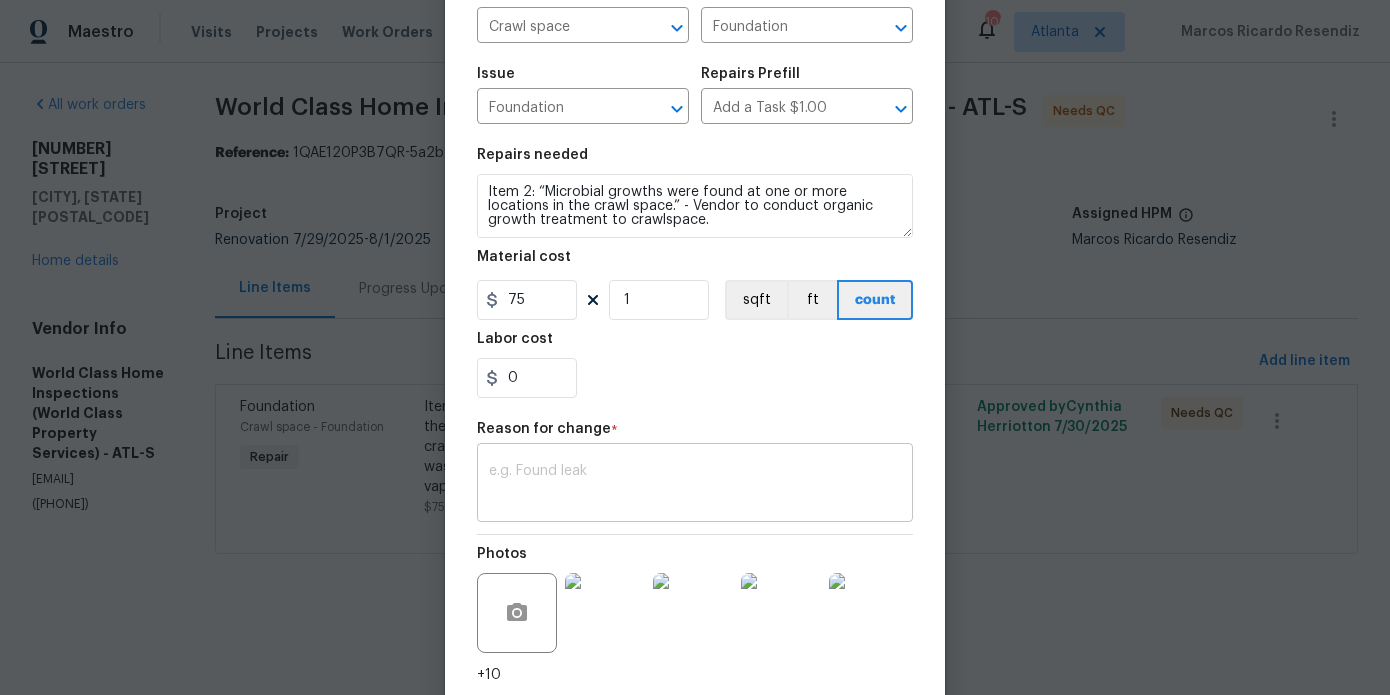 click at bounding box center (695, 485) 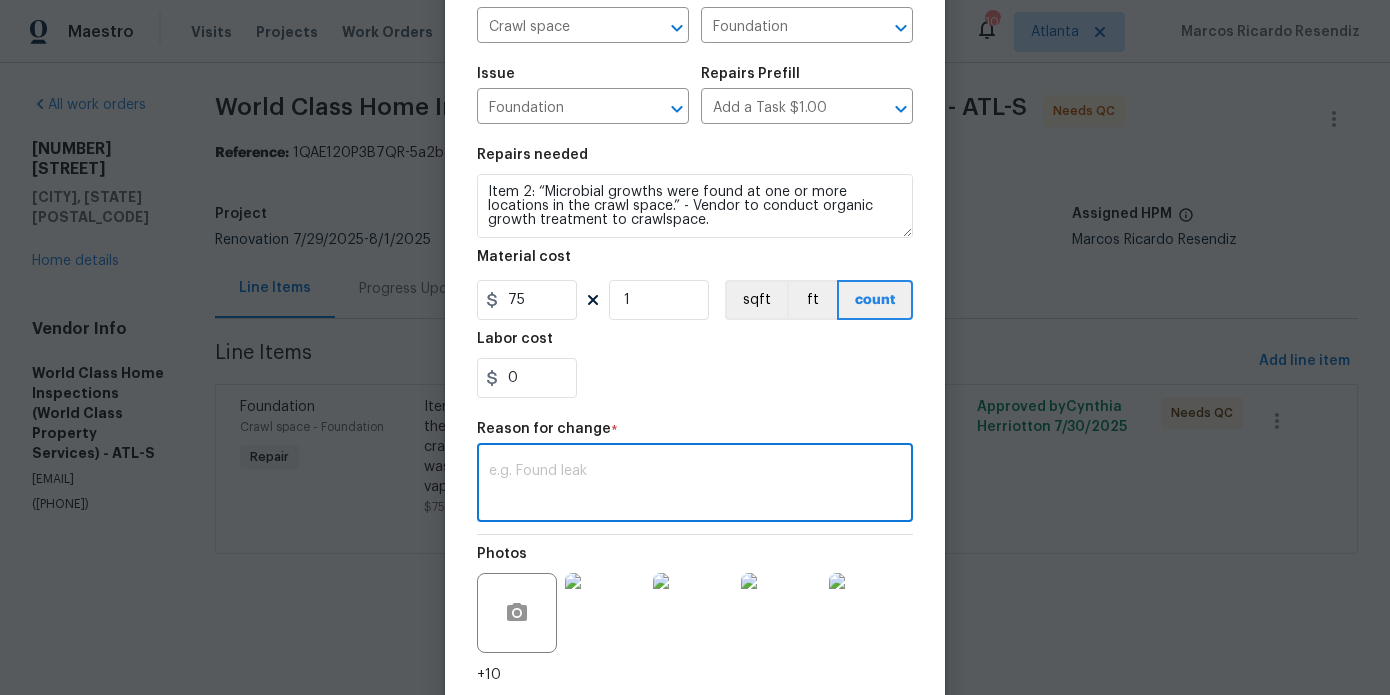 paste on "$3000.17" 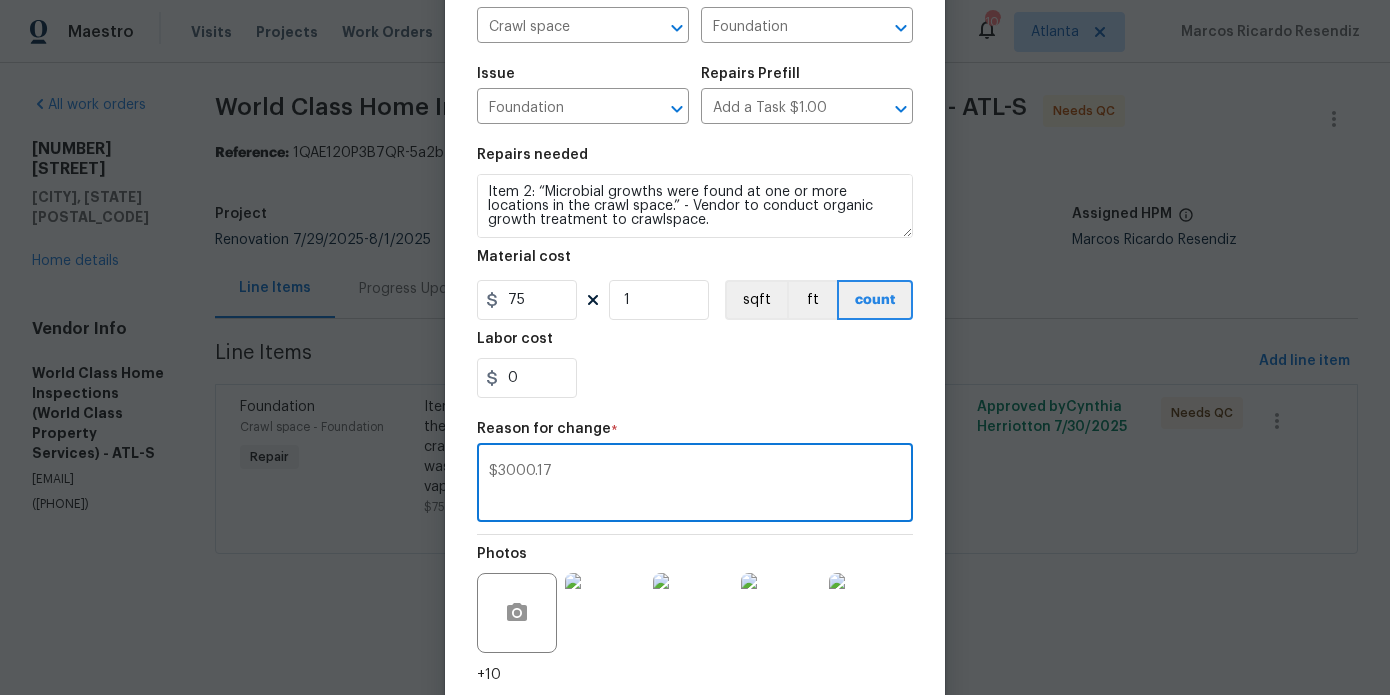 type on "$3000.17" 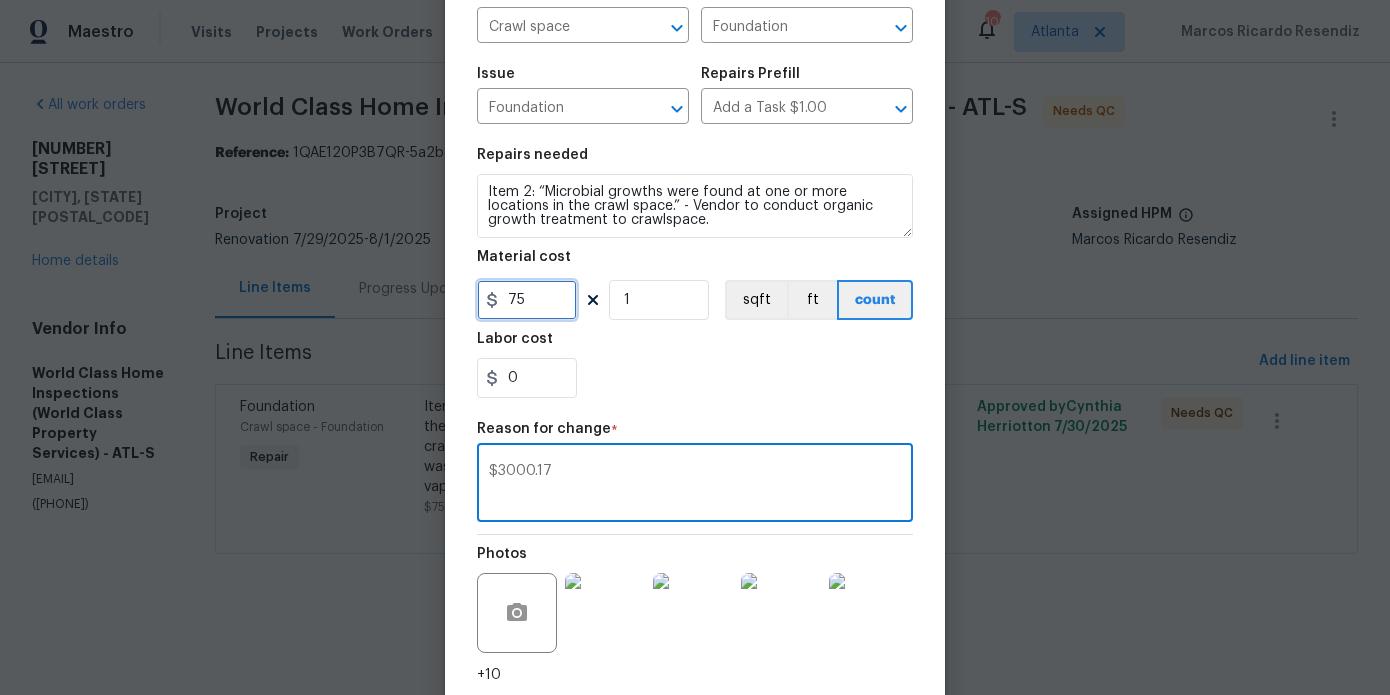 click on "75" at bounding box center [527, 300] 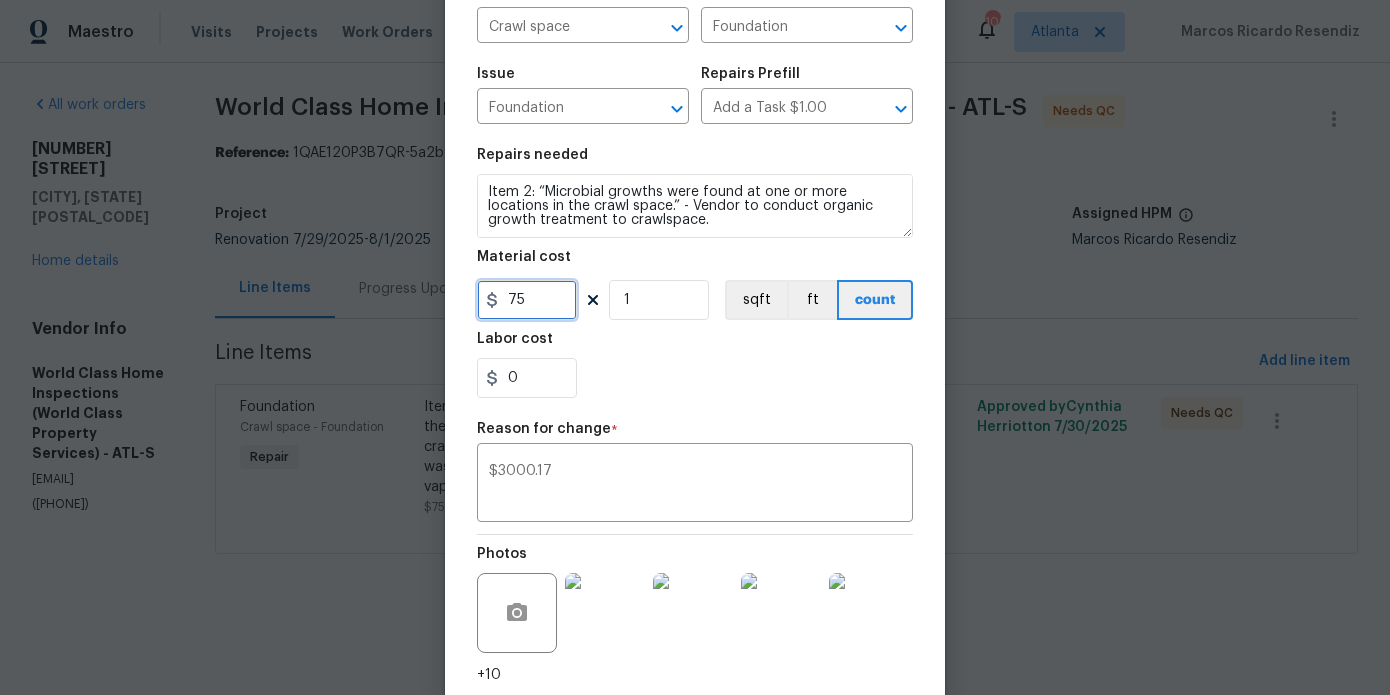 click on "75" at bounding box center [527, 300] 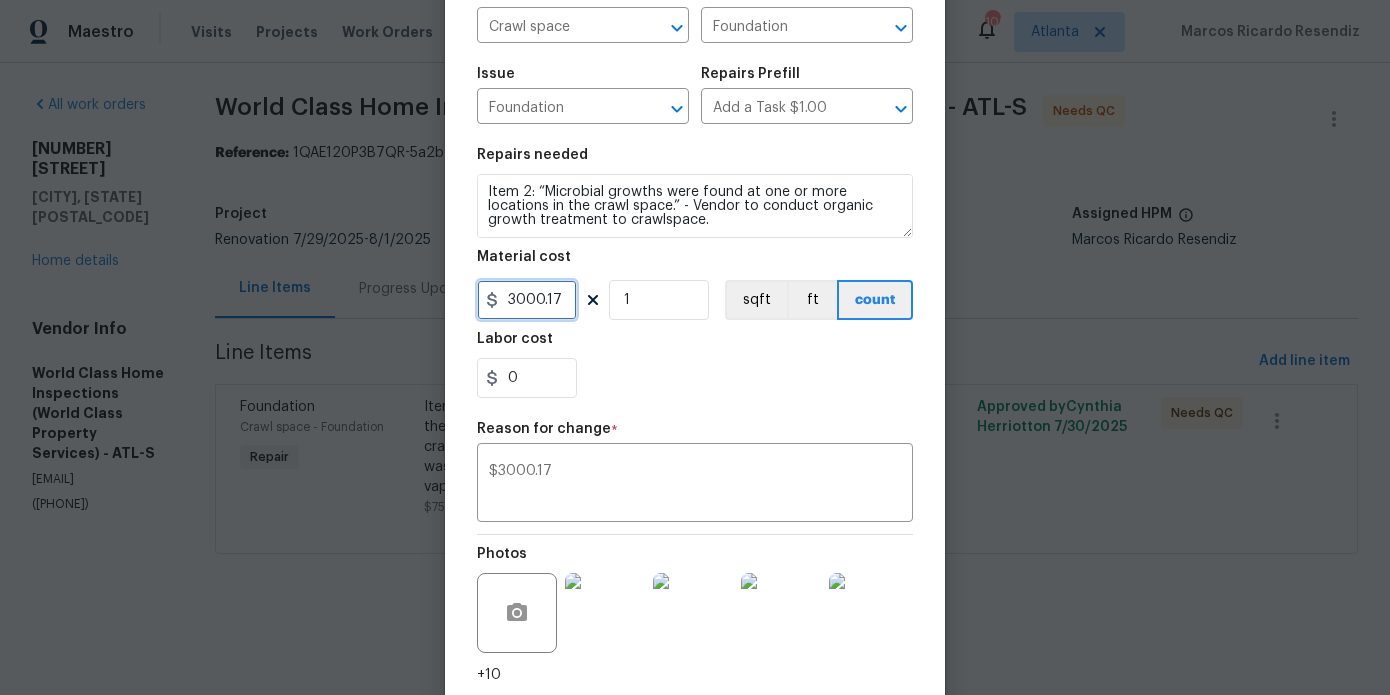 type on "3000.17" 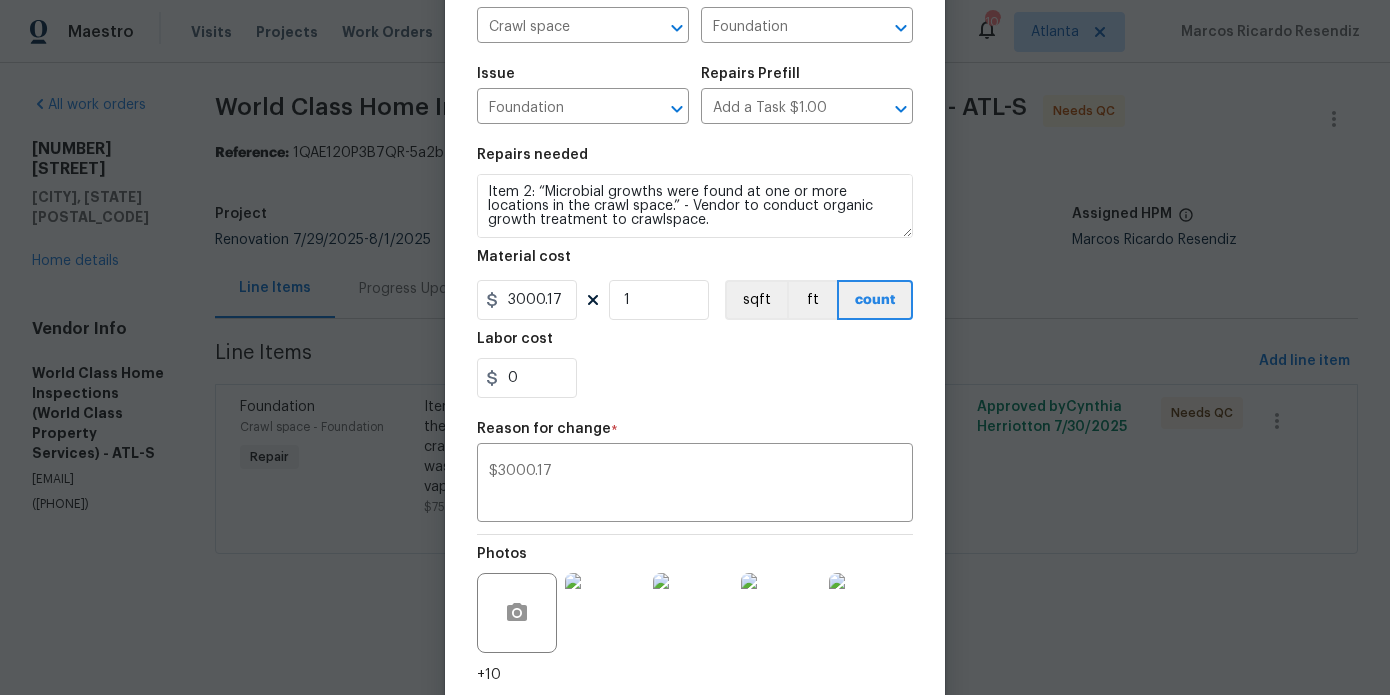 click on "0" at bounding box center [695, 378] 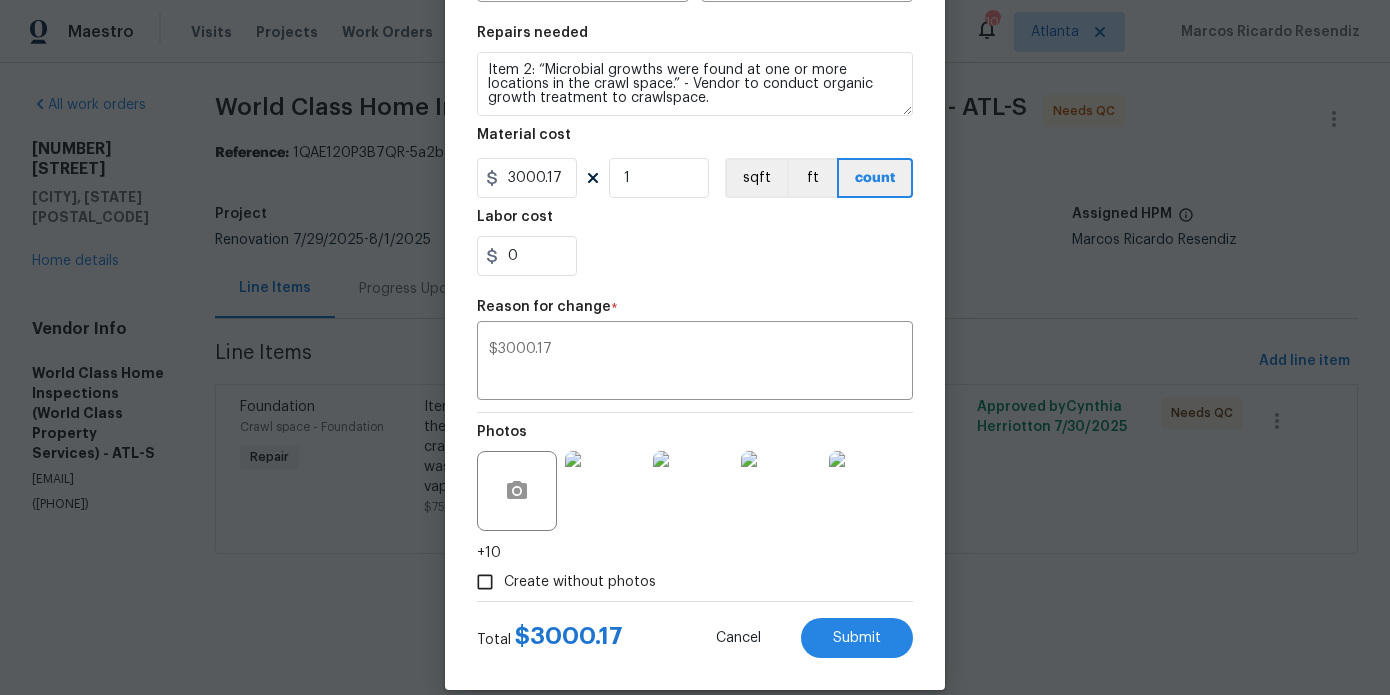 scroll, scrollTop: 311, scrollLeft: 0, axis: vertical 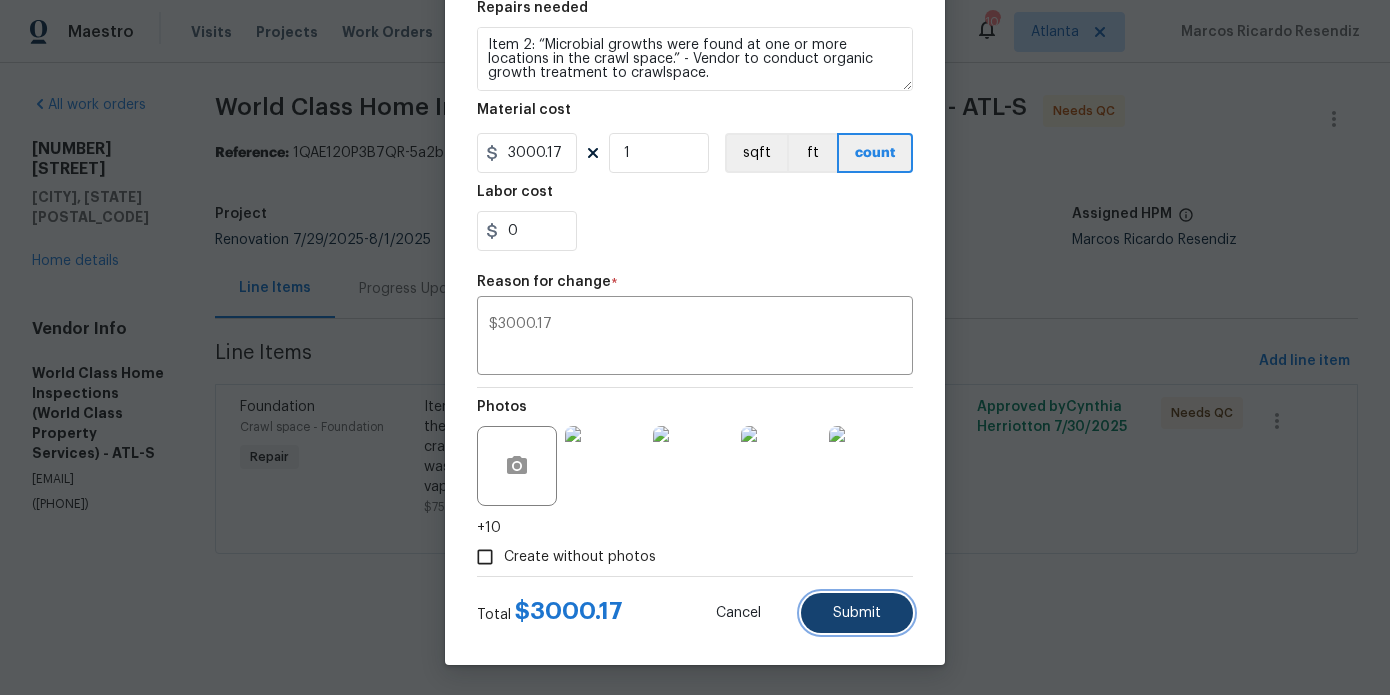 click on "Submit" at bounding box center [857, 613] 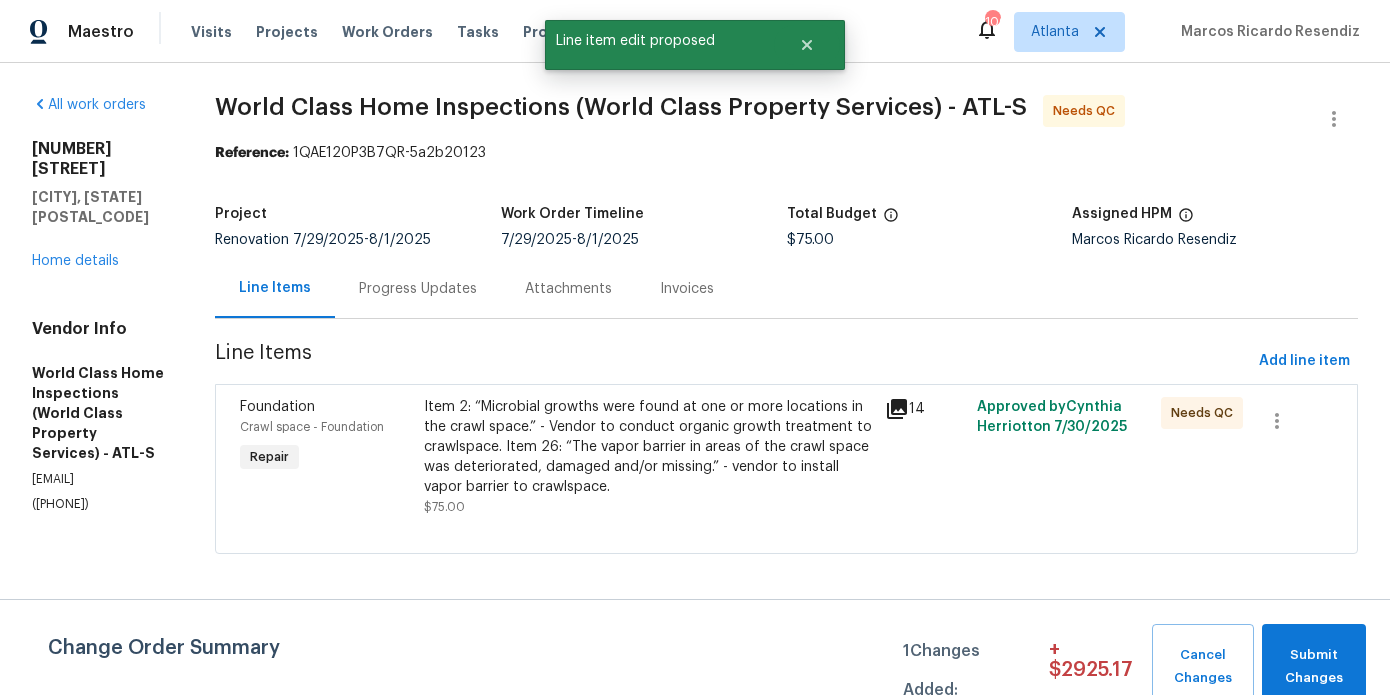 scroll, scrollTop: 0, scrollLeft: 0, axis: both 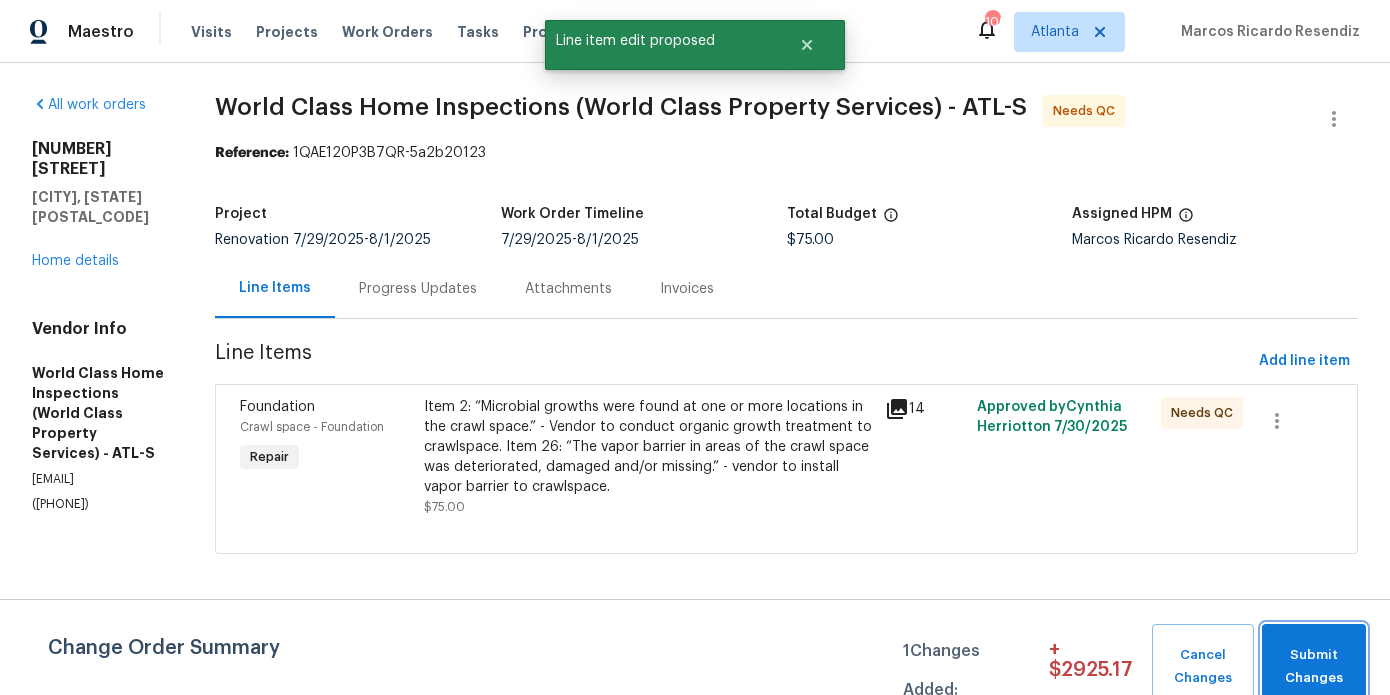 click on "Submit Changes" at bounding box center [1314, 667] 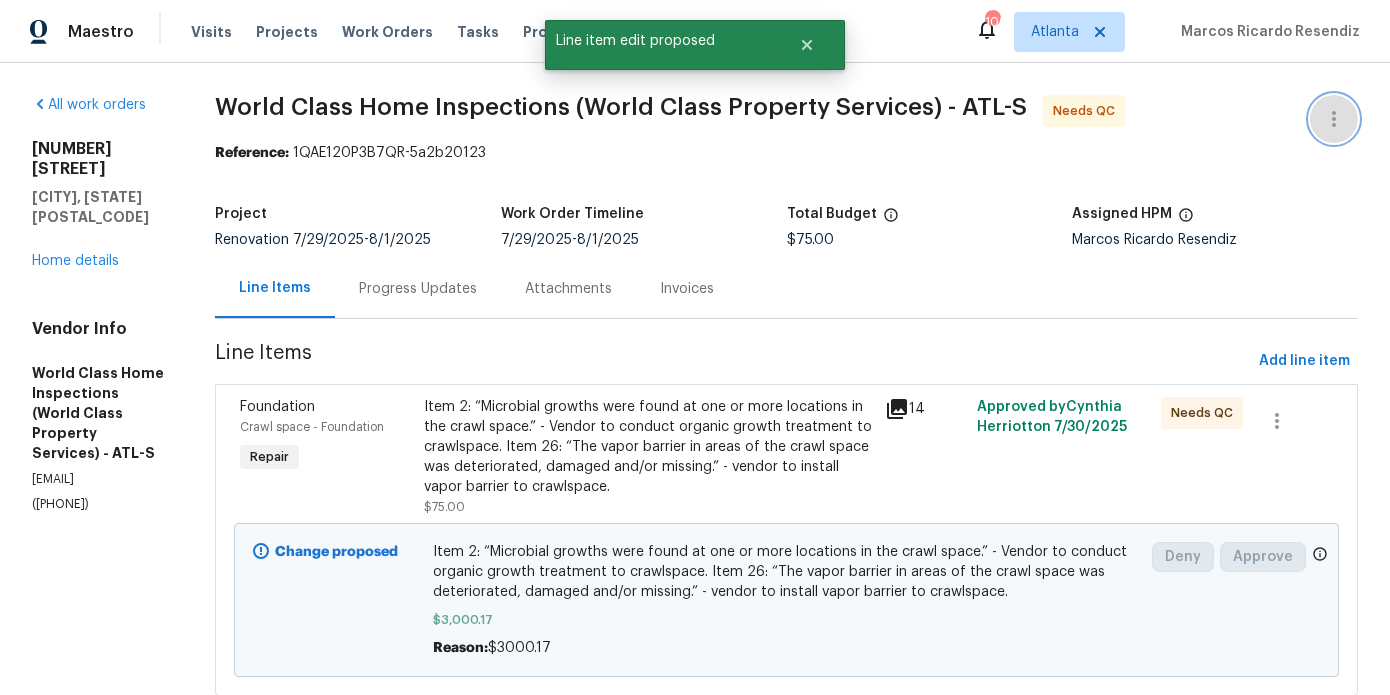 click 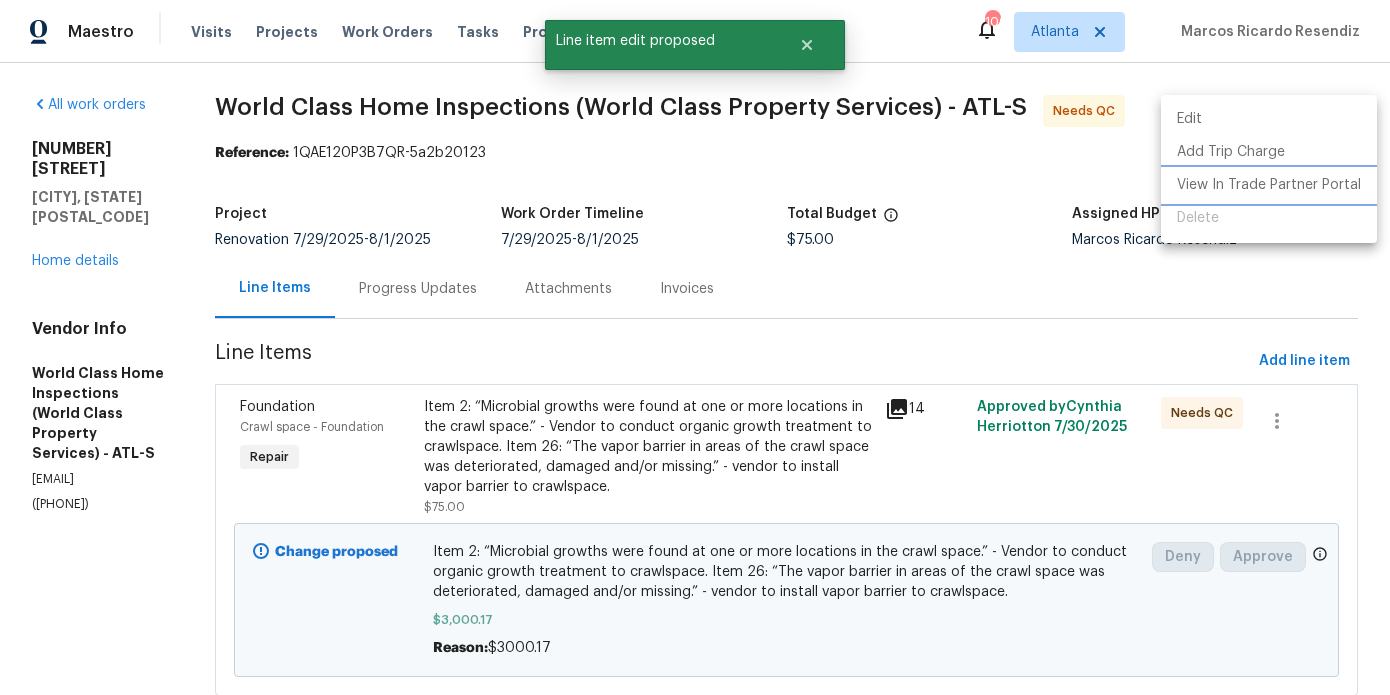 click on "View In Trade Partner Portal" at bounding box center [1269, 185] 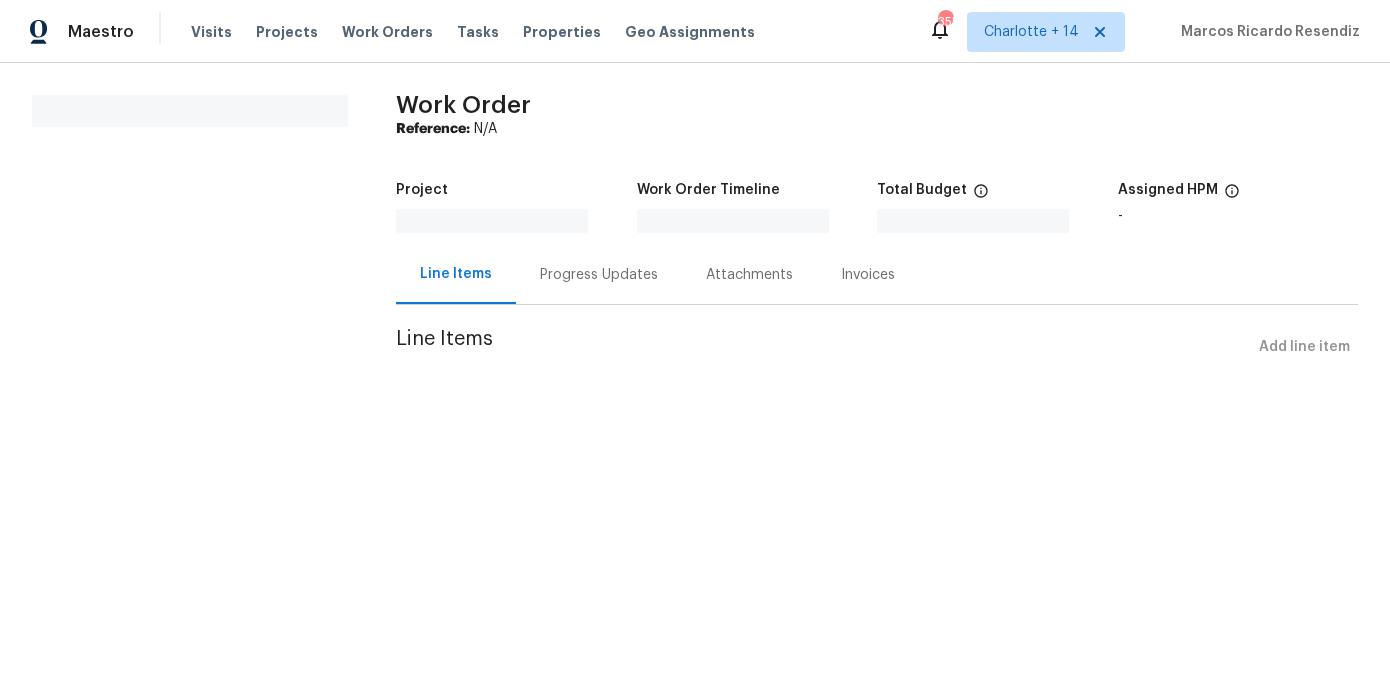 scroll, scrollTop: 0, scrollLeft: 0, axis: both 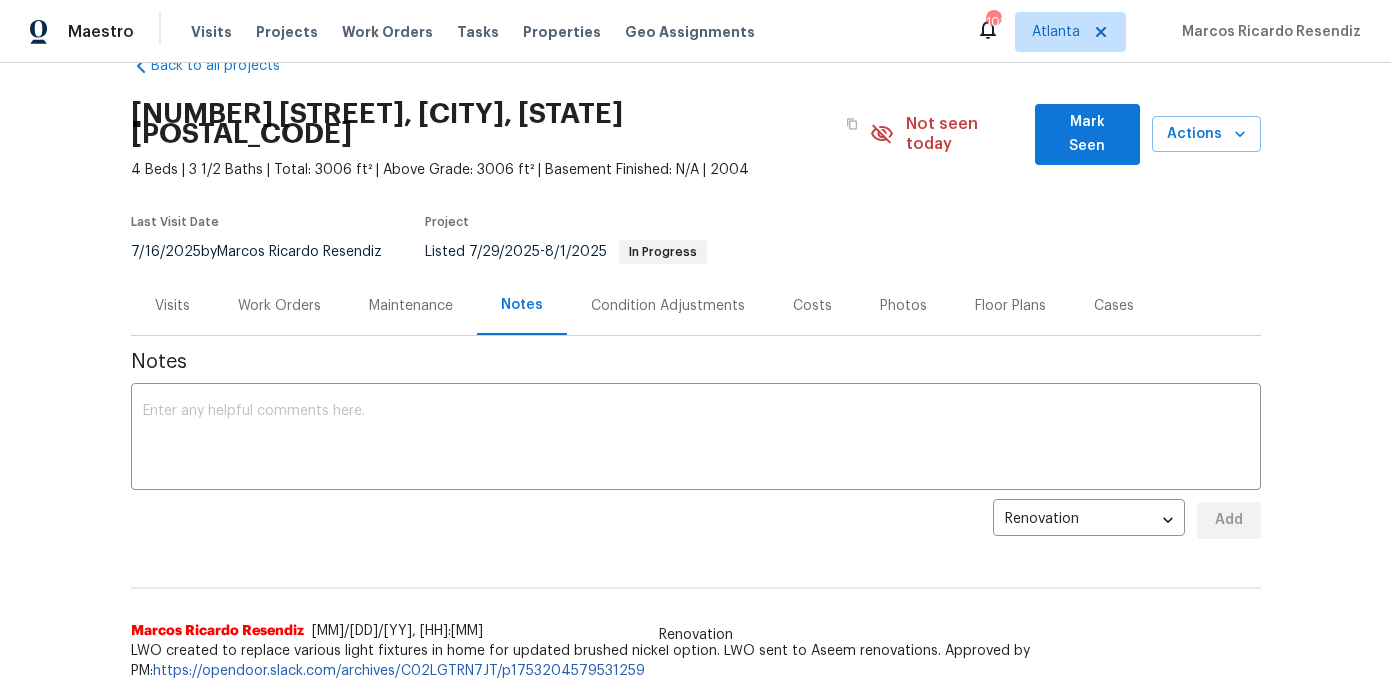click on "Work Orders" at bounding box center [279, 305] 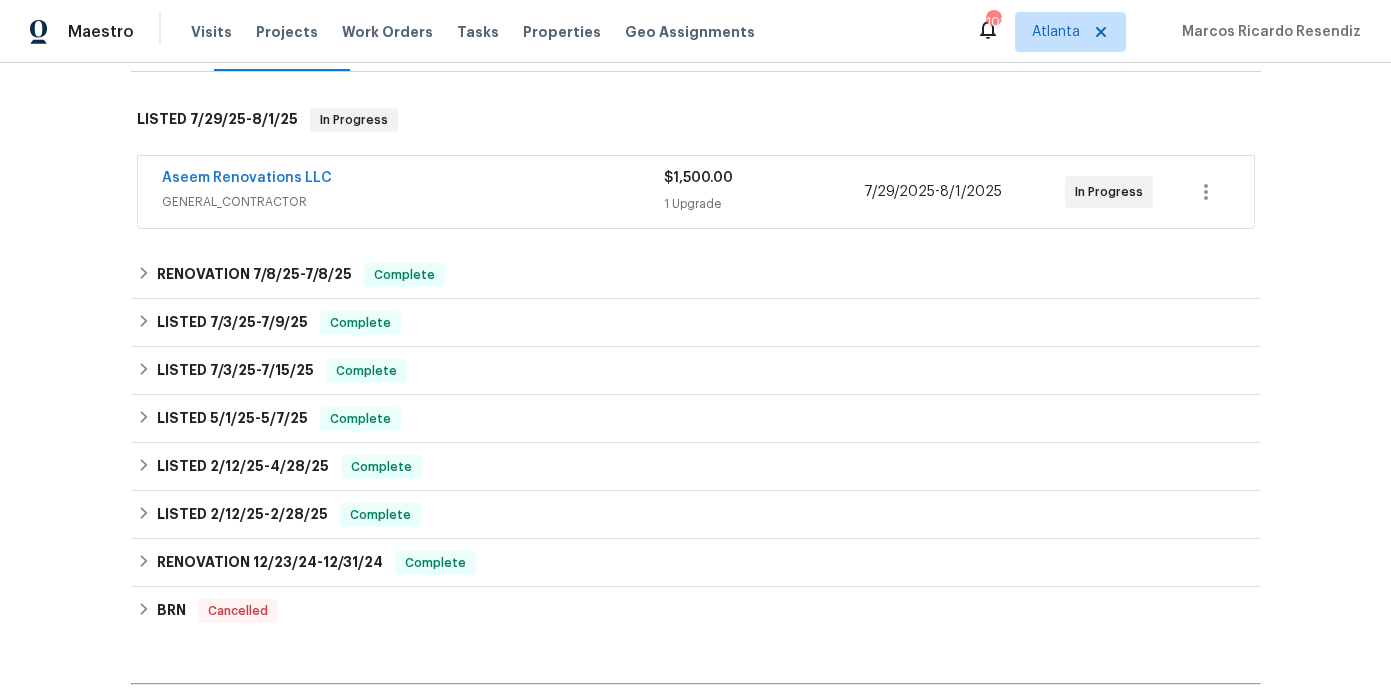 scroll, scrollTop: 312, scrollLeft: 0, axis: vertical 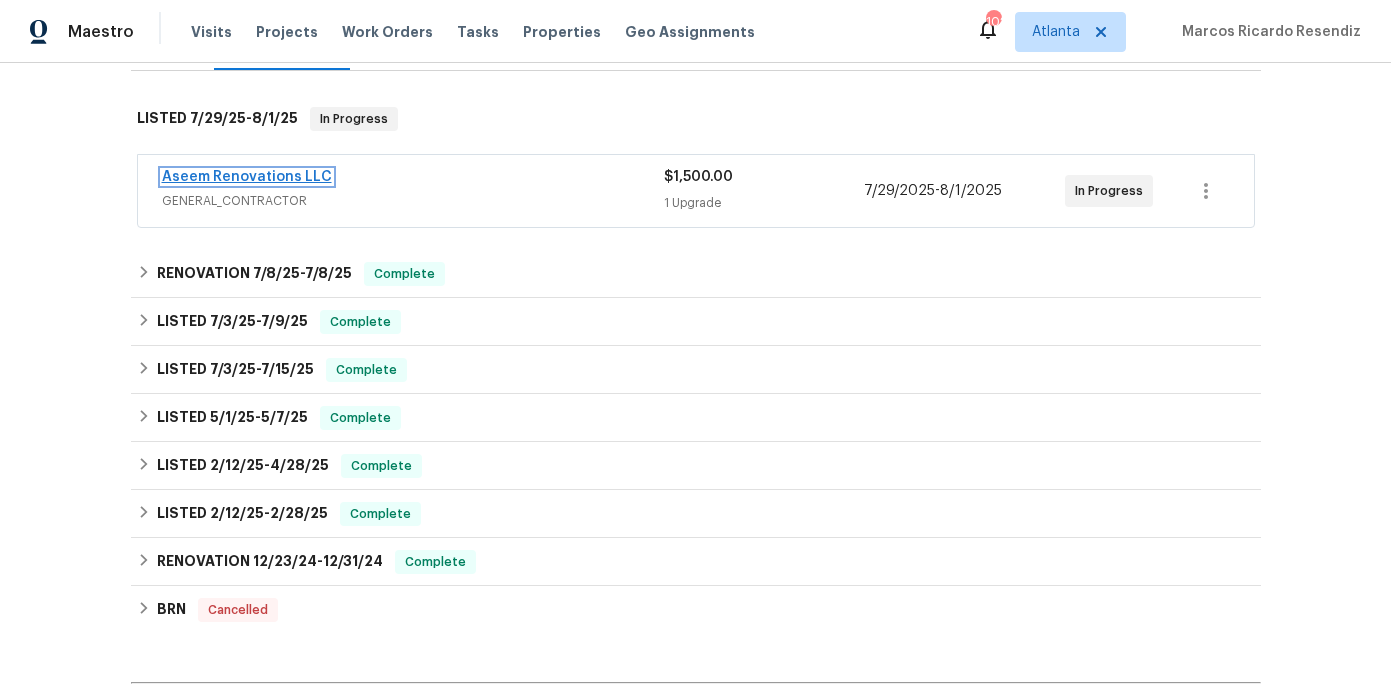 click on "Aseem Renovations LLC" at bounding box center [247, 177] 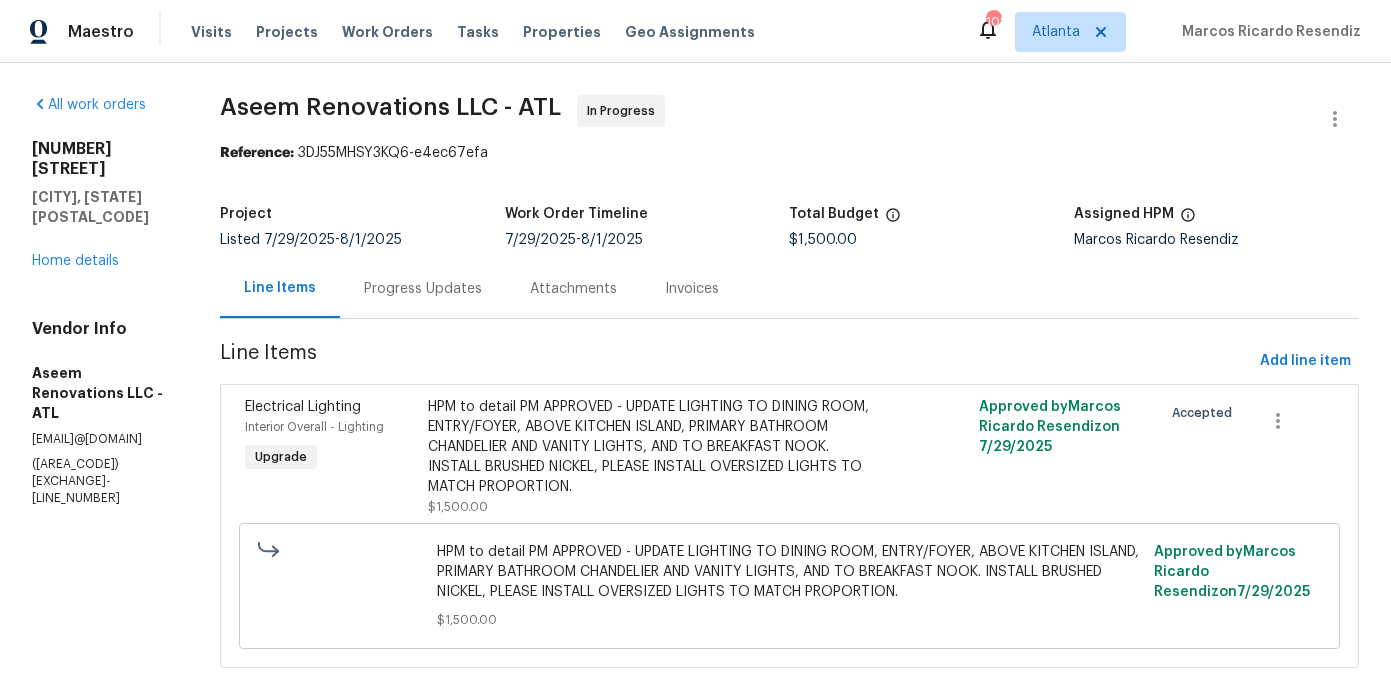 click on "Progress Updates" at bounding box center (423, 288) 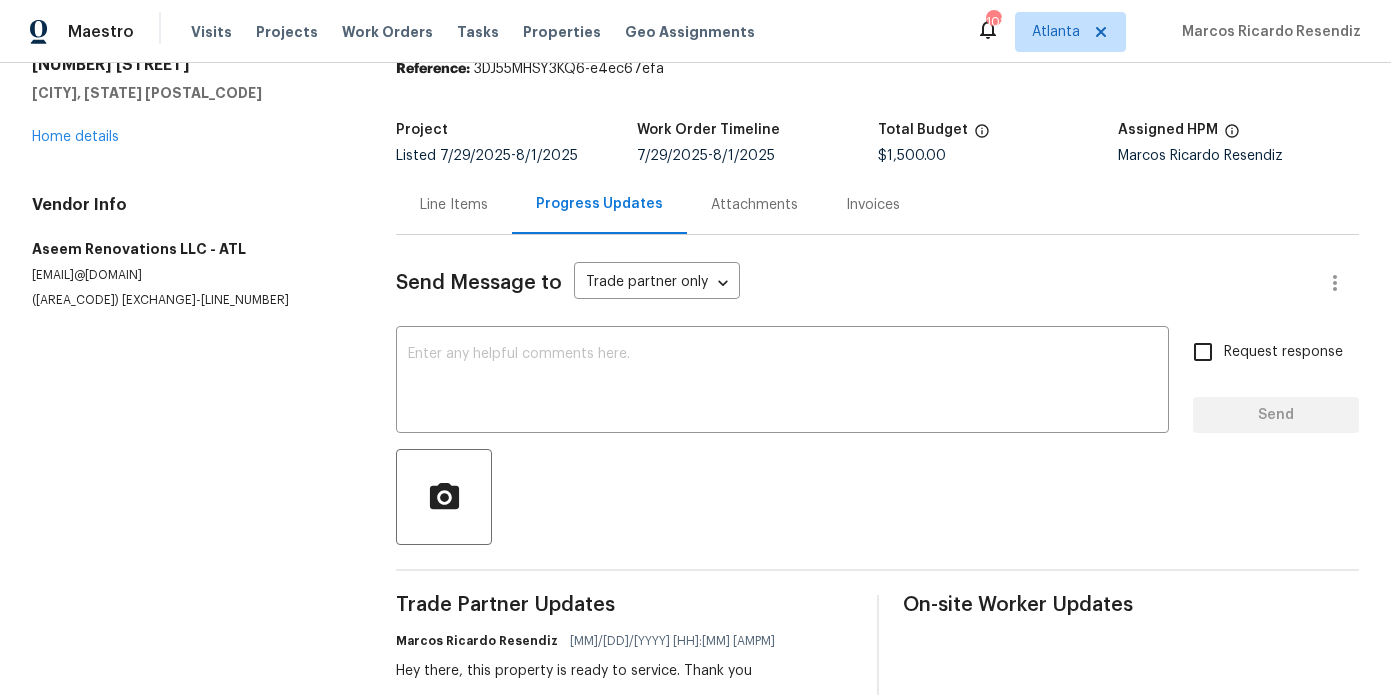 scroll, scrollTop: 126, scrollLeft: 0, axis: vertical 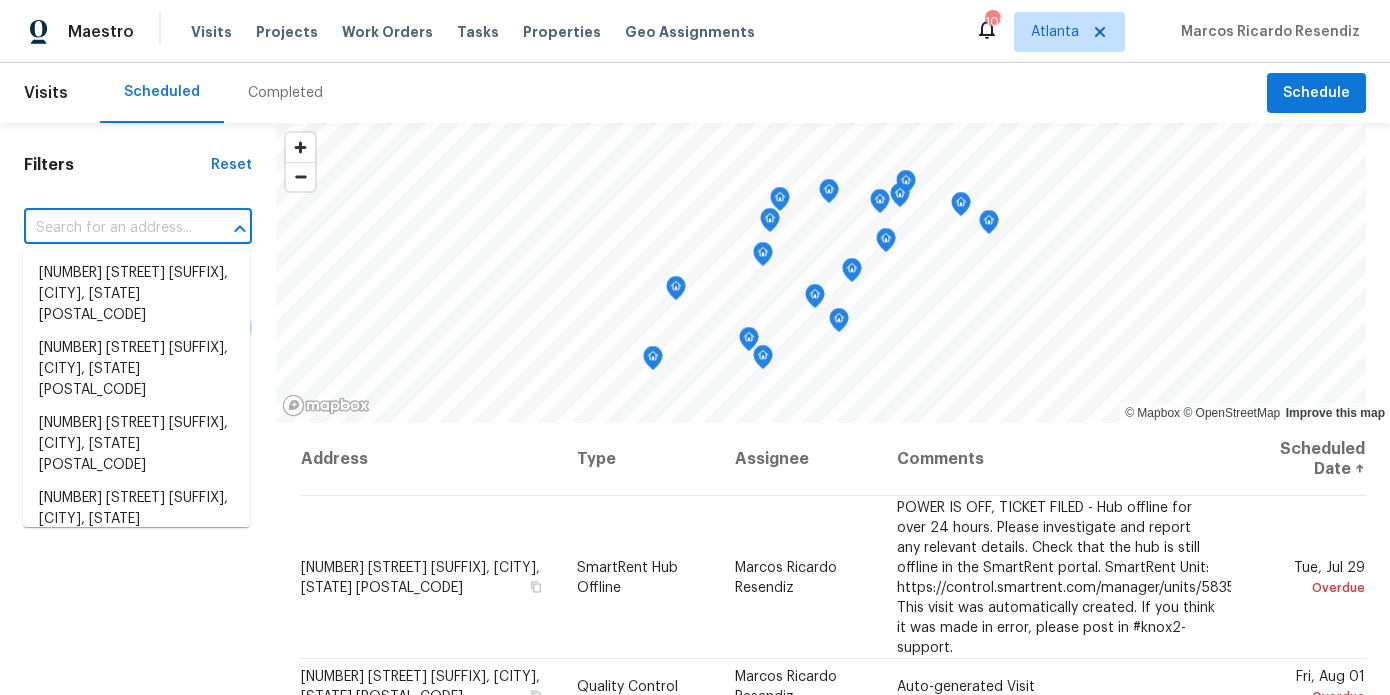 click at bounding box center (110, 228) 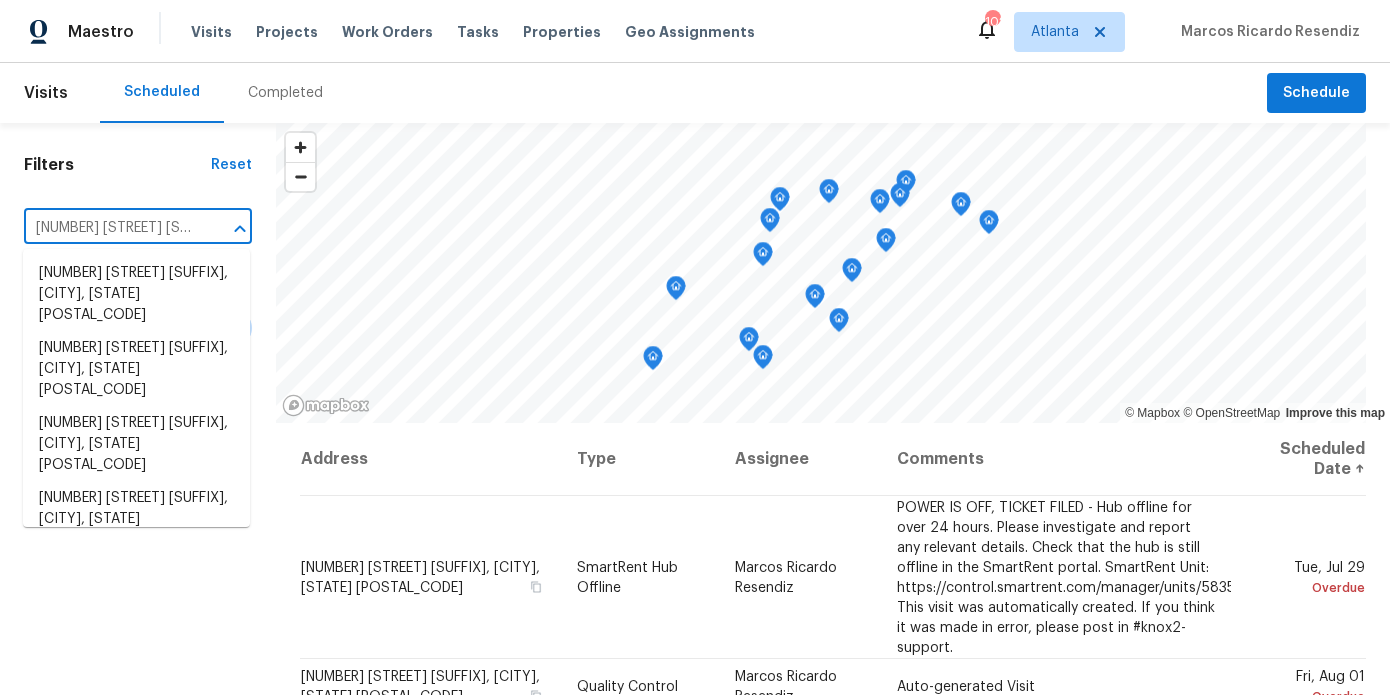 scroll, scrollTop: 0, scrollLeft: 106, axis: horizontal 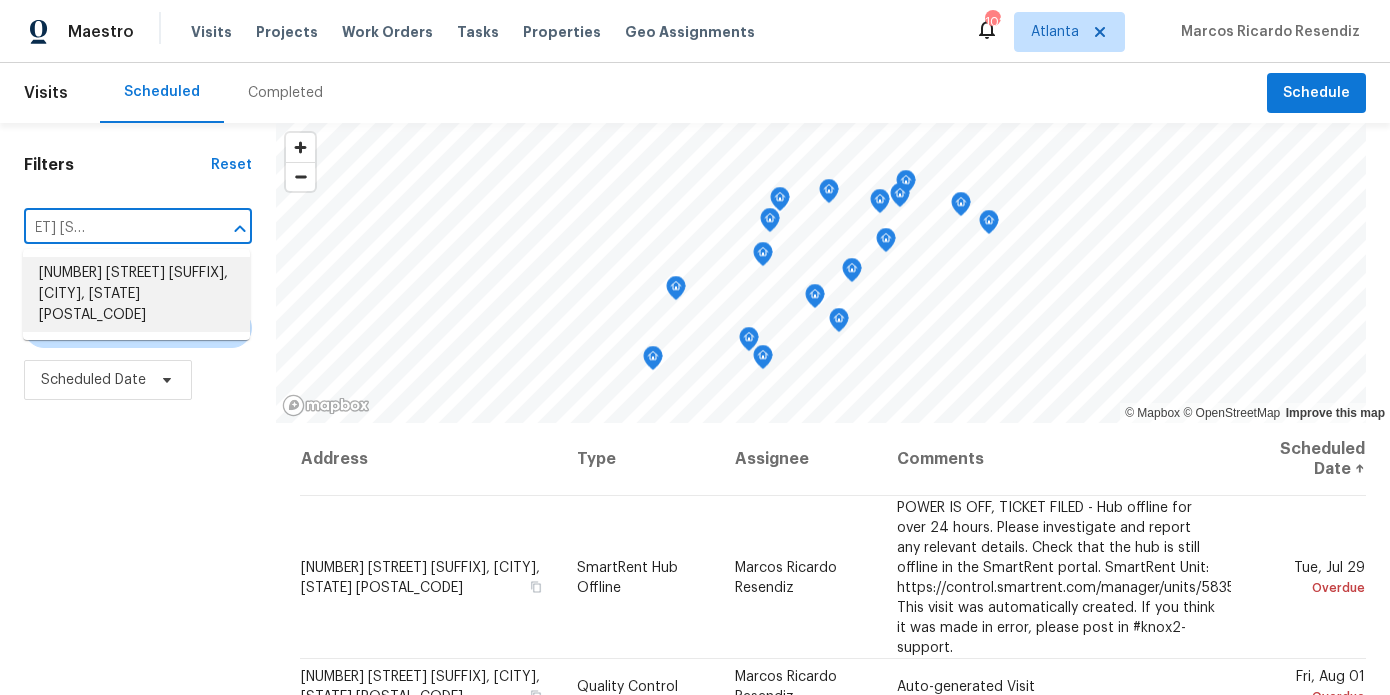 click on "[NUMBER] [STREET] [SUFFIX], [CITY], [STATE] [POSTAL_CODE]" at bounding box center (136, 294) 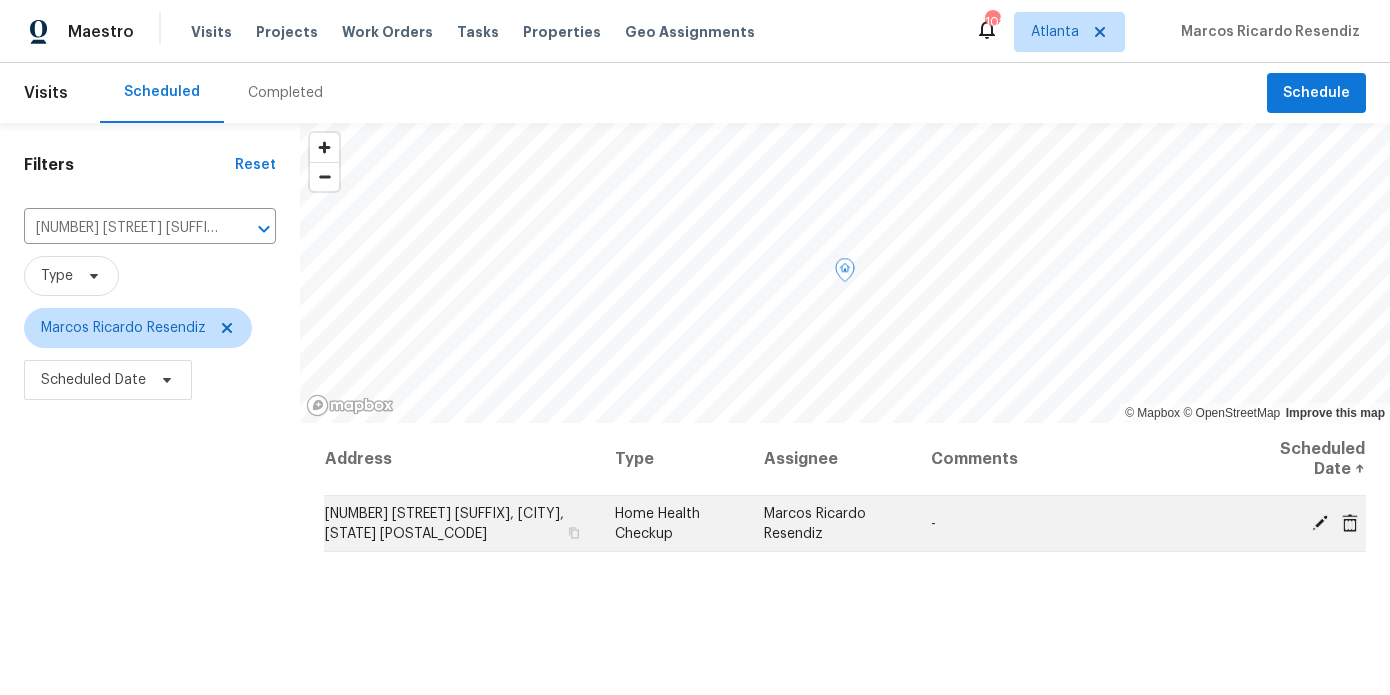 click 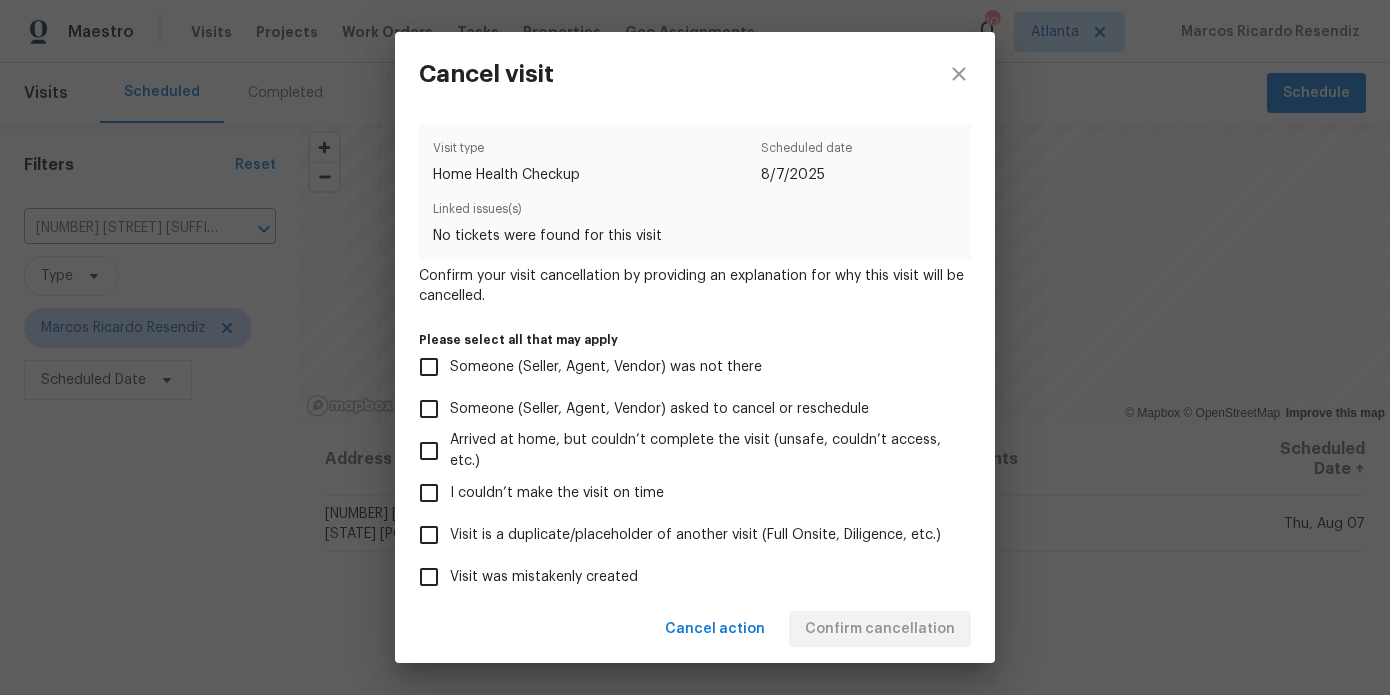 scroll, scrollTop: 190, scrollLeft: 0, axis: vertical 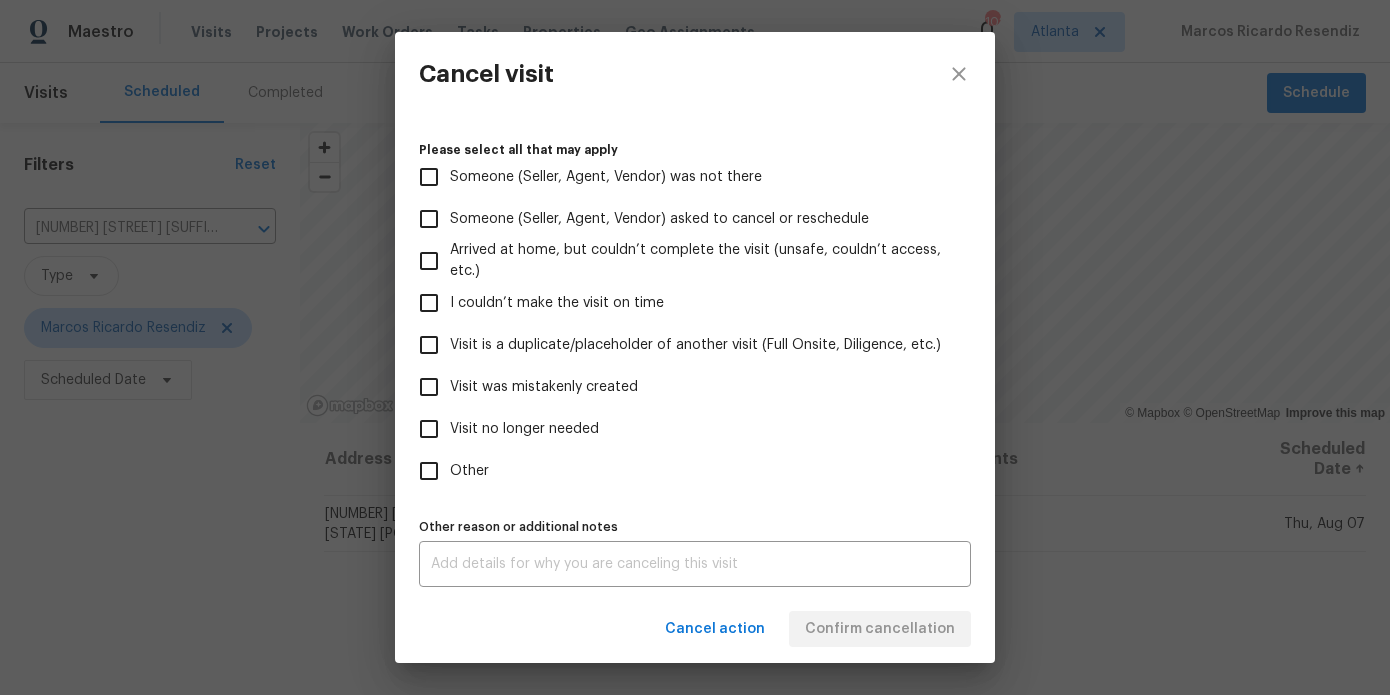 click on "Other" at bounding box center (469, 471) 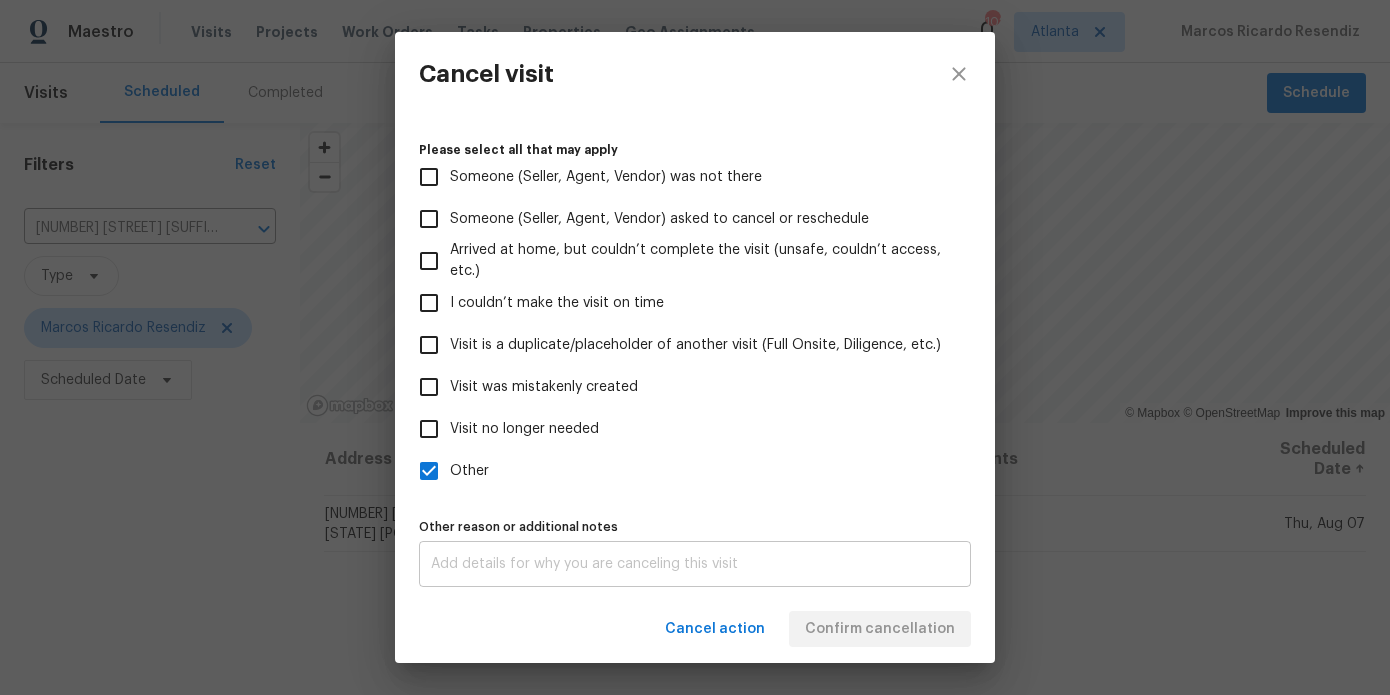 click on "x Other reason or additional notes" at bounding box center (695, 564) 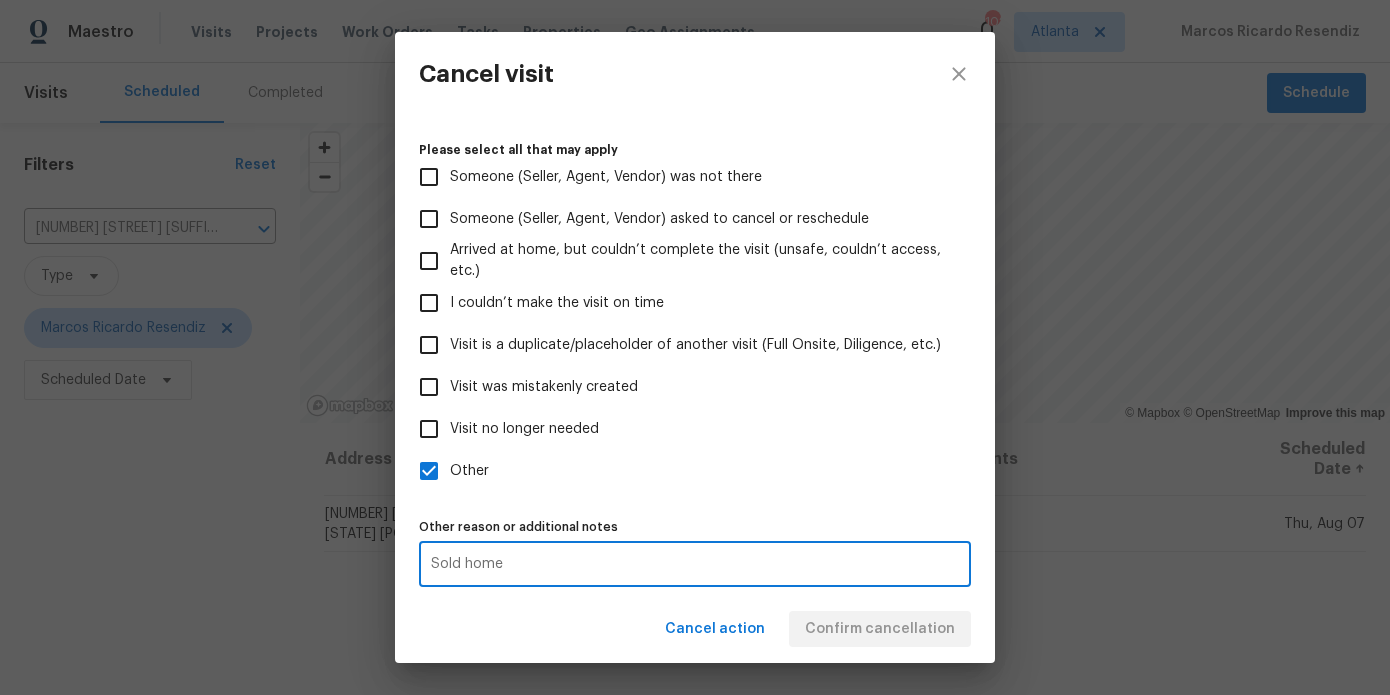 type on "Sold home" 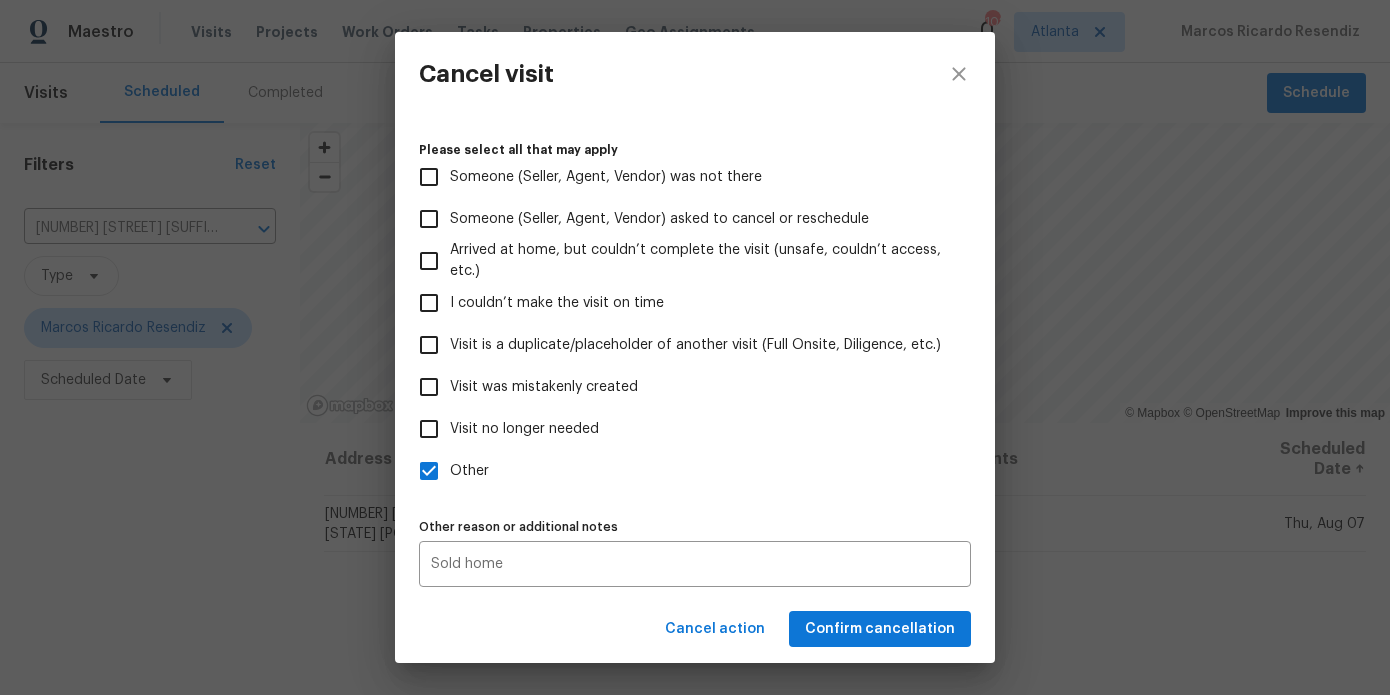 click on "Cancel action Confirm cancellation" at bounding box center (695, 629) 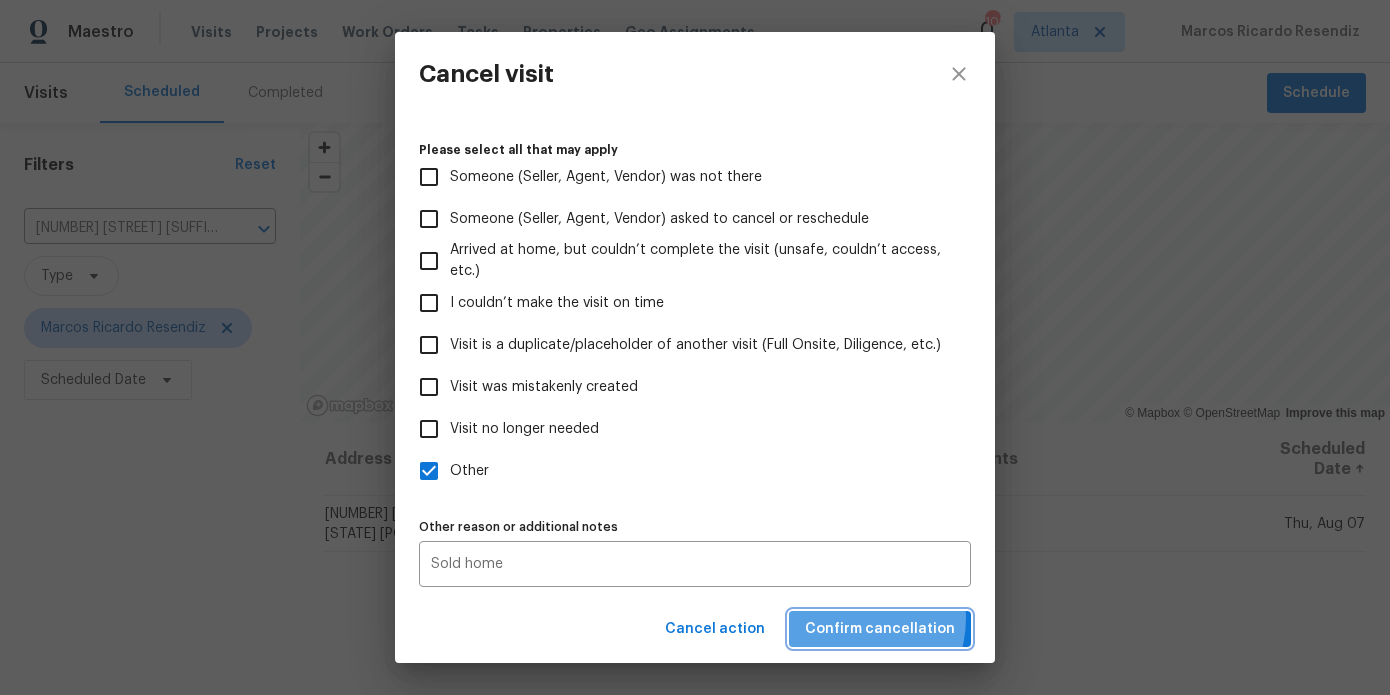 click on "Confirm cancellation" at bounding box center (880, 629) 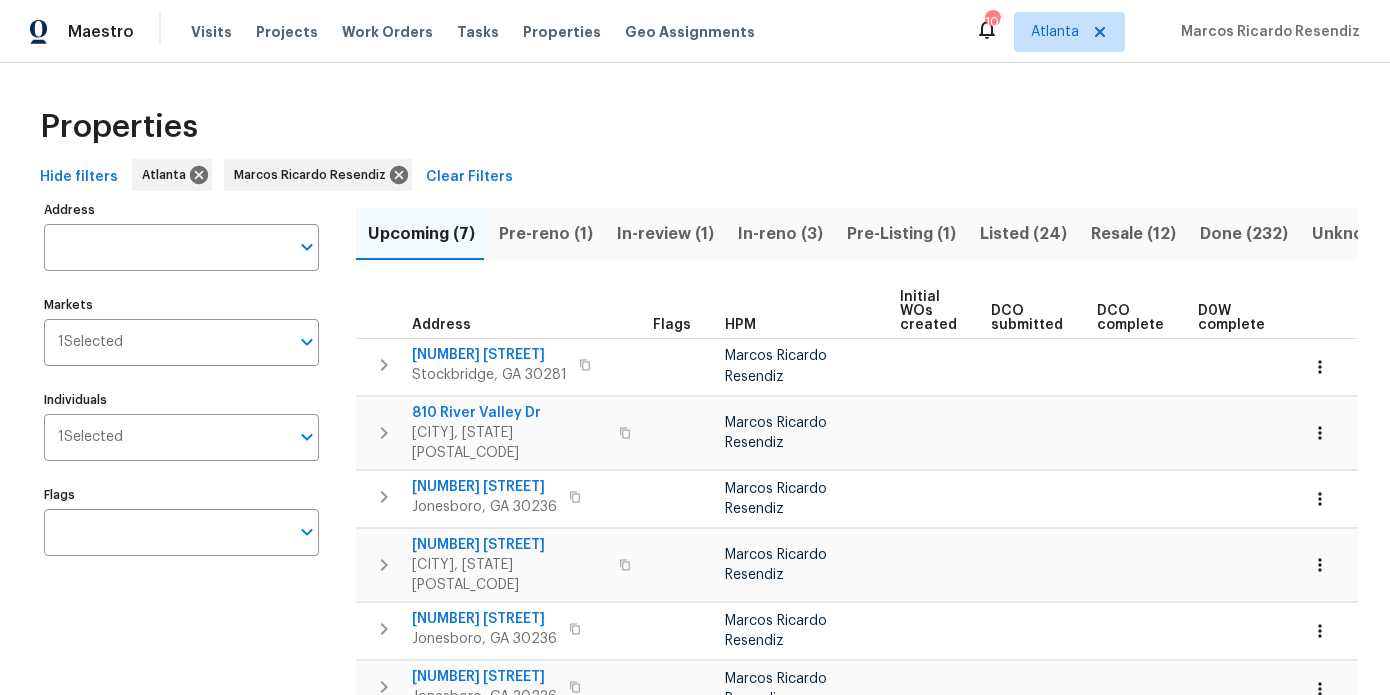 scroll, scrollTop: 0, scrollLeft: 0, axis: both 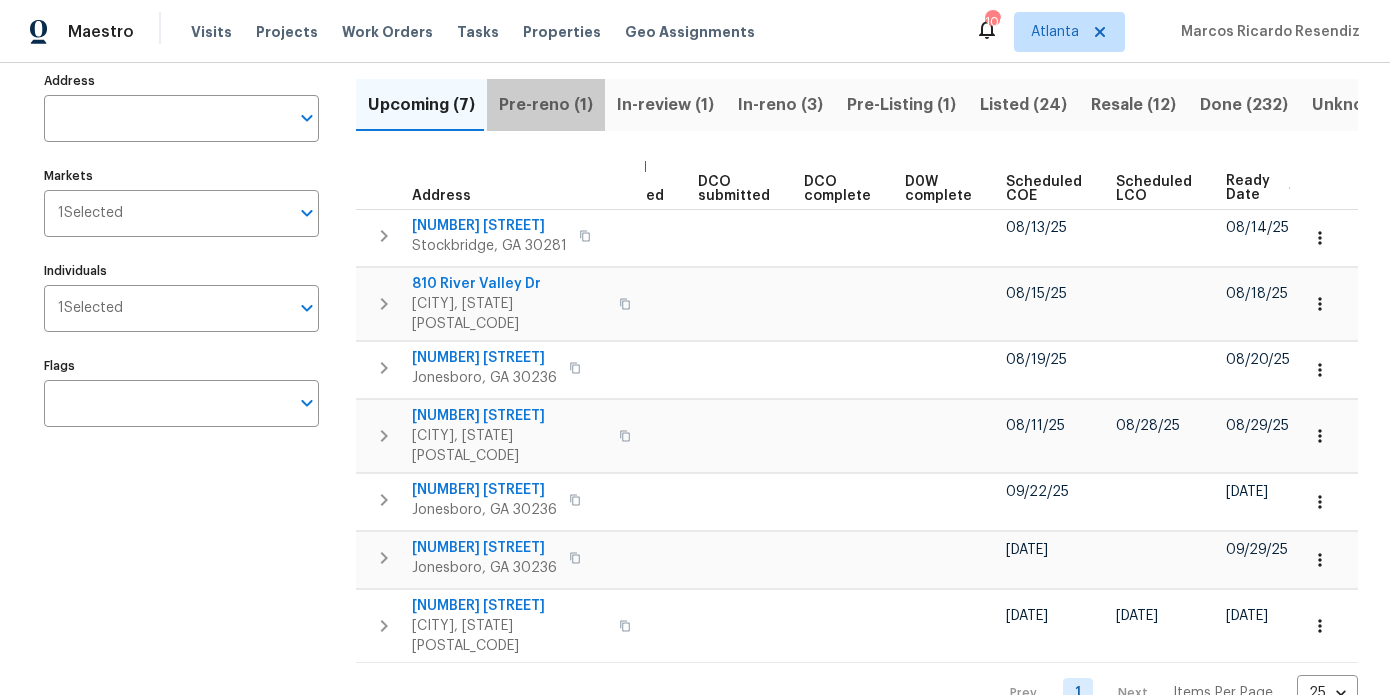 click on "Pre-reno (1)" at bounding box center (546, 105) 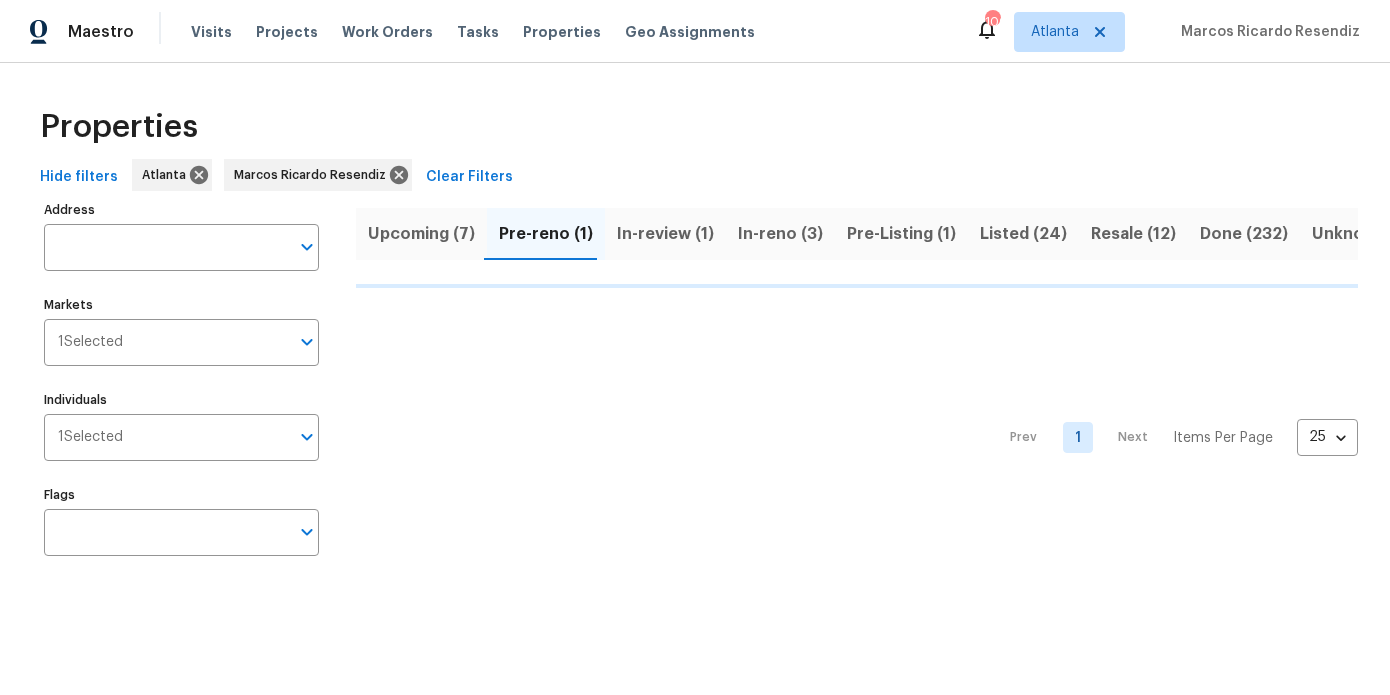 scroll, scrollTop: 0, scrollLeft: 0, axis: both 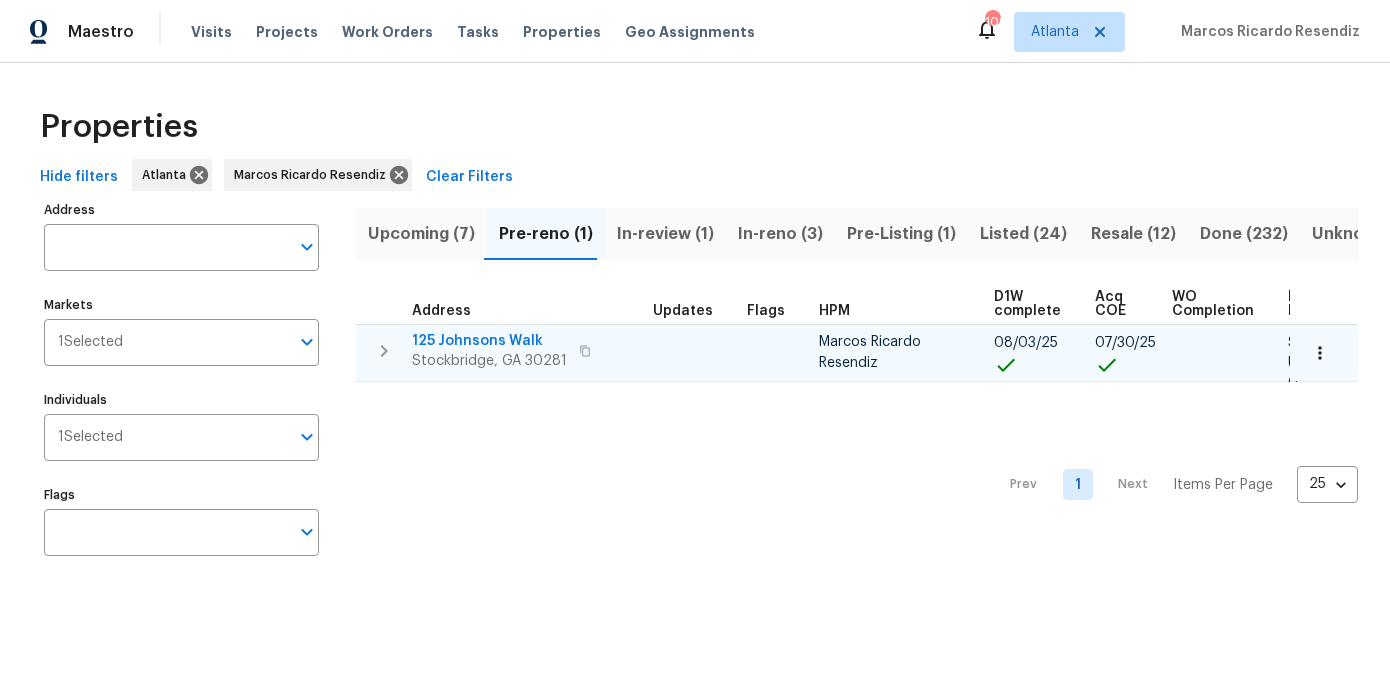 click 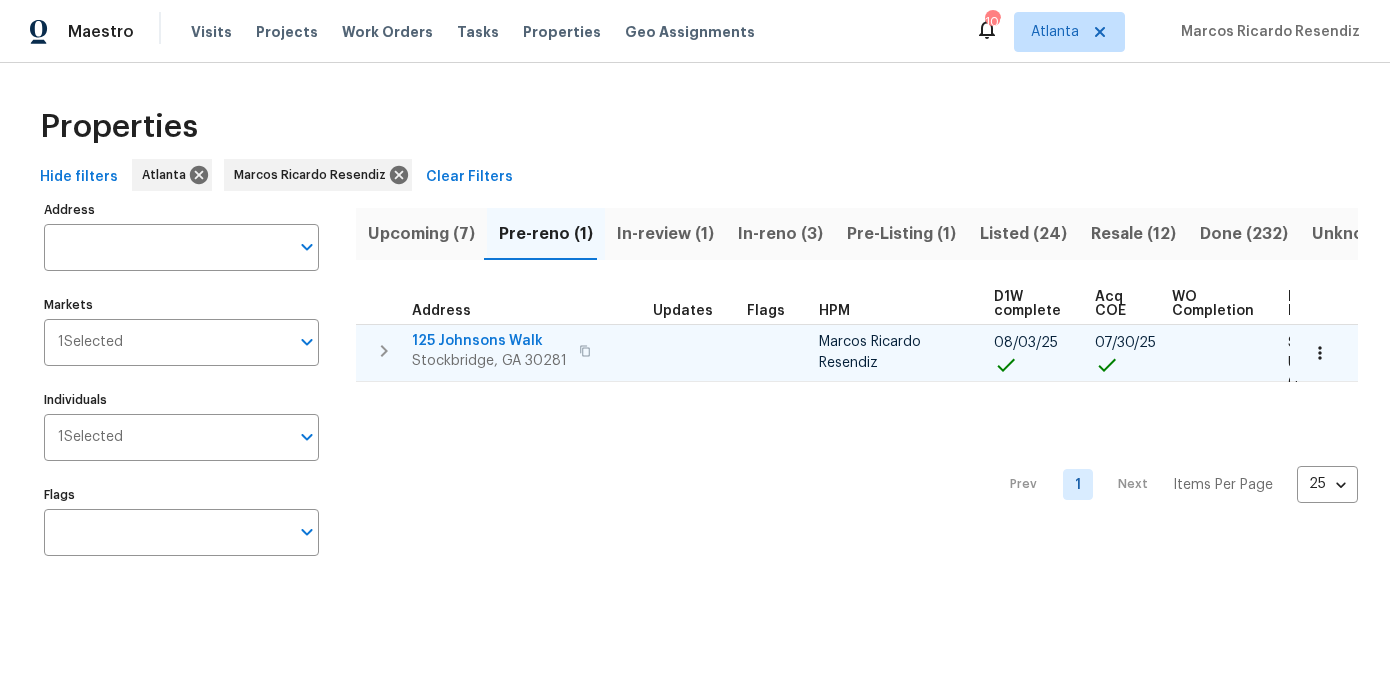 click 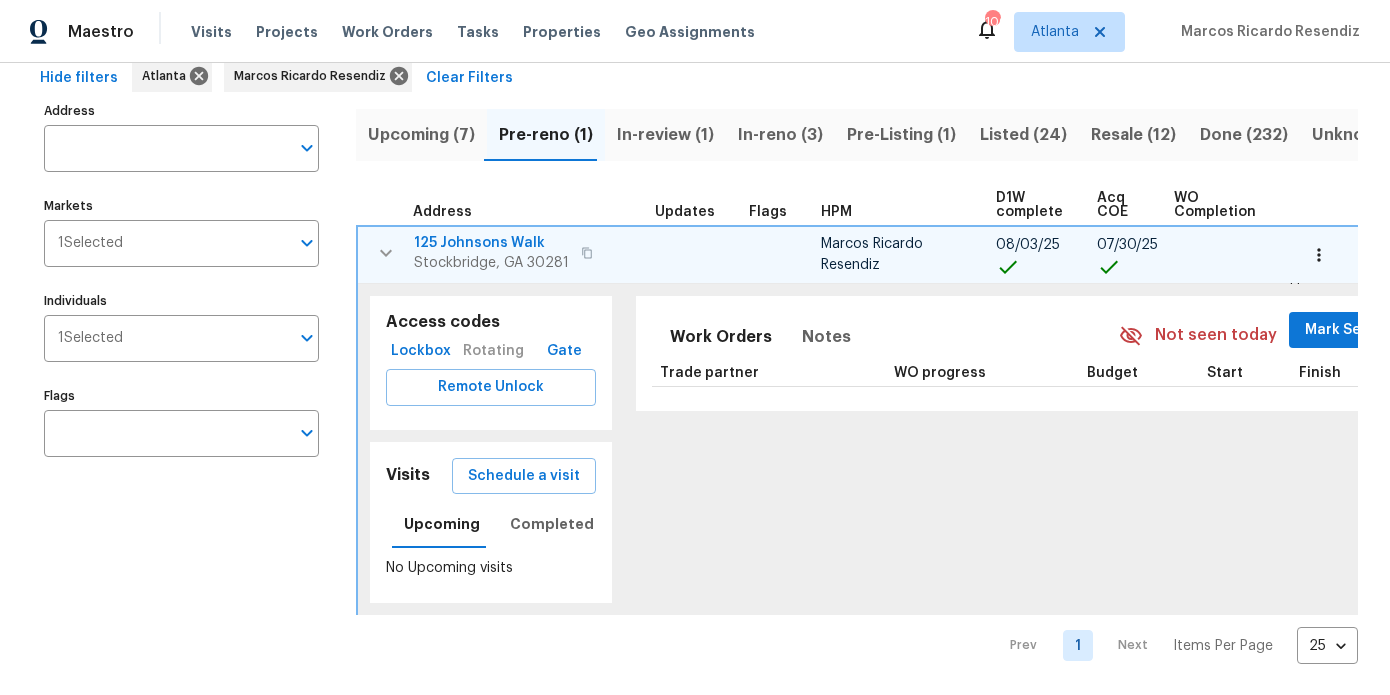 scroll, scrollTop: 100, scrollLeft: 0, axis: vertical 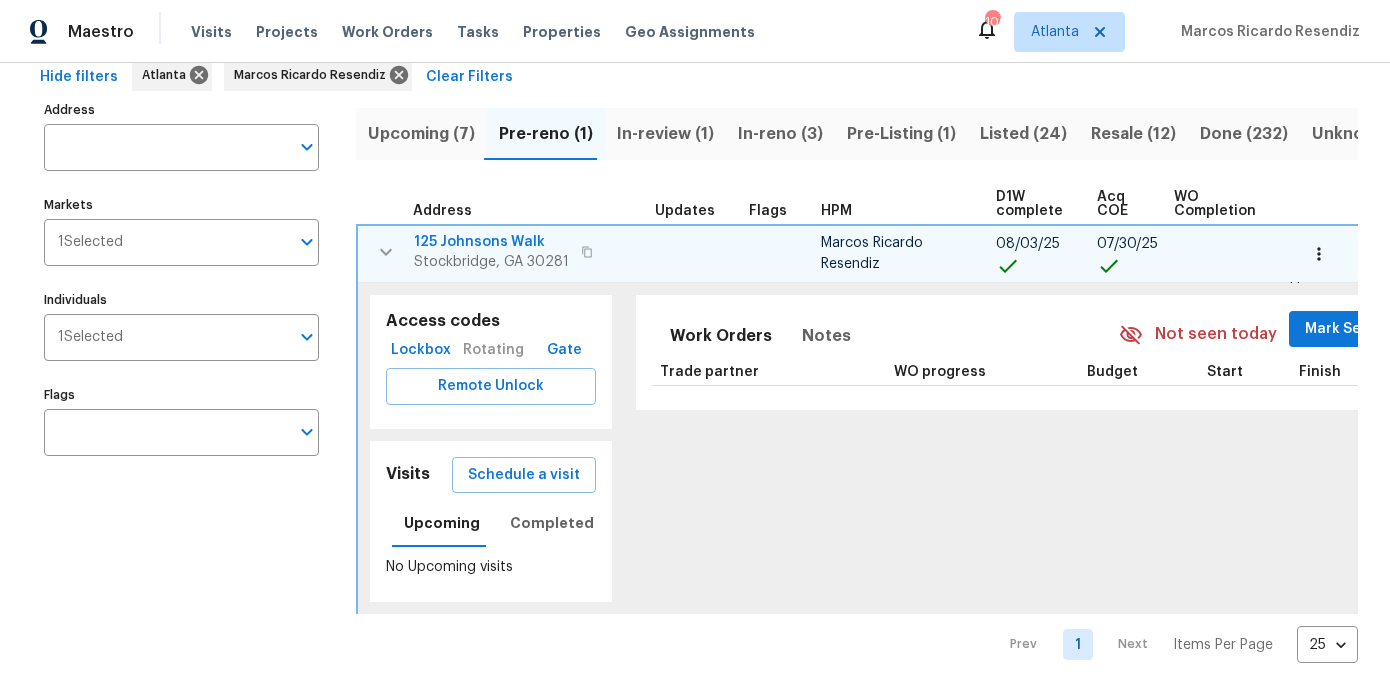 click on "125 Johnsons Walk" at bounding box center (491, 242) 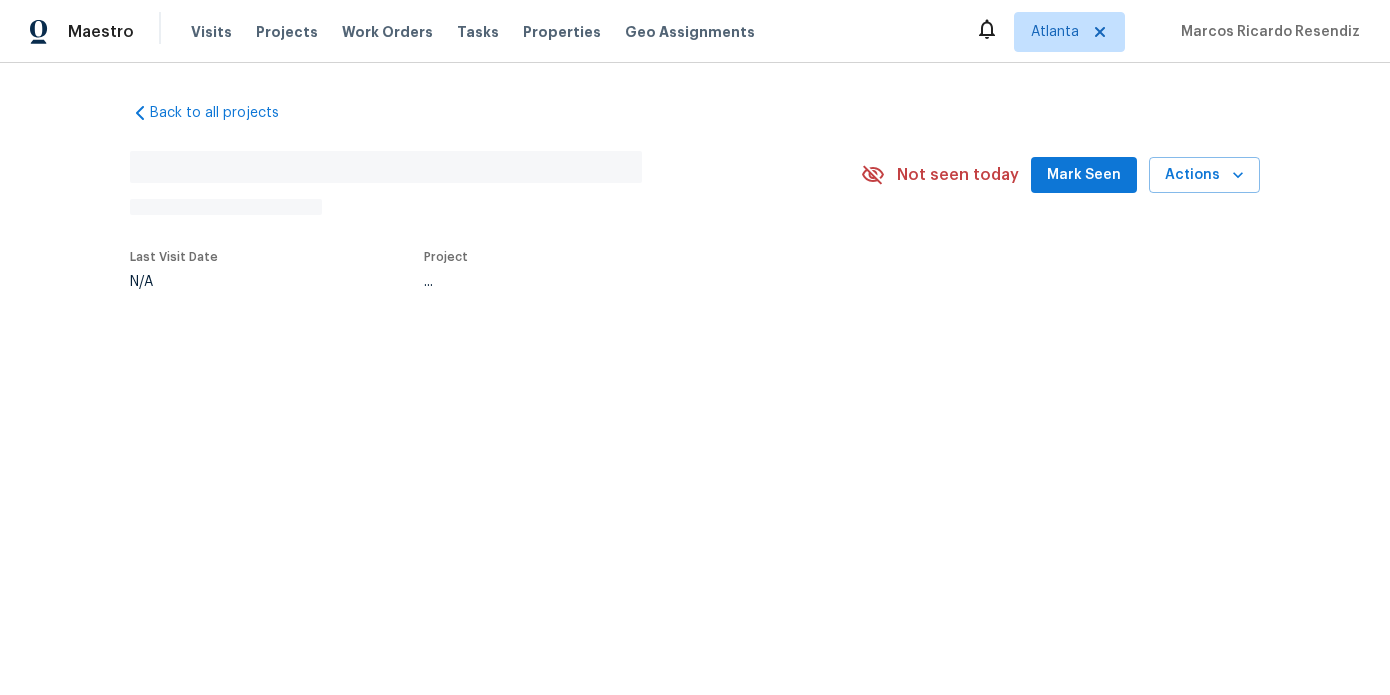 scroll, scrollTop: 0, scrollLeft: 0, axis: both 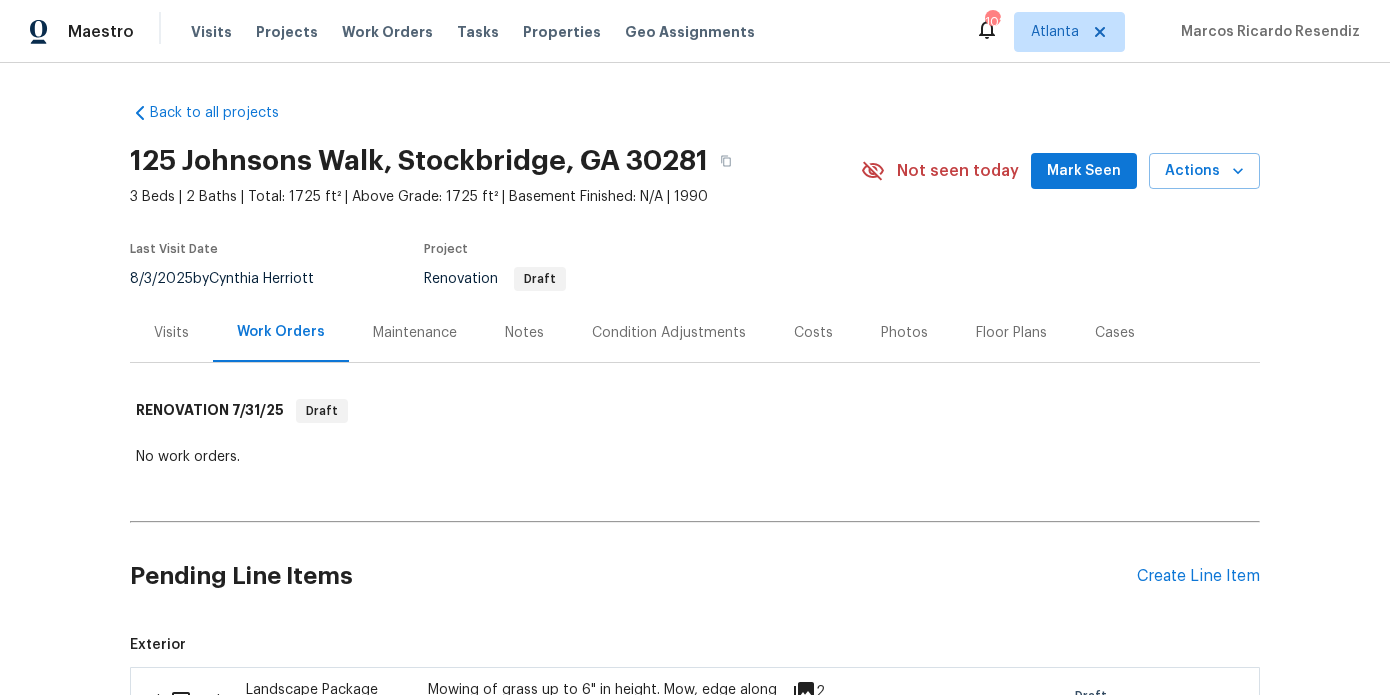 click on "Visits" at bounding box center [171, 333] 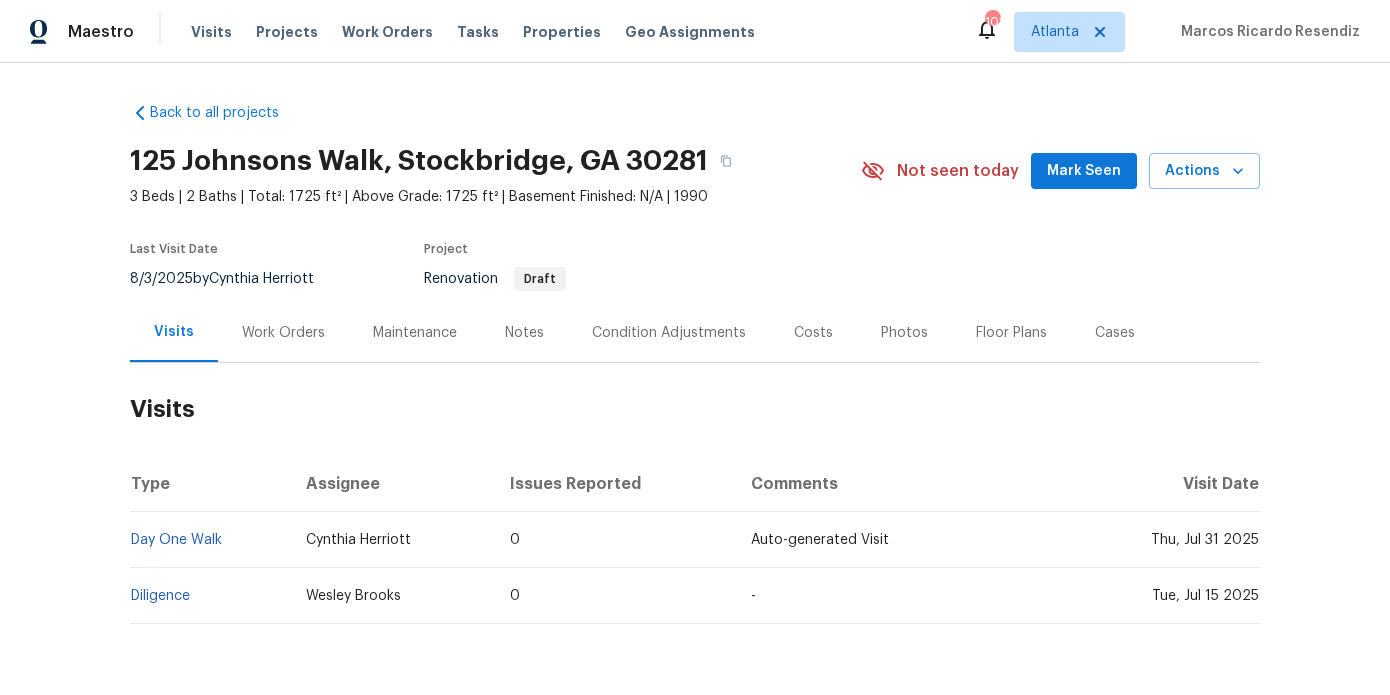 click on "Work Orders" at bounding box center (283, 333) 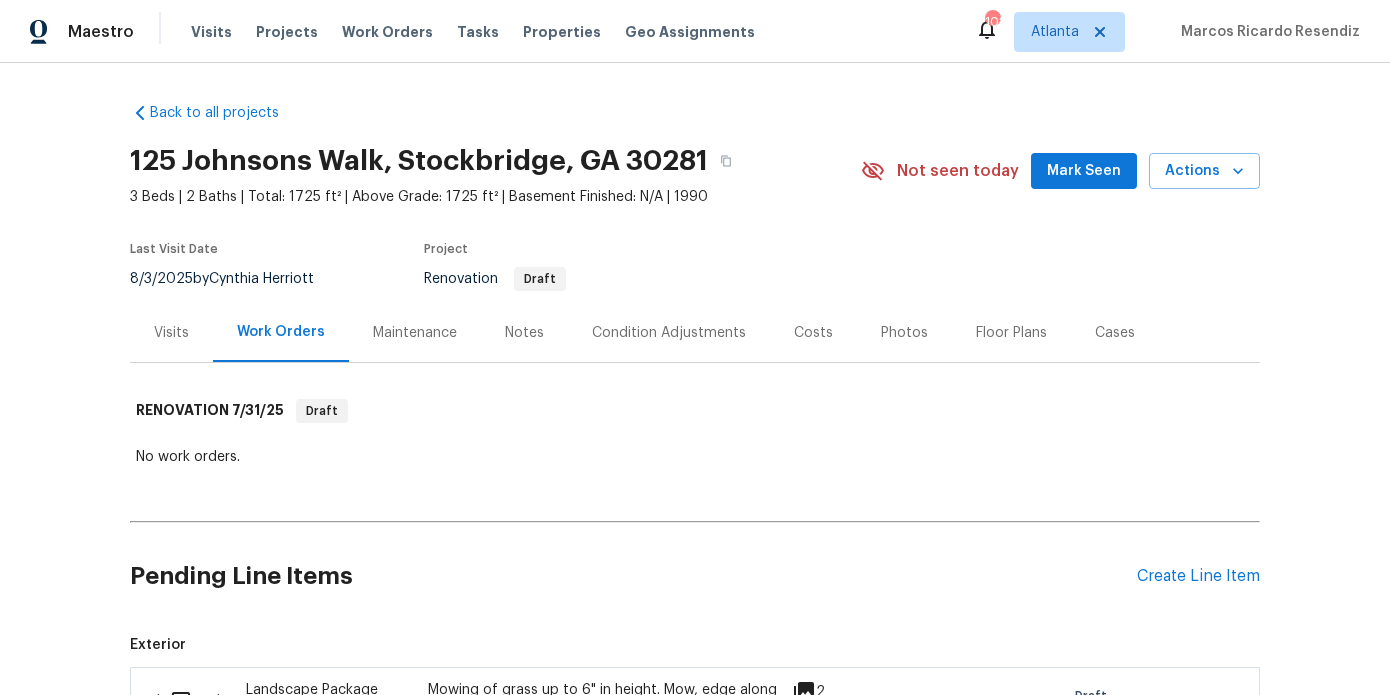 click on "Notes" at bounding box center (524, 333) 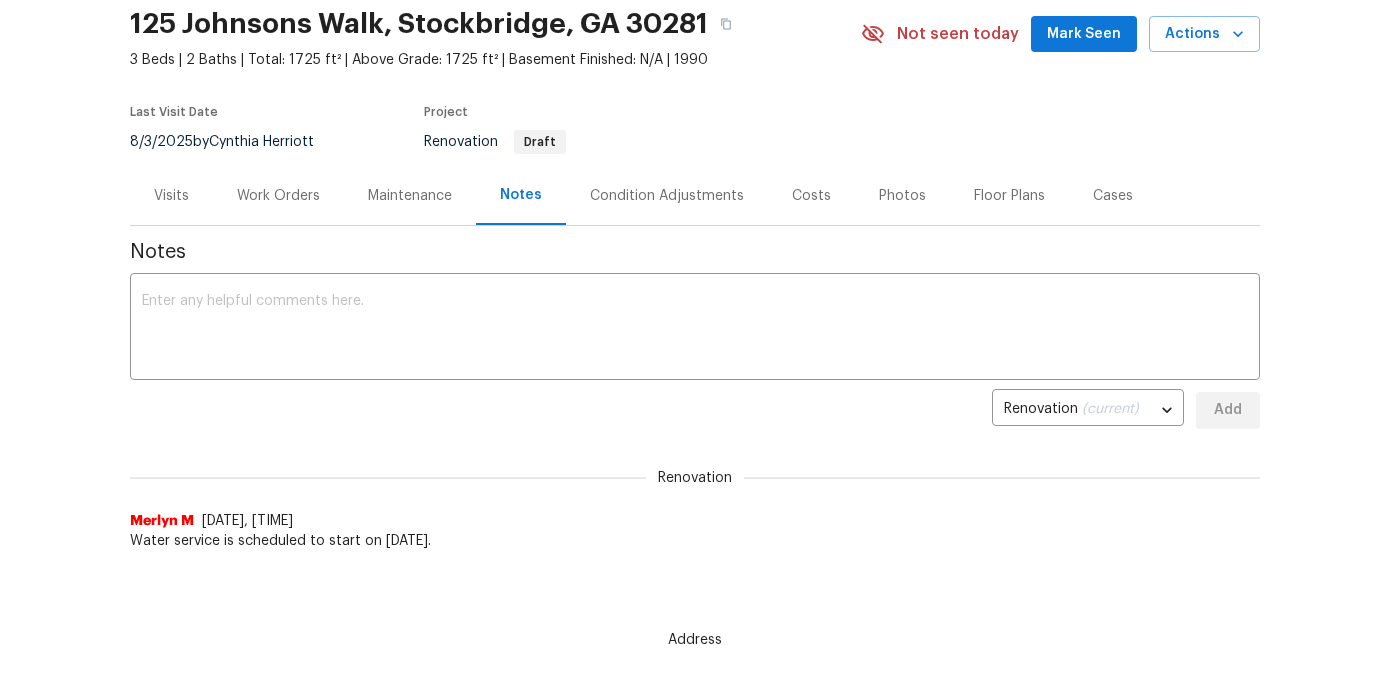 scroll, scrollTop: 148, scrollLeft: 0, axis: vertical 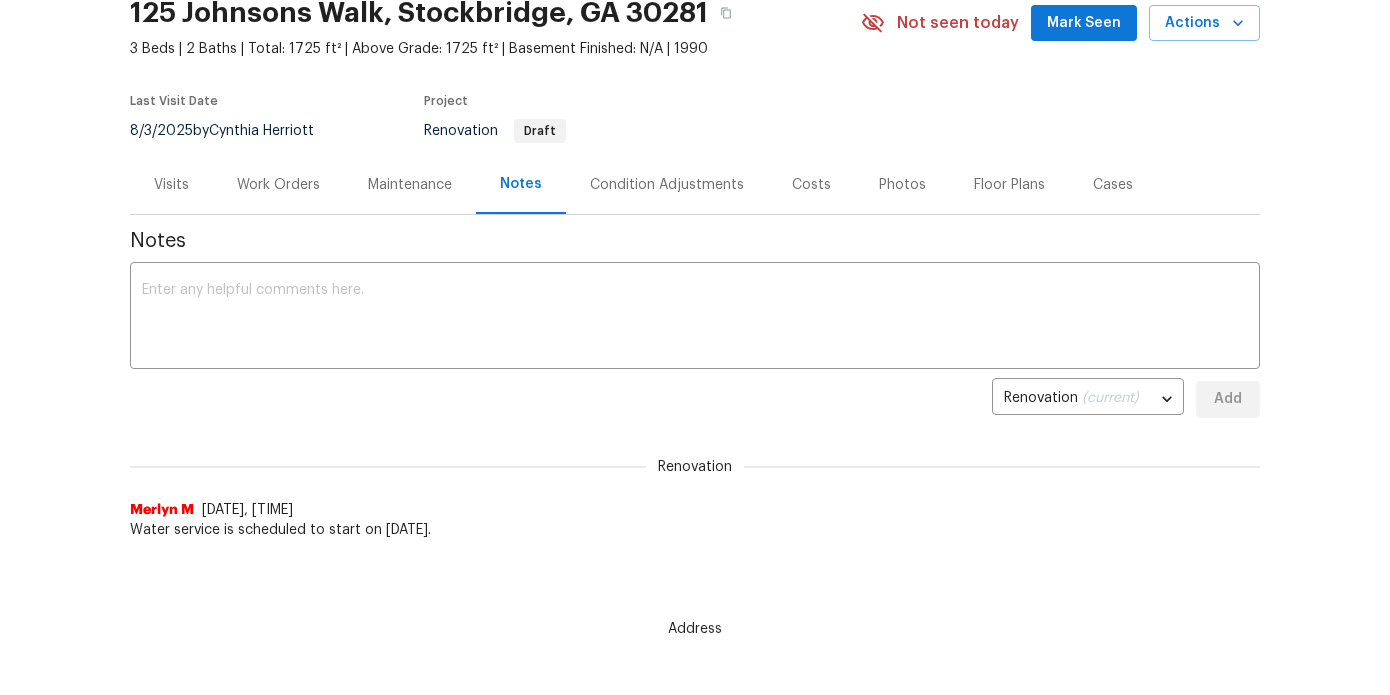 click on "Work Orders" at bounding box center (278, 184) 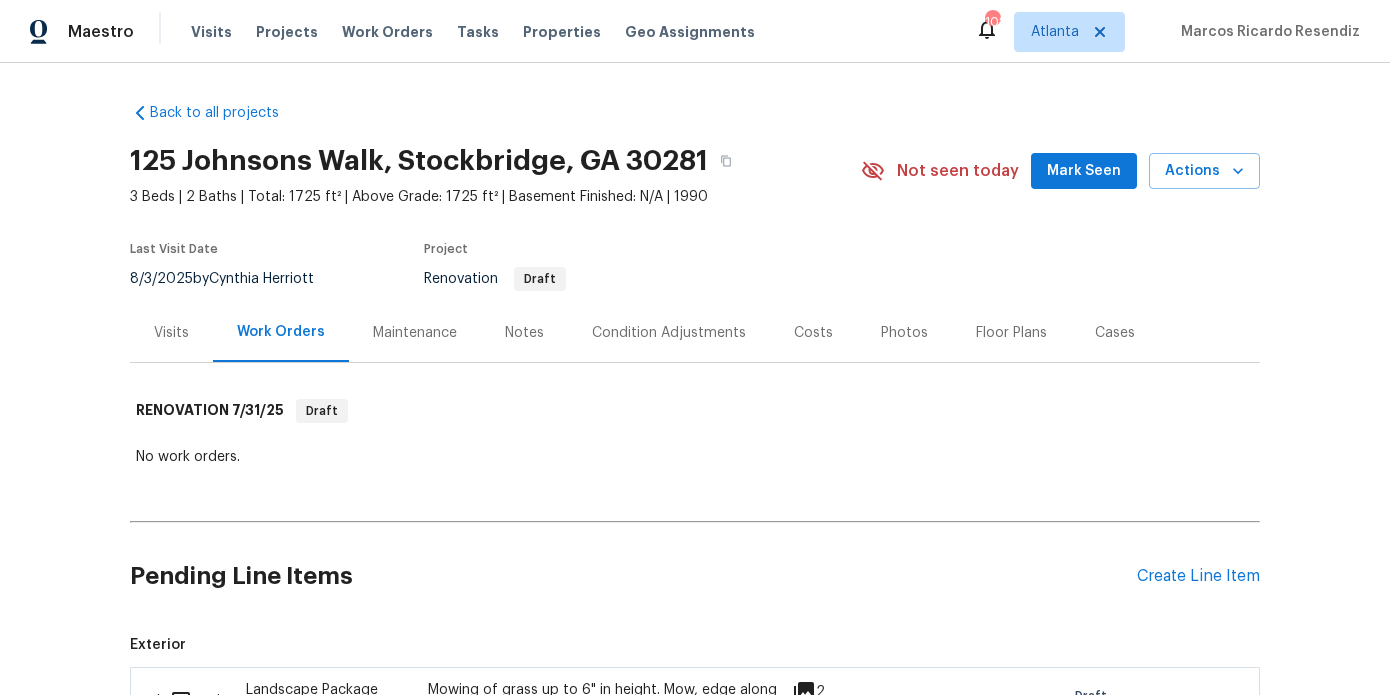 scroll, scrollTop: 0, scrollLeft: 0, axis: both 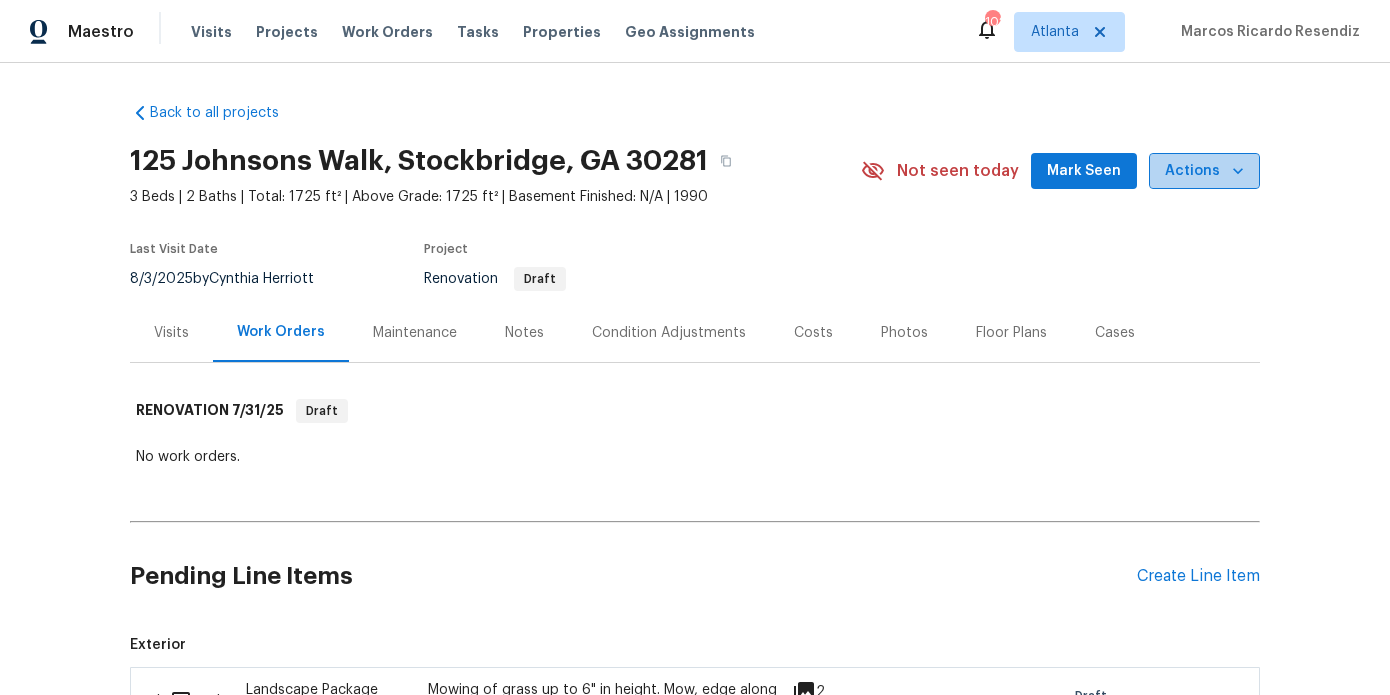 click 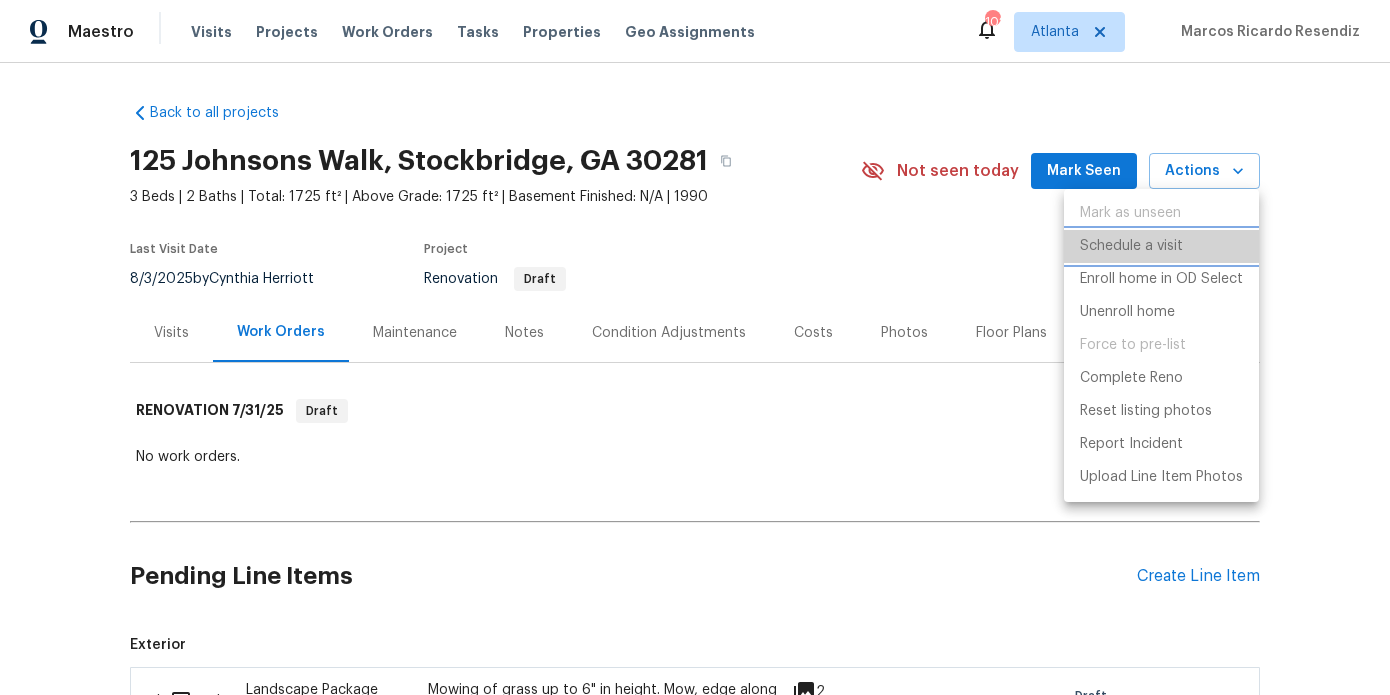 click on "Schedule a visit" at bounding box center (1131, 246) 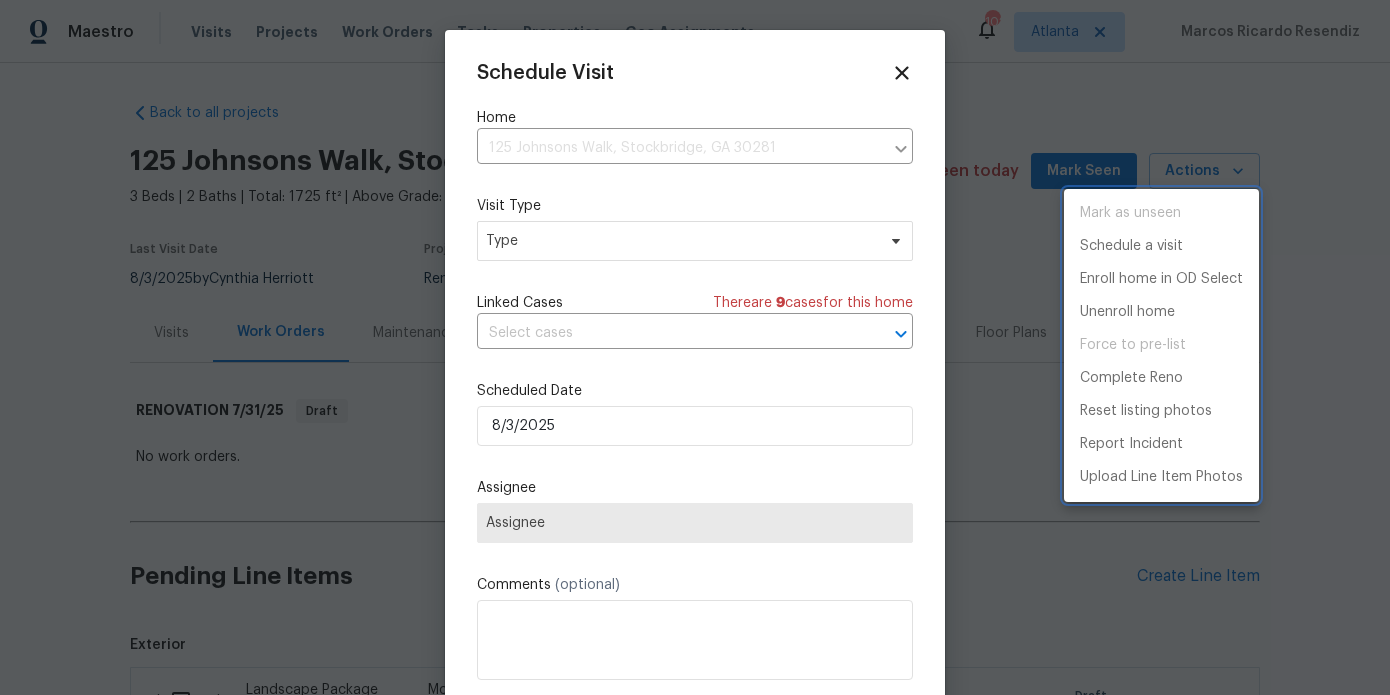 click at bounding box center (695, 347) 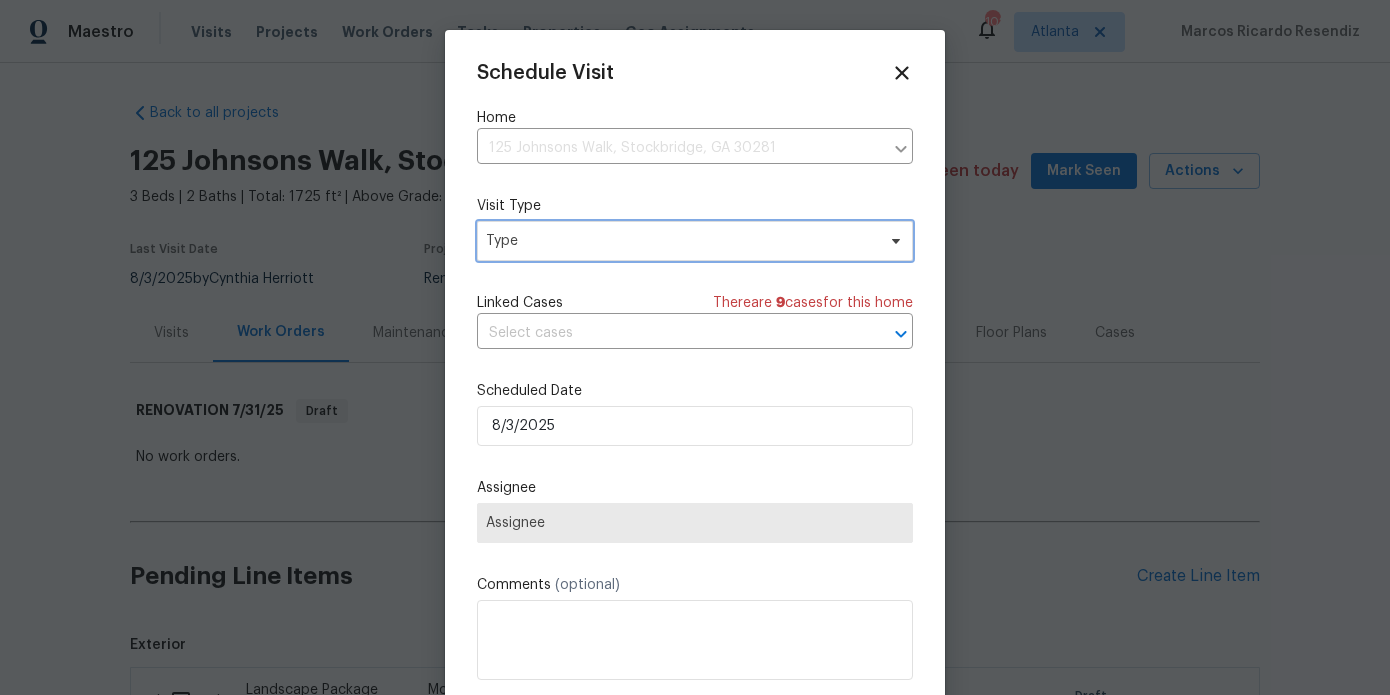click on "Type" at bounding box center [680, 241] 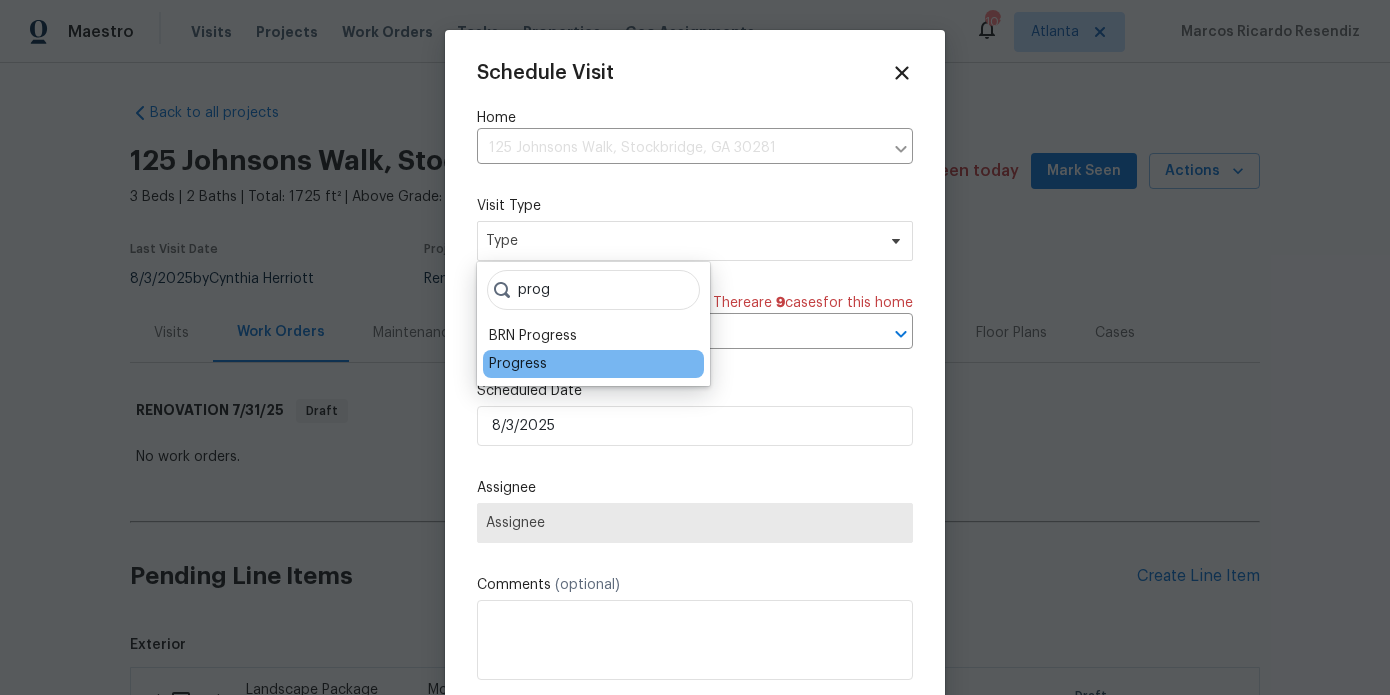 type on "prog" 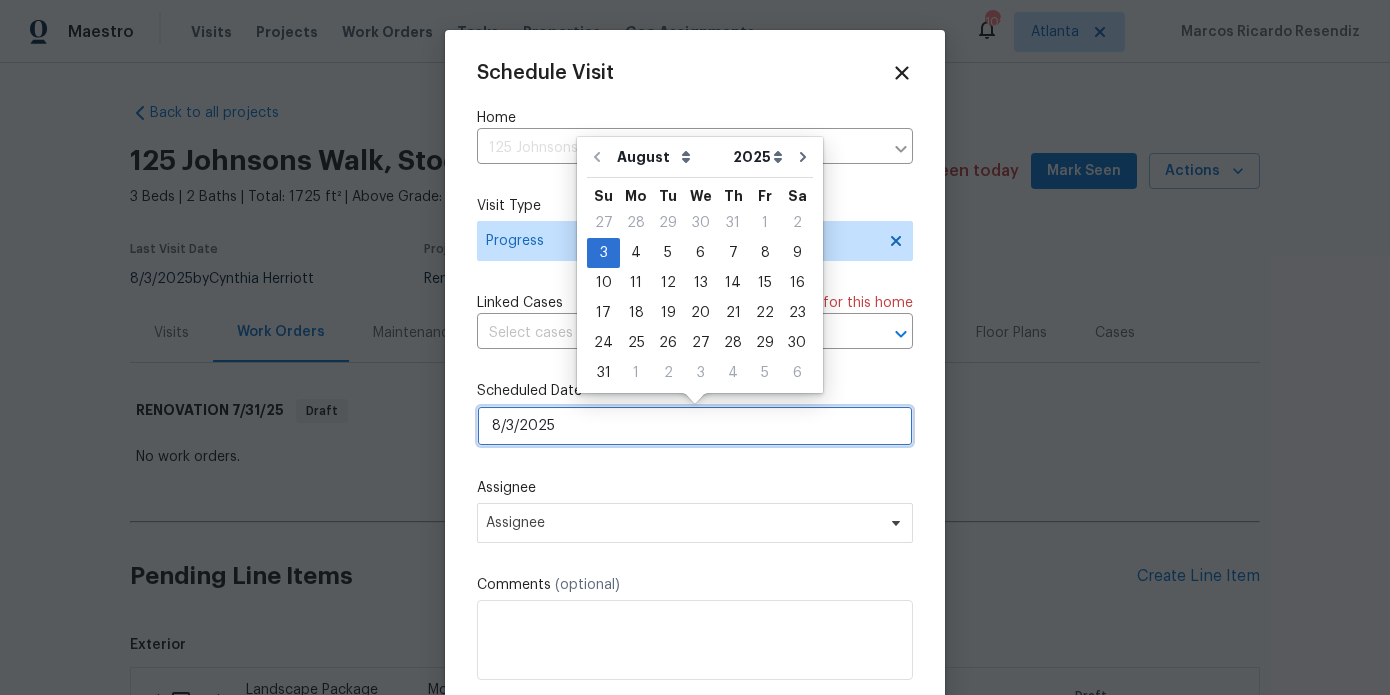 click on "8/3/2025" at bounding box center [695, 426] 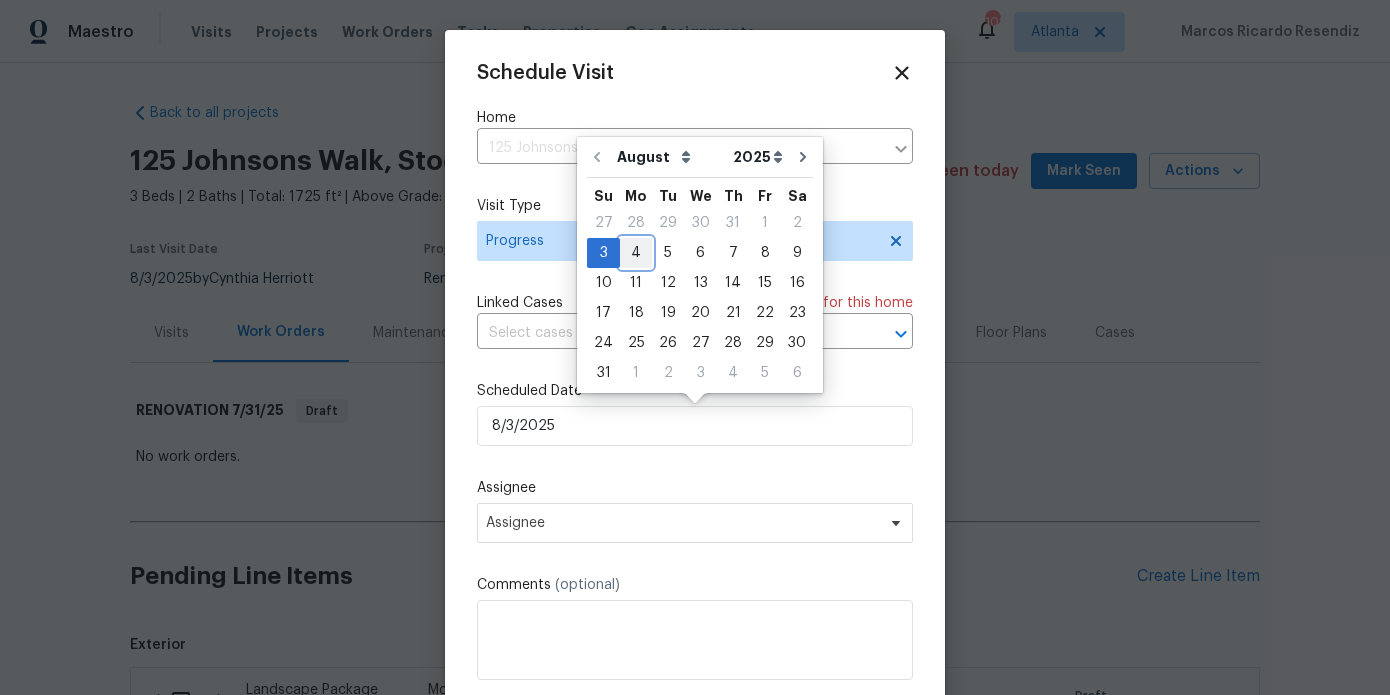 click on "4" at bounding box center [636, 253] 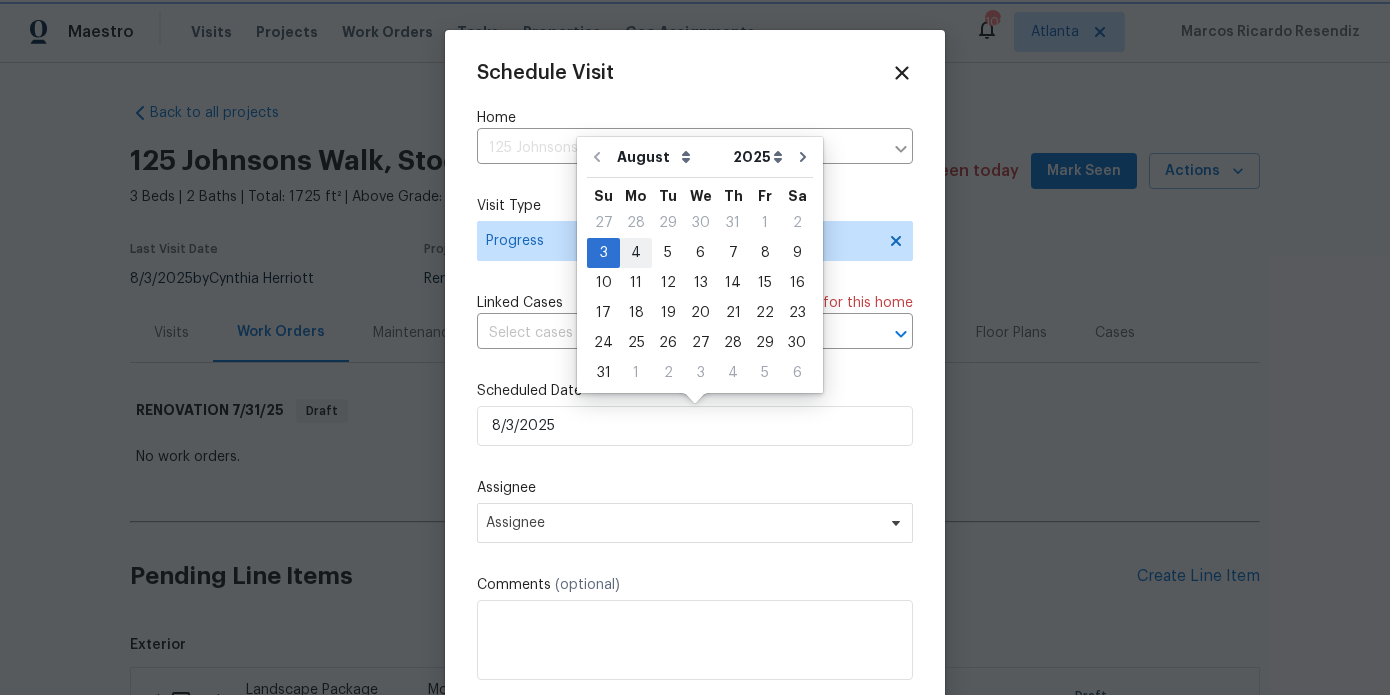 type on "8/4/2025" 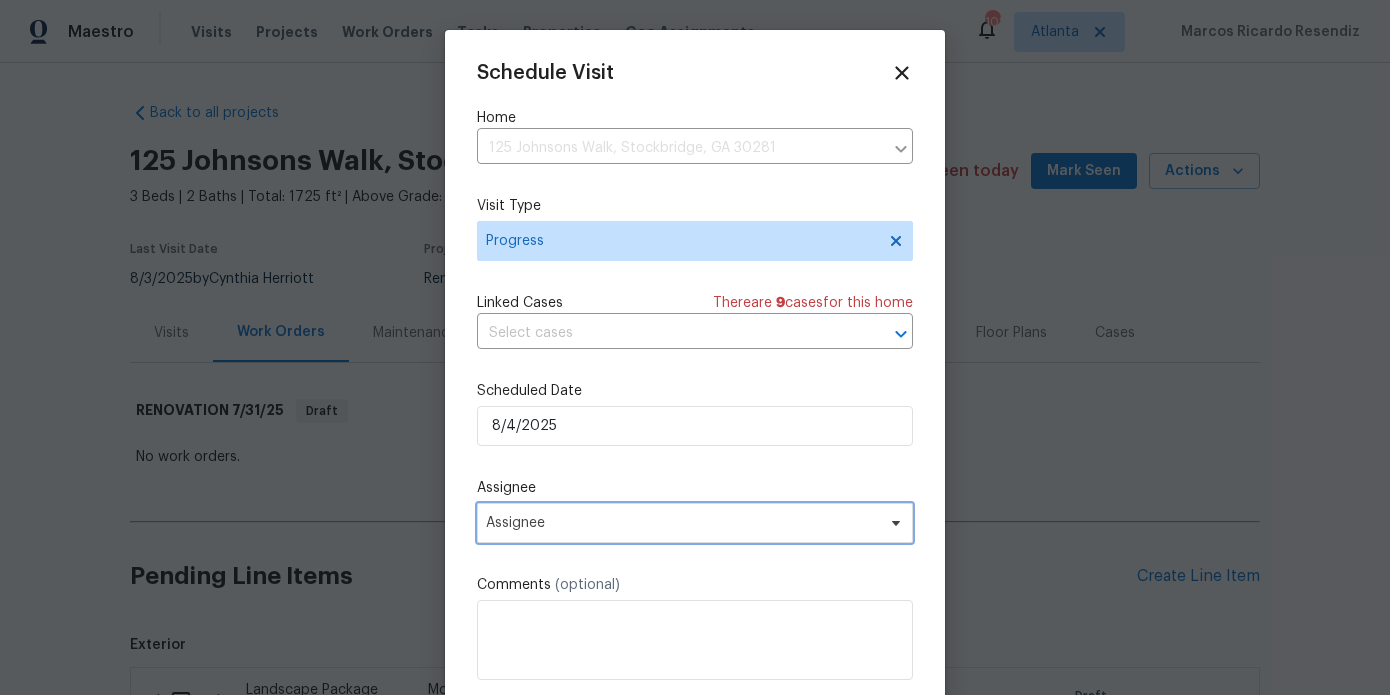 click on "Assignee" at bounding box center [695, 523] 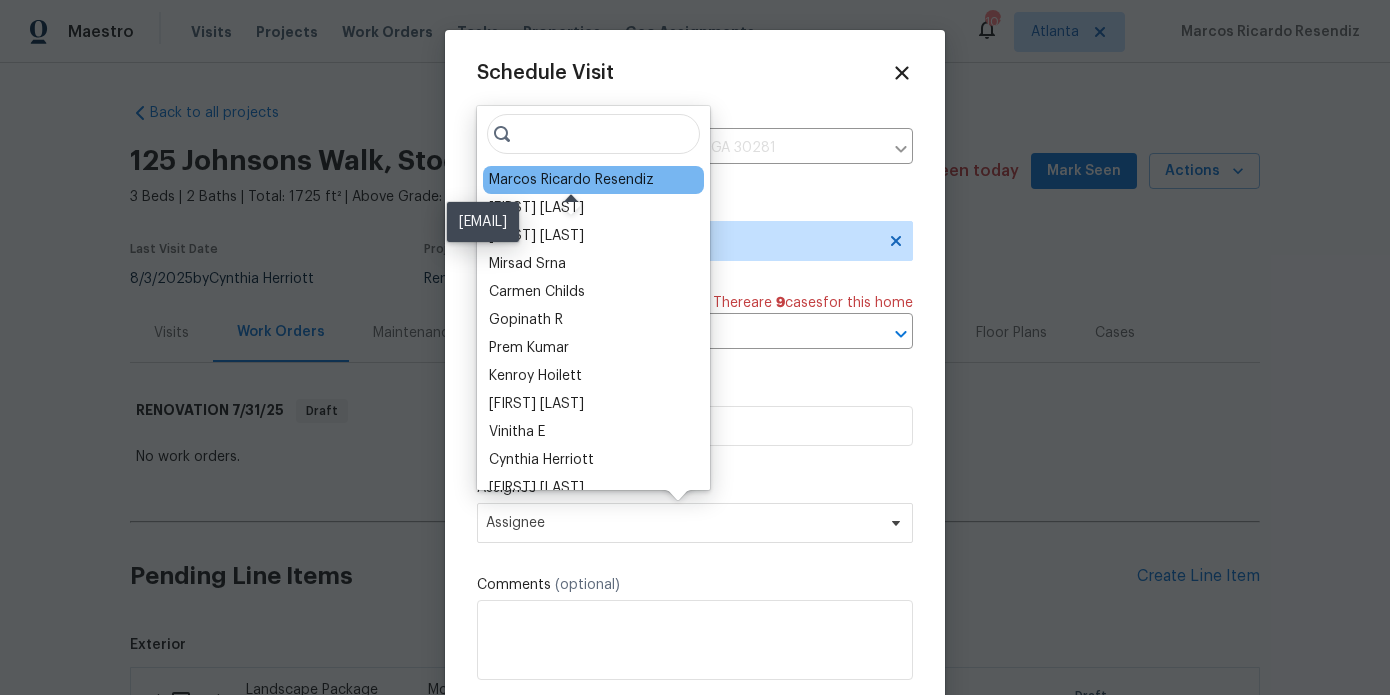click on "Marcos Ricardo Resendiz" at bounding box center [571, 180] 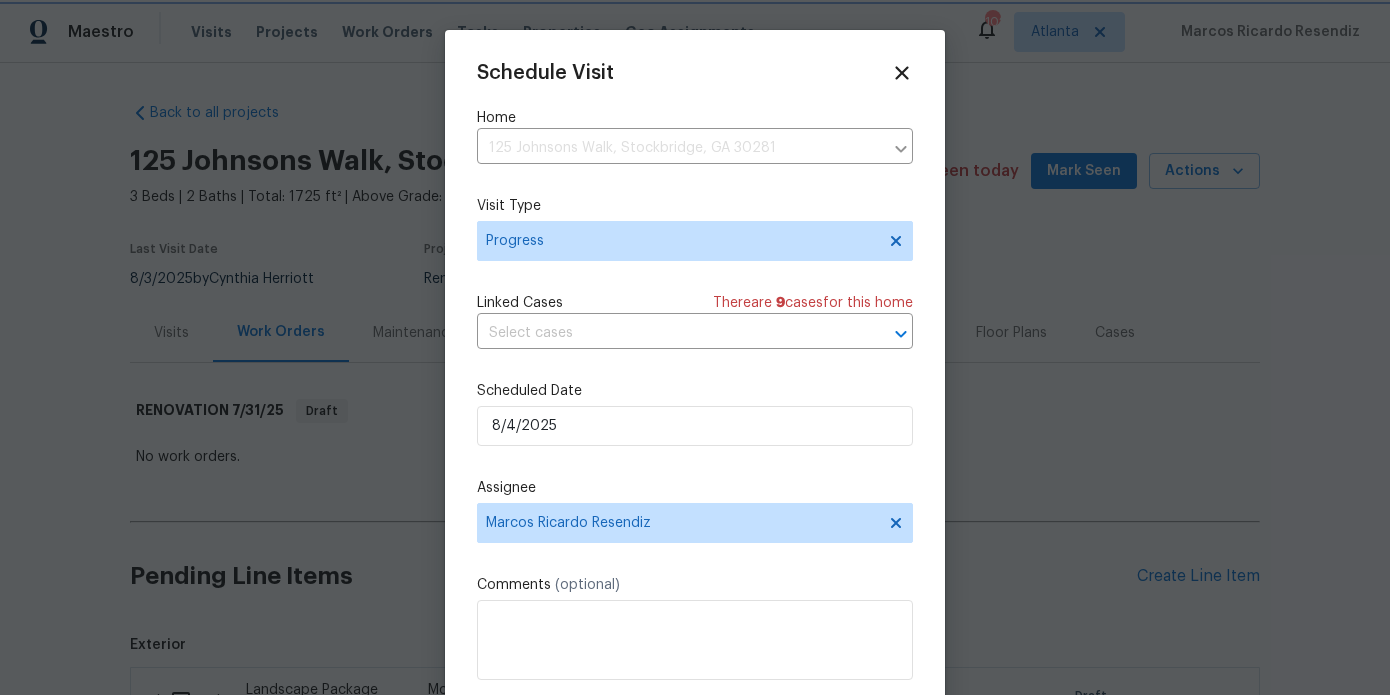 scroll, scrollTop: 36, scrollLeft: 0, axis: vertical 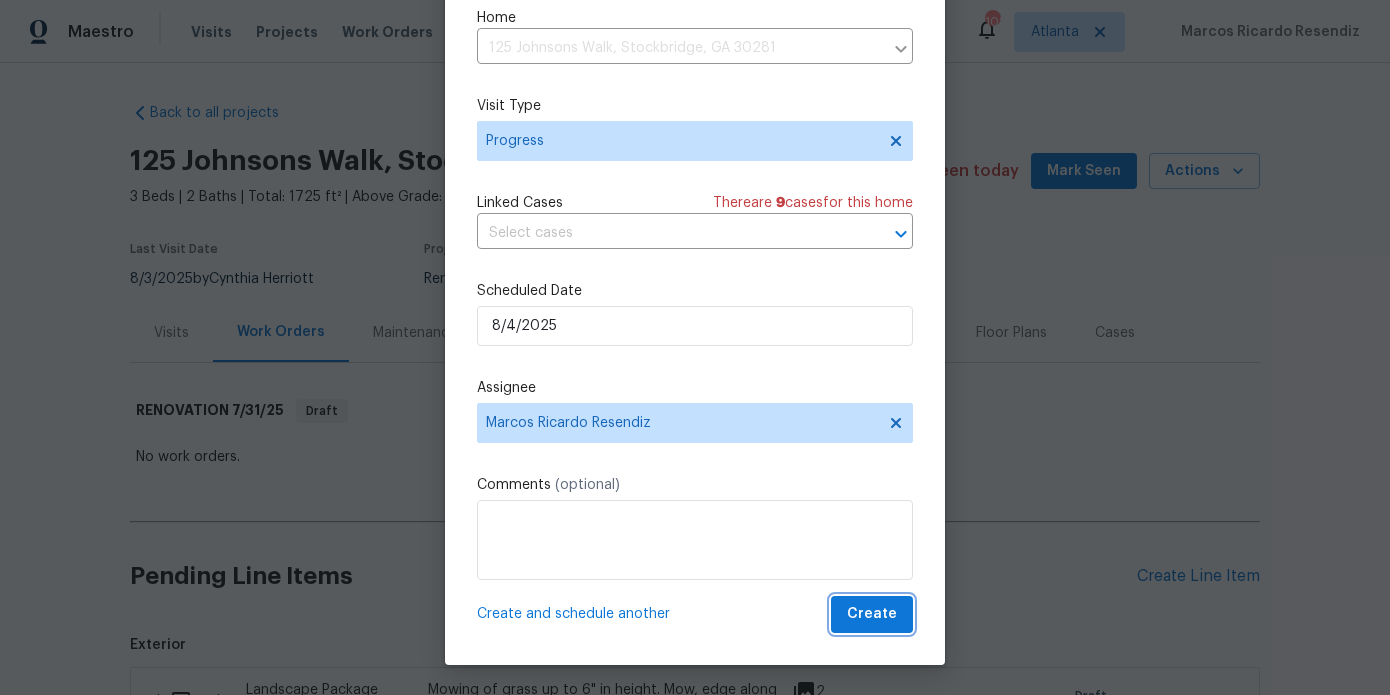 click on "Create" at bounding box center [872, 614] 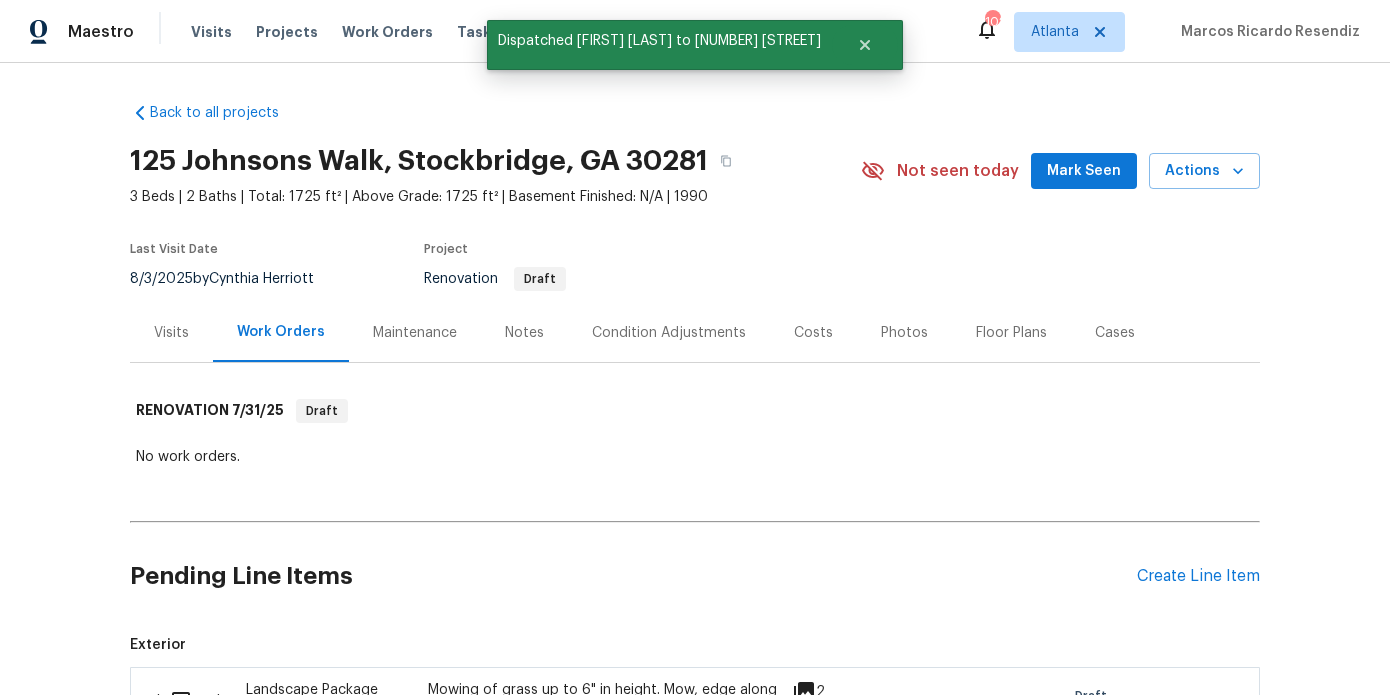 scroll, scrollTop: 0, scrollLeft: 0, axis: both 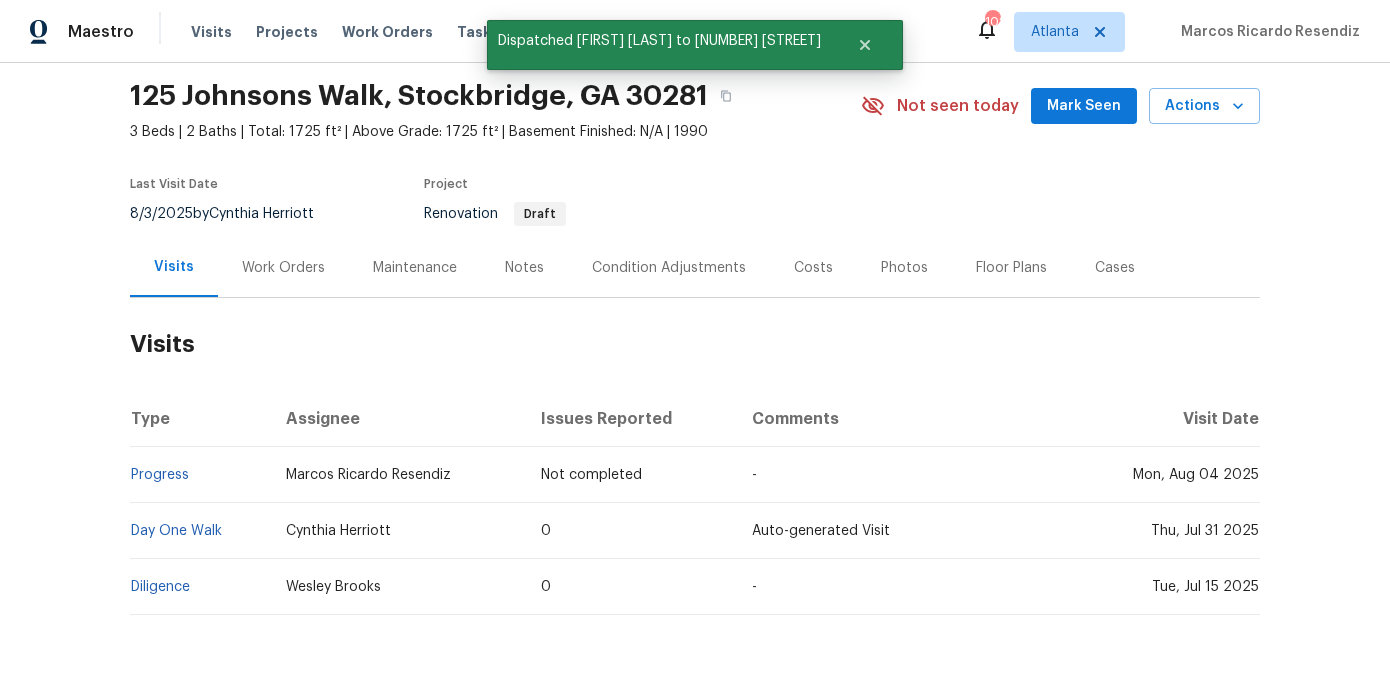 click on "Work Orders" at bounding box center [283, 267] 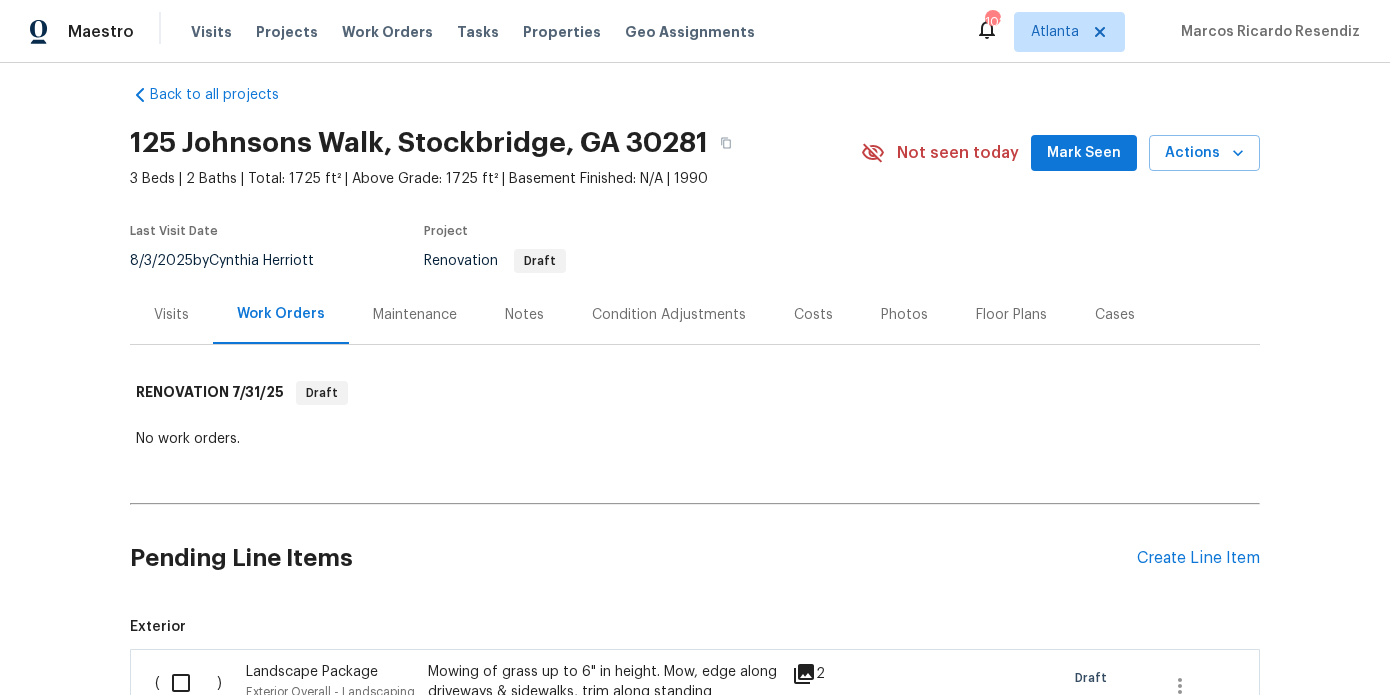 scroll, scrollTop: 0, scrollLeft: 0, axis: both 